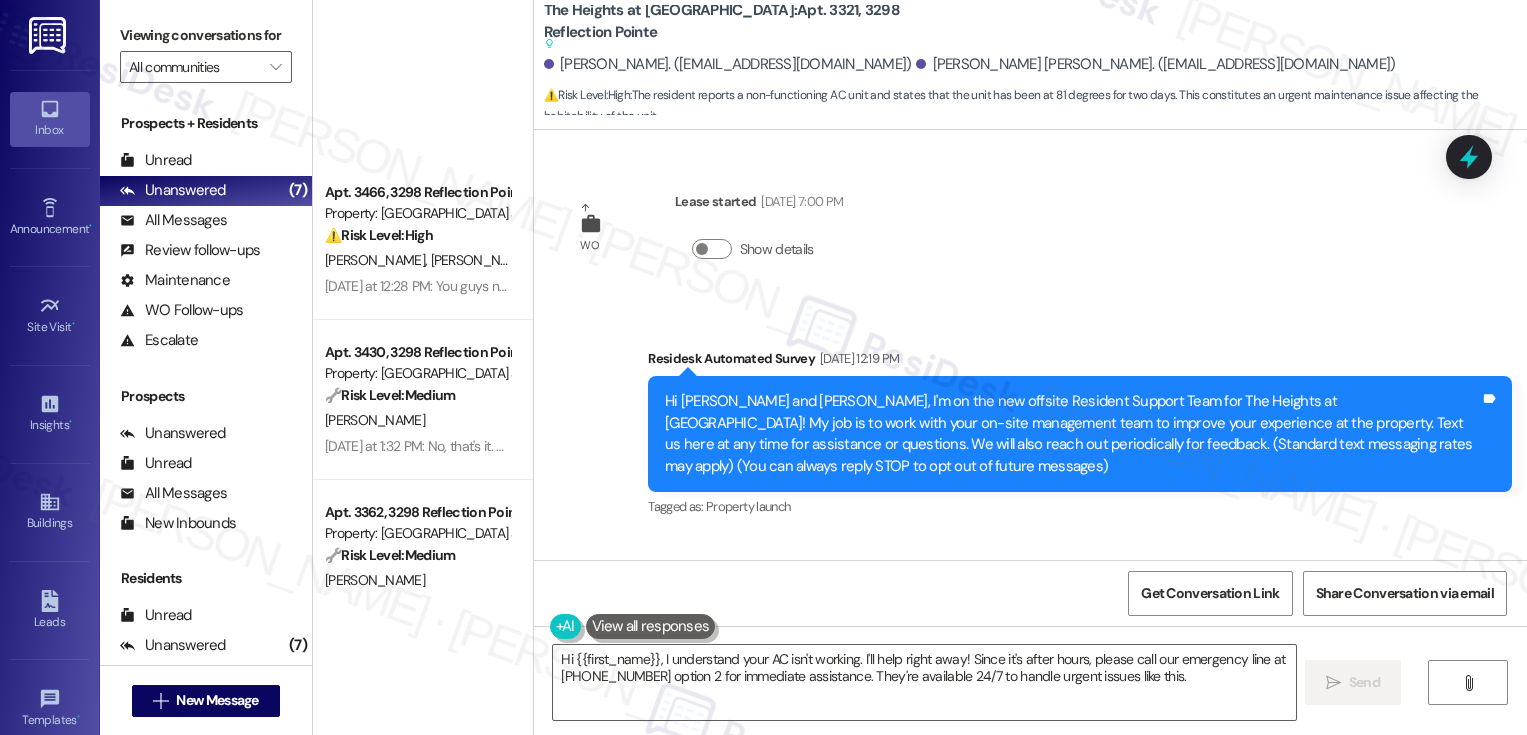 scroll, scrollTop: 0, scrollLeft: 0, axis: both 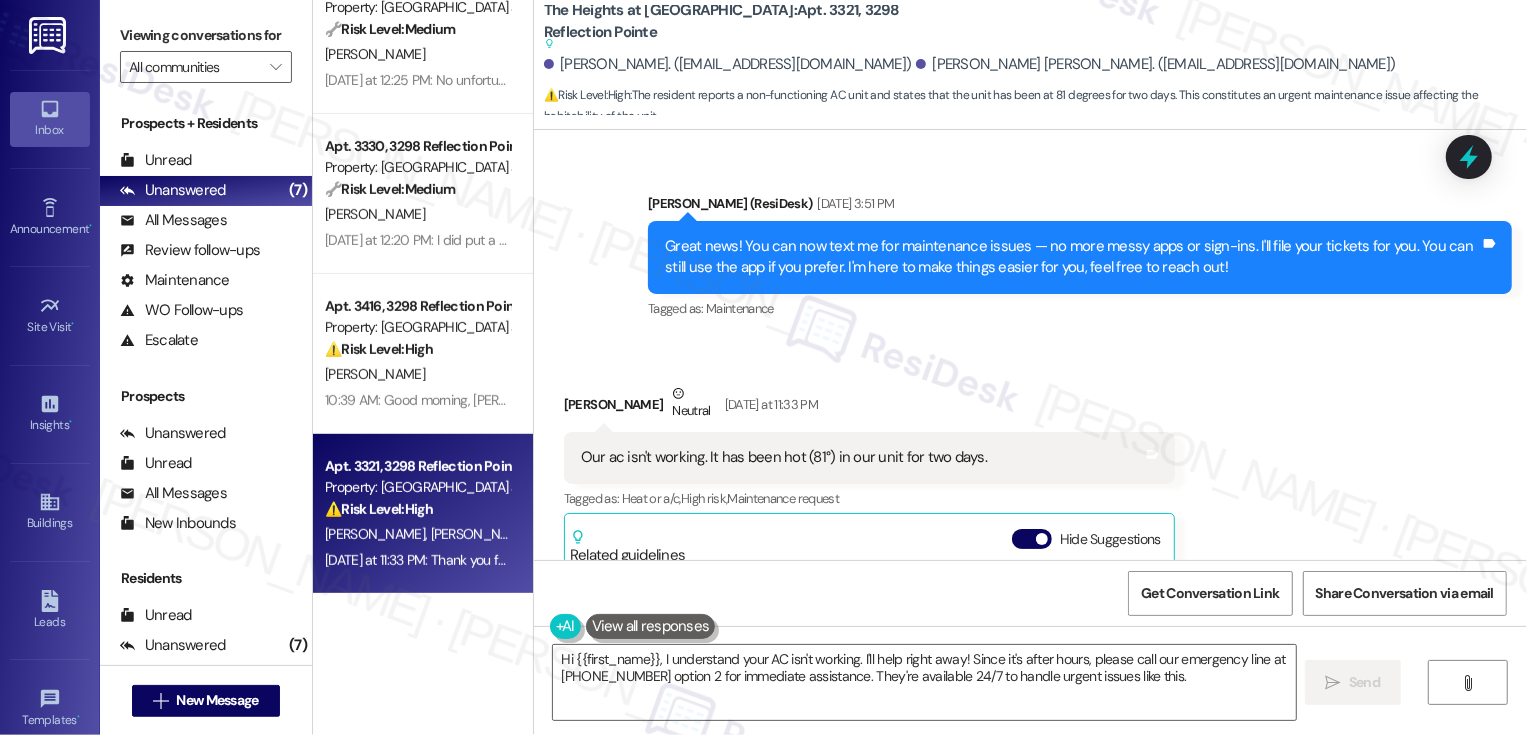 click on "[PERSON_NAME] [DATE] at 11:33 PM" at bounding box center (869, 407) 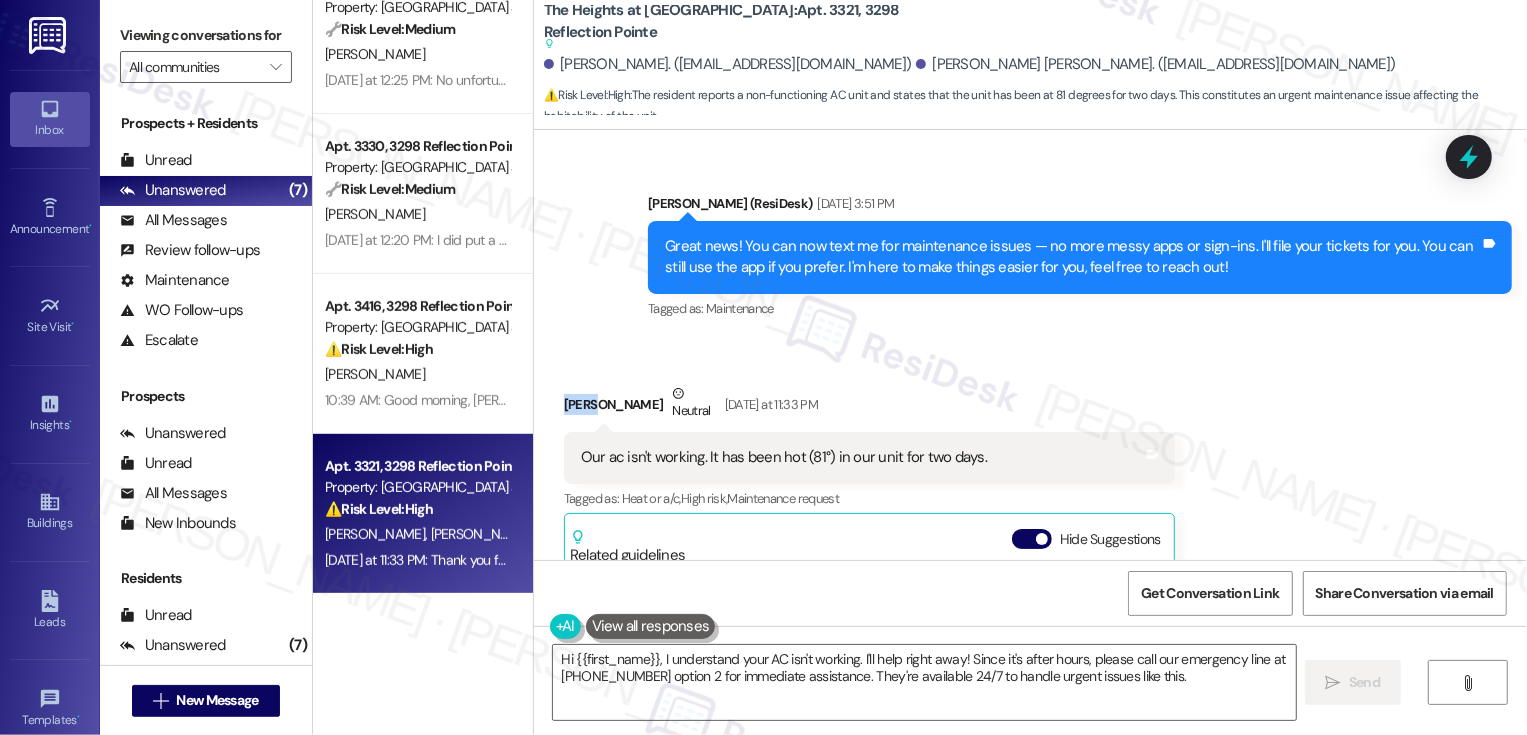 copy on "[PERSON_NAME]" 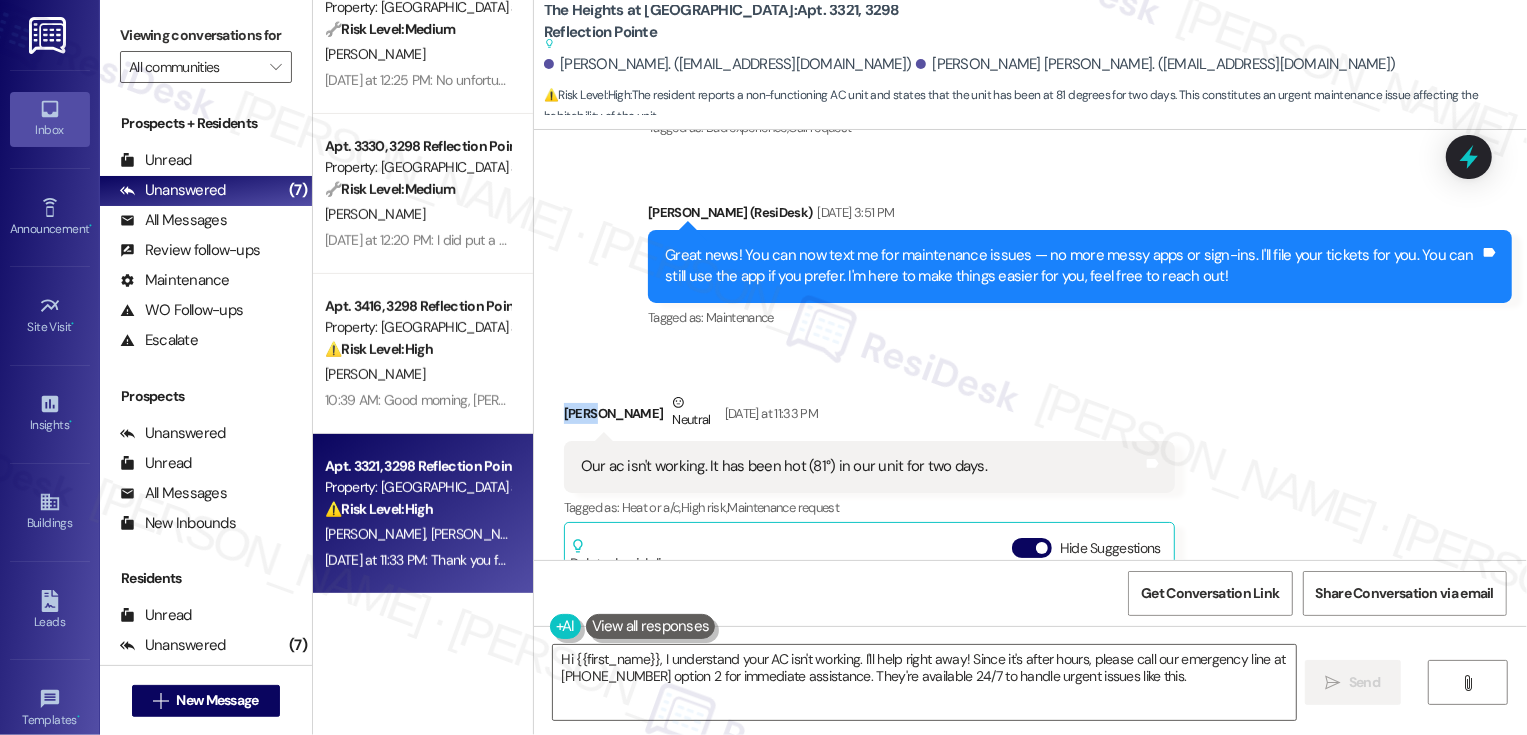 scroll, scrollTop: 6039, scrollLeft: 0, axis: vertical 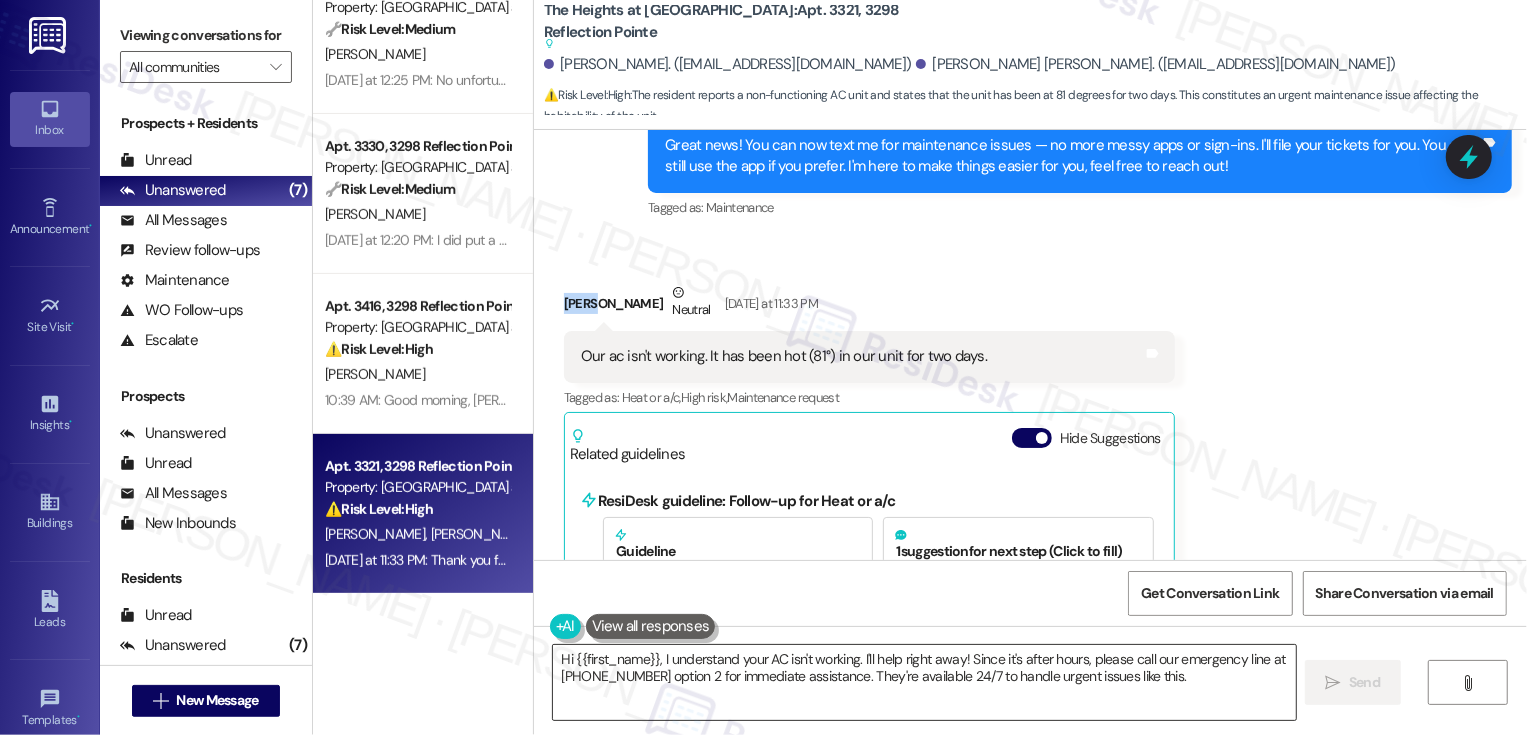 click on "Hi {{first_name}}, I understand your AC isn't working. I'll help right away! Since it's after hours, please call our emergency line at [PHONE_NUMBER] option 2 for immediate assistance. They're available 24/7 to handle urgent issues like this." at bounding box center (924, 682) 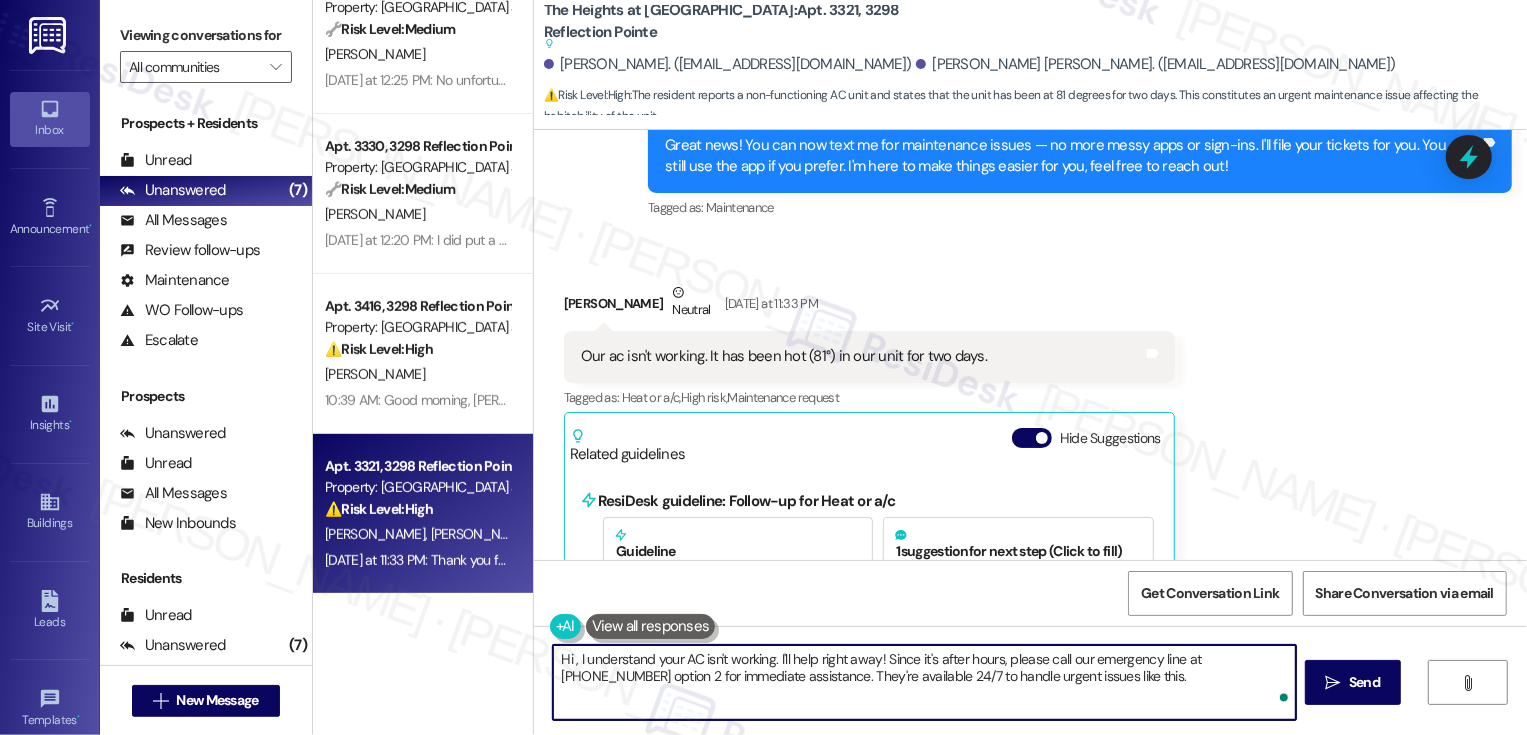 paste on "[PERSON_NAME]" 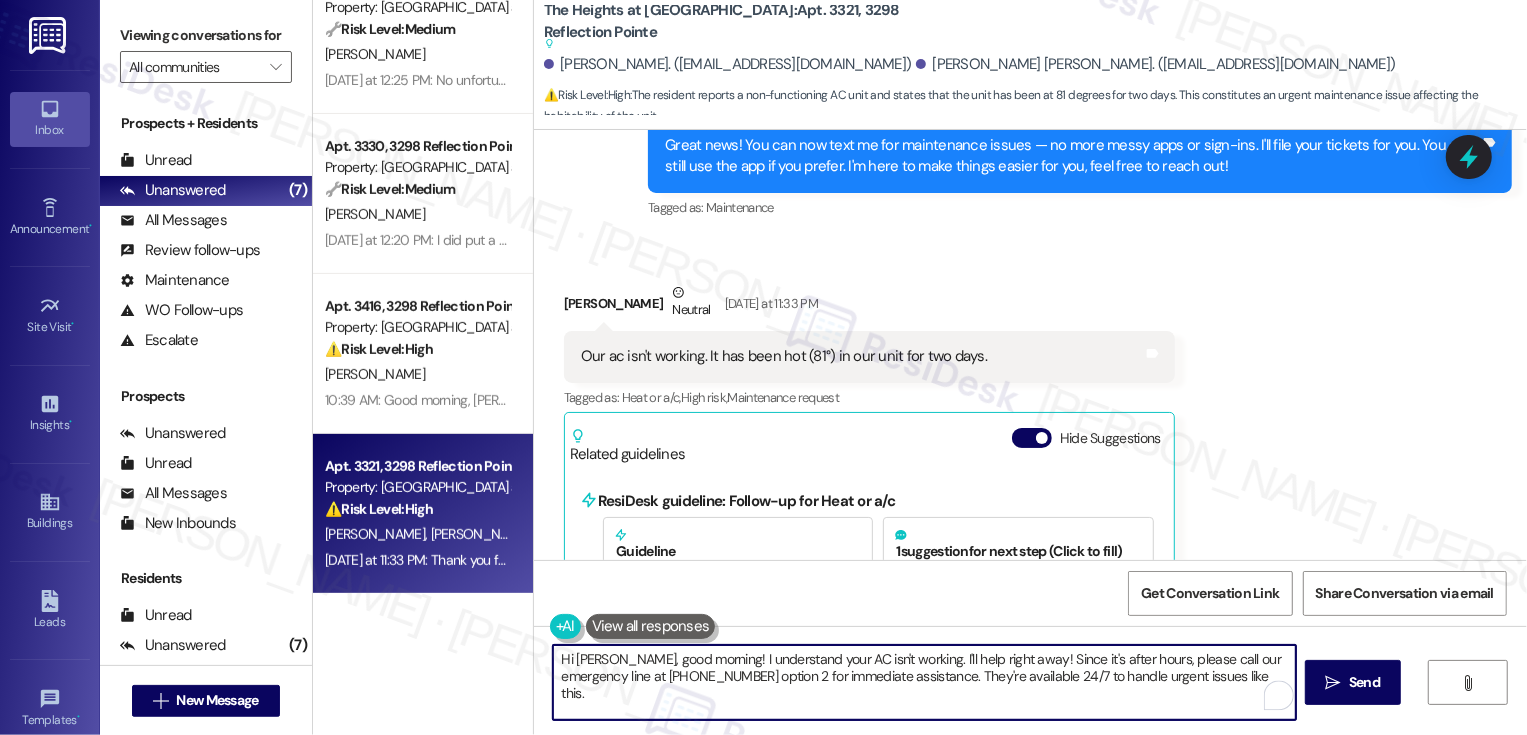 drag, startPoint x: 690, startPoint y: 659, endPoint x: 763, endPoint y: 713, distance: 90.80198 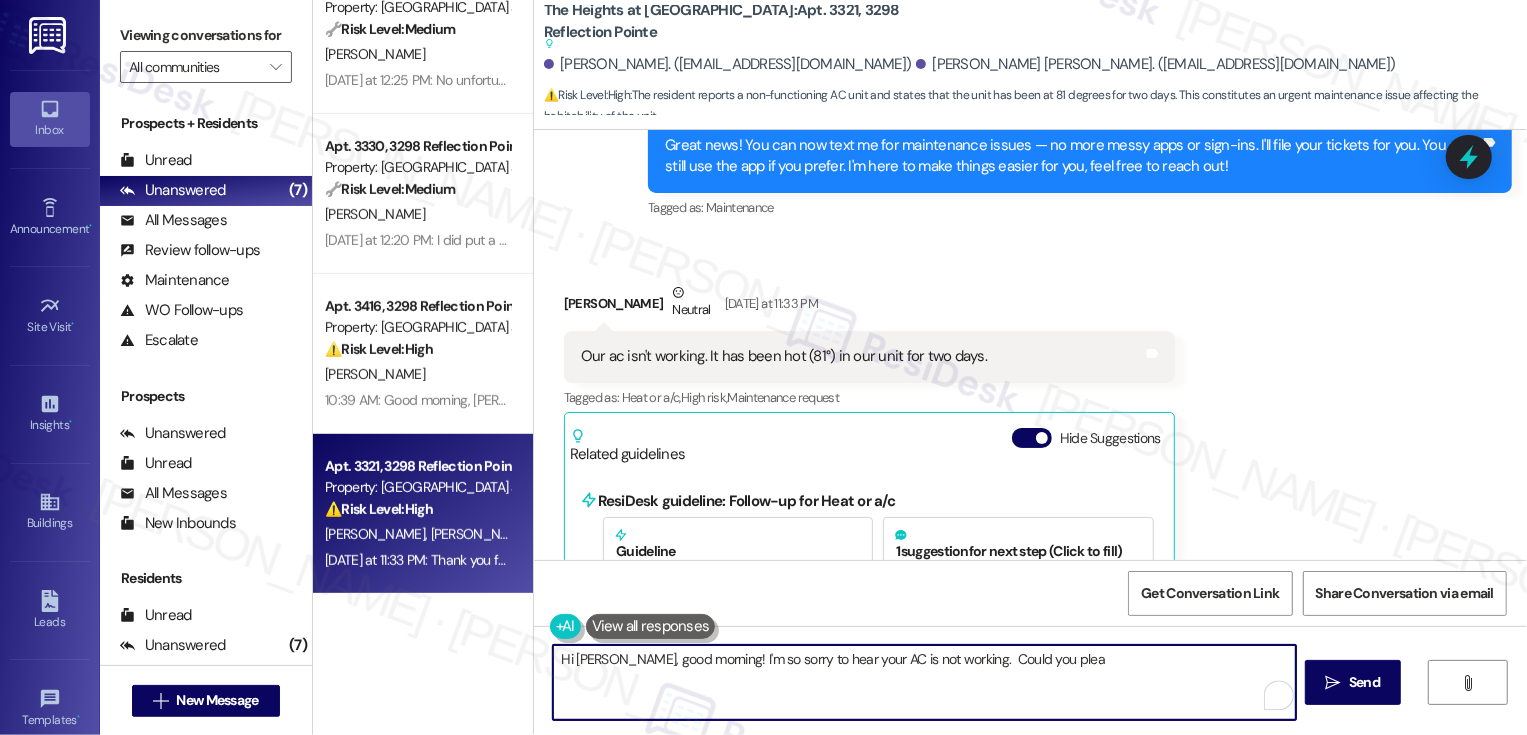 scroll, scrollTop: 6390, scrollLeft: 0, axis: vertical 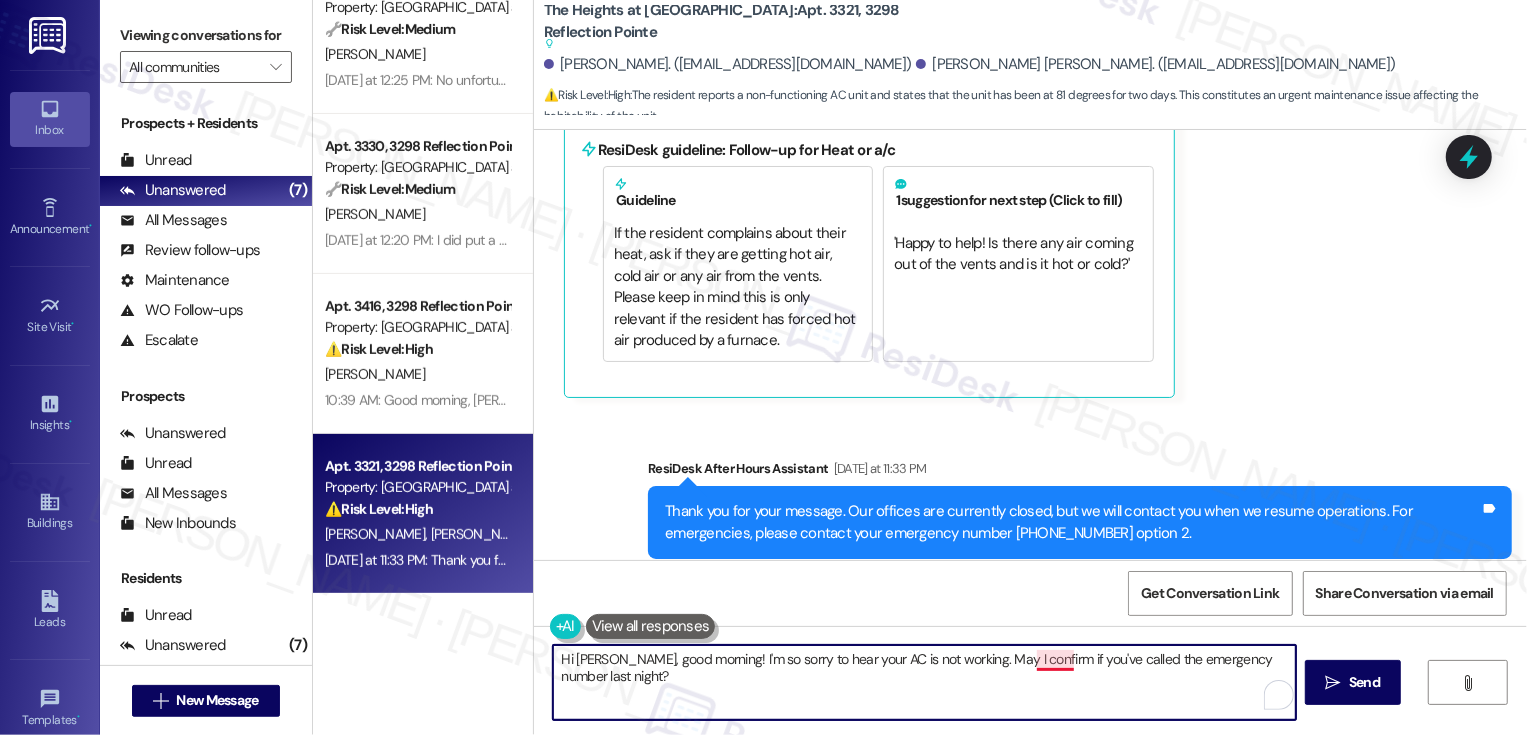 click on "Hi [PERSON_NAME], good morning! I'm so sorry to hear your AC is not working. May I confirm if you've called the emergency number last night?" at bounding box center [924, 682] 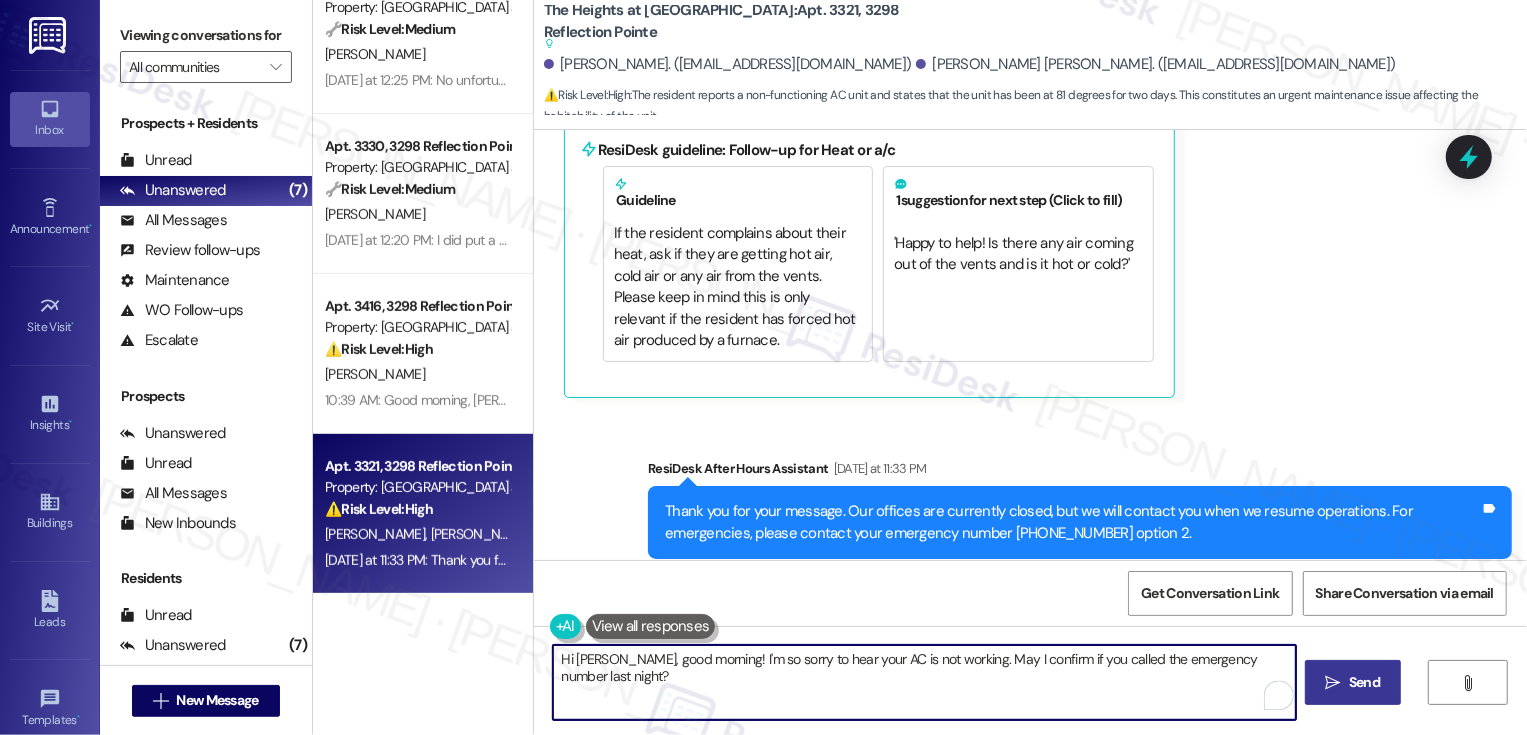 type on "Hi [PERSON_NAME], good morning! I'm so sorry to hear your AC is not working. May I confirm if you called the emergency number last night?" 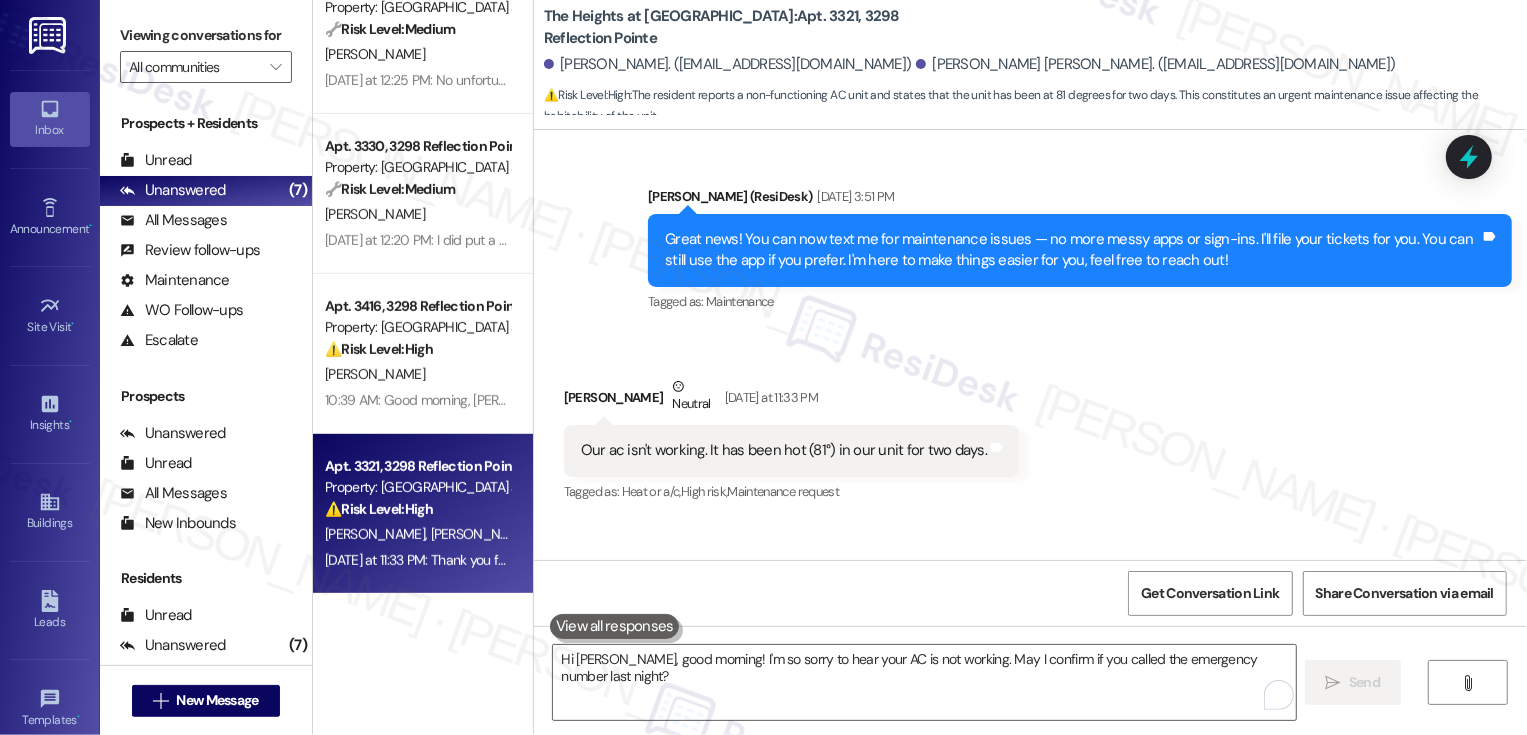 scroll, scrollTop: 5861, scrollLeft: 0, axis: vertical 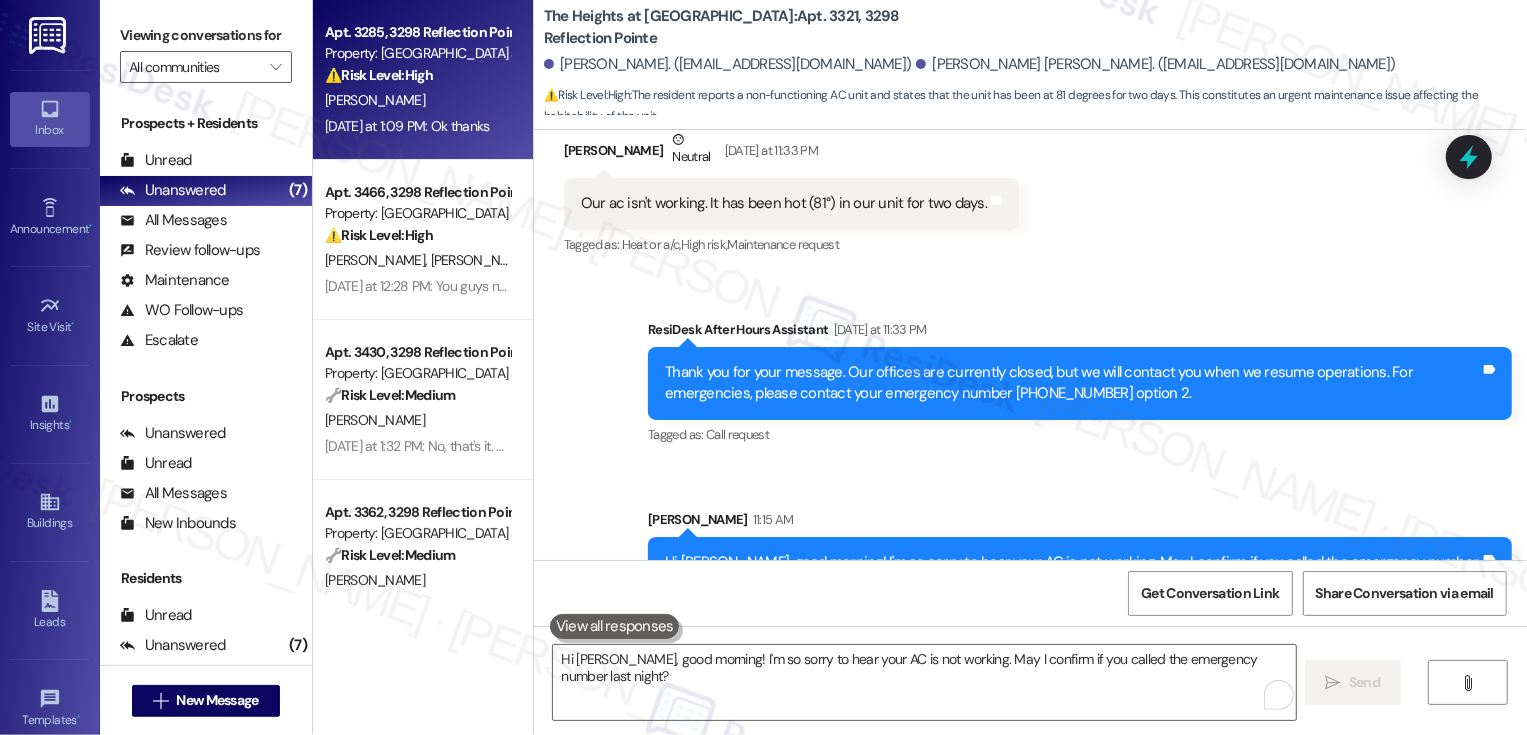 click on "[DATE] at 1:09 PM: Ok thanks [DATE] at 1:09 PM: Ok thanks" at bounding box center (417, 126) 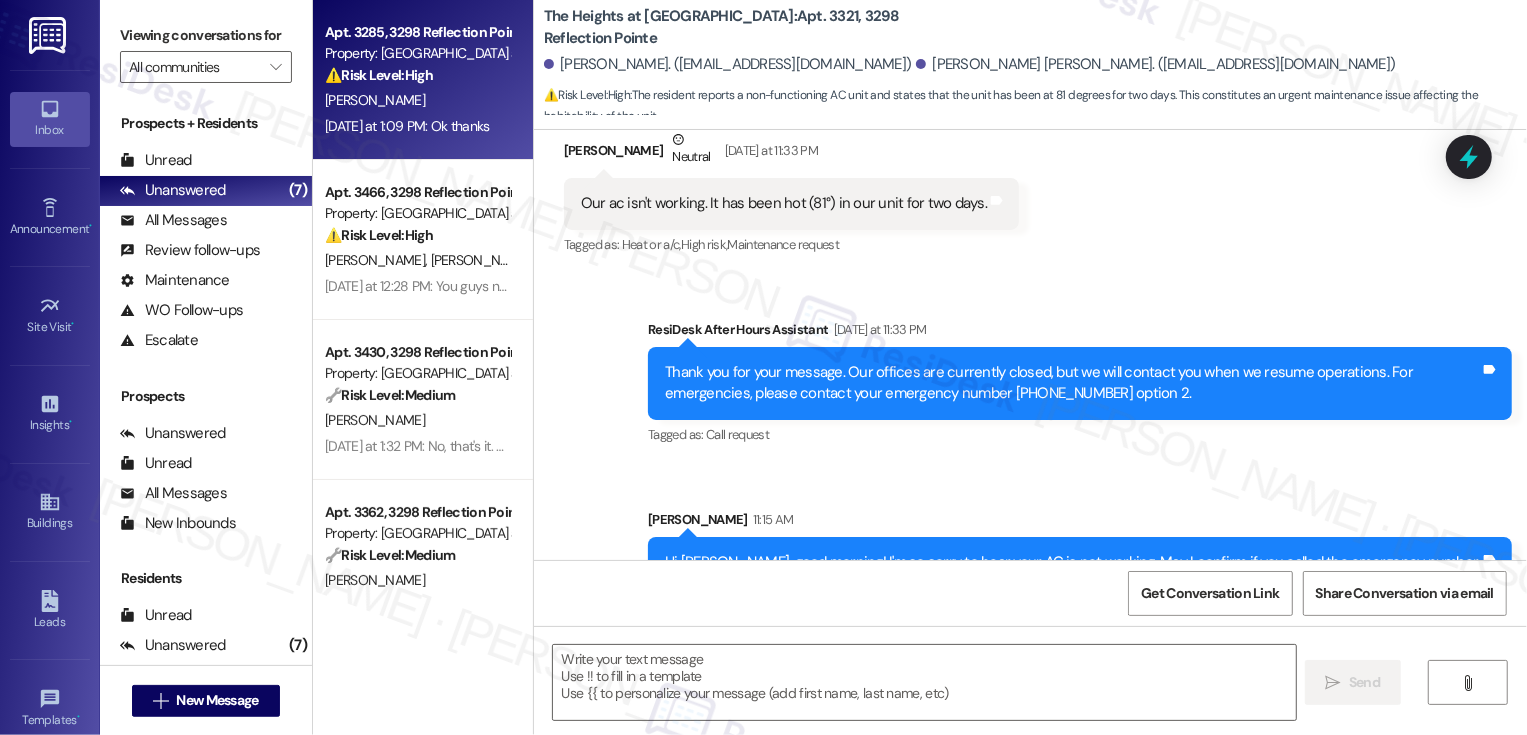 click on "[DATE] at 1:09 PM: Ok thanks [DATE] at 1:09 PM: Ok thanks" at bounding box center [417, 126] 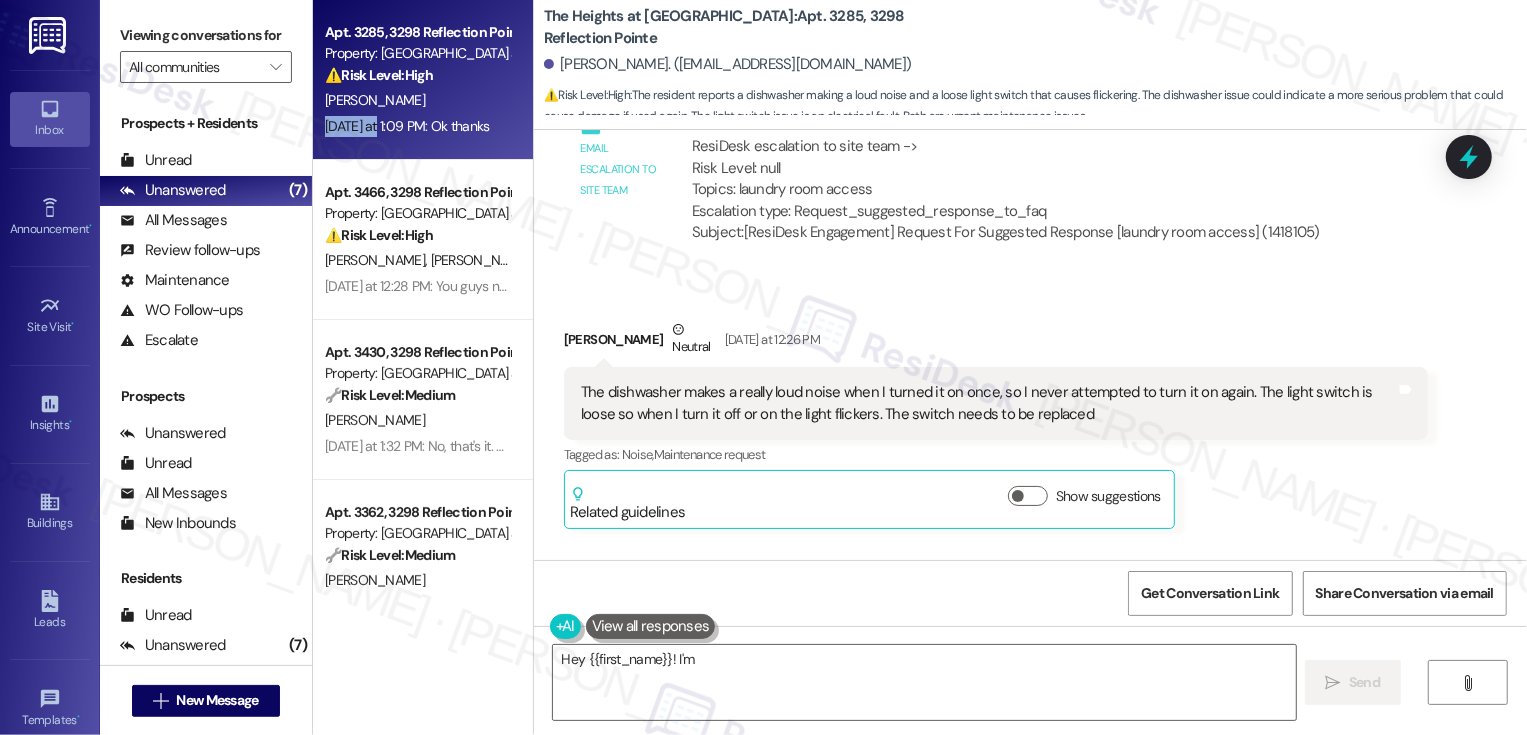 scroll, scrollTop: 6284, scrollLeft: 0, axis: vertical 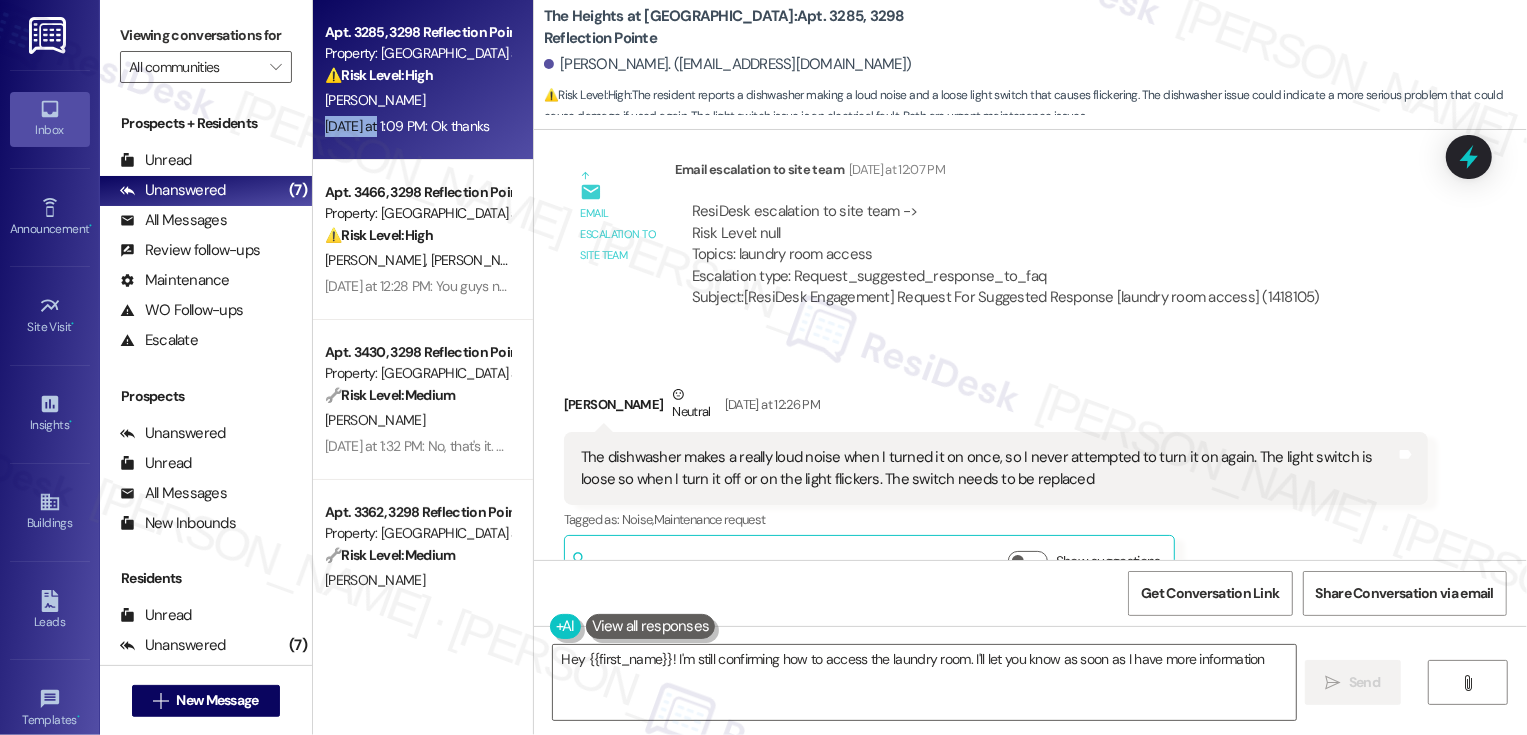type on "Hey {{first_name}}! I'm still confirming how to access the laundry room. I'll let you know as soon as I have more information!" 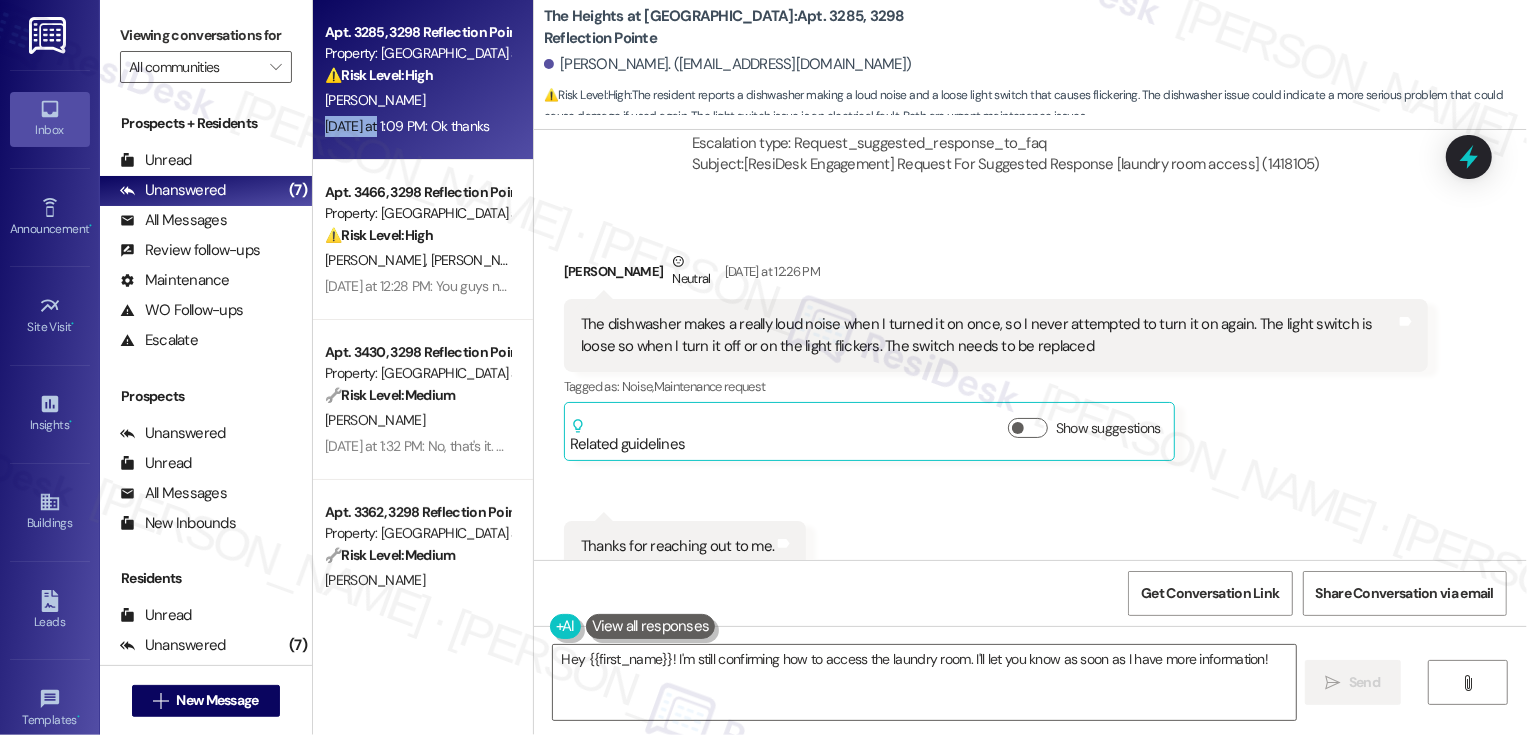 scroll, scrollTop: 6790, scrollLeft: 0, axis: vertical 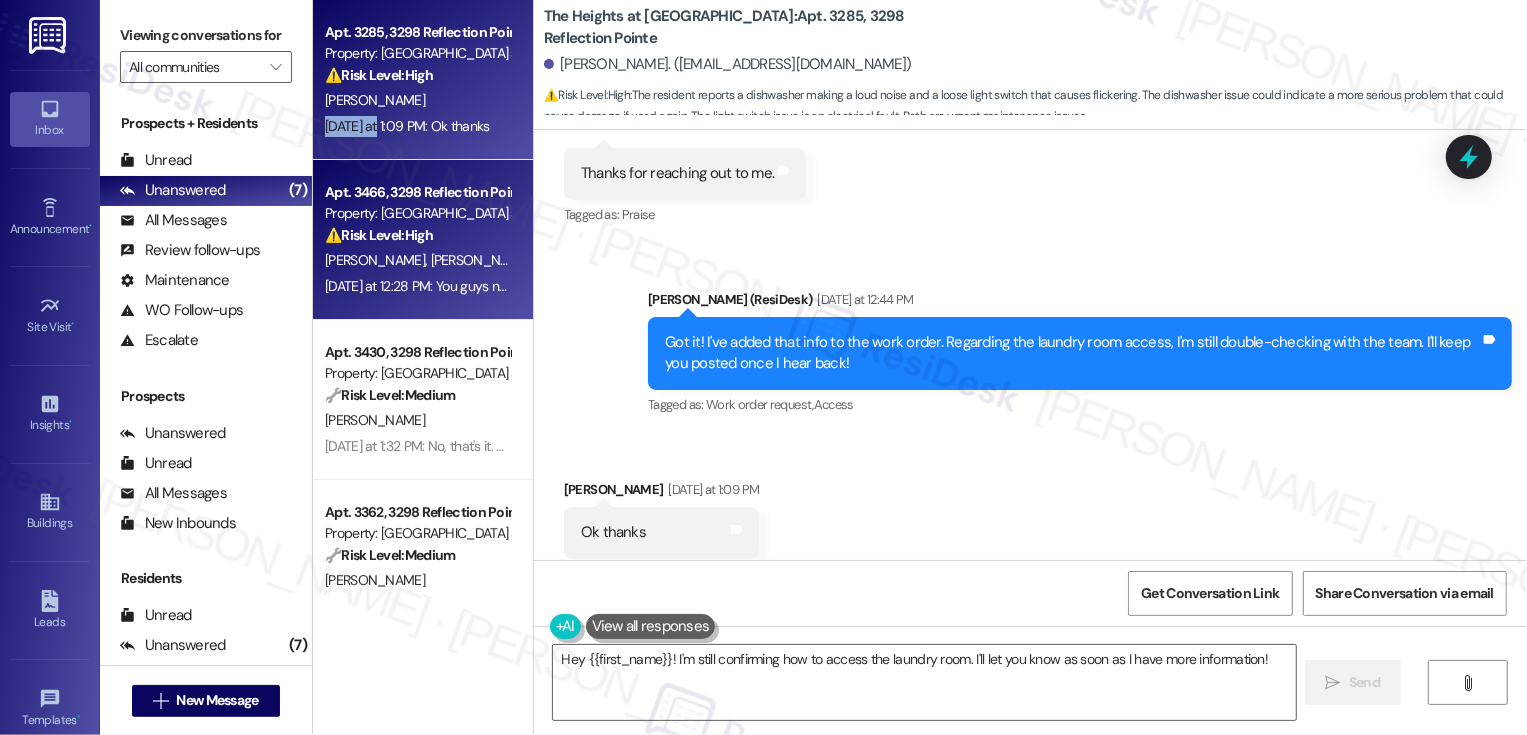 click on "⚠️  Risk Level:  High" at bounding box center [379, 235] 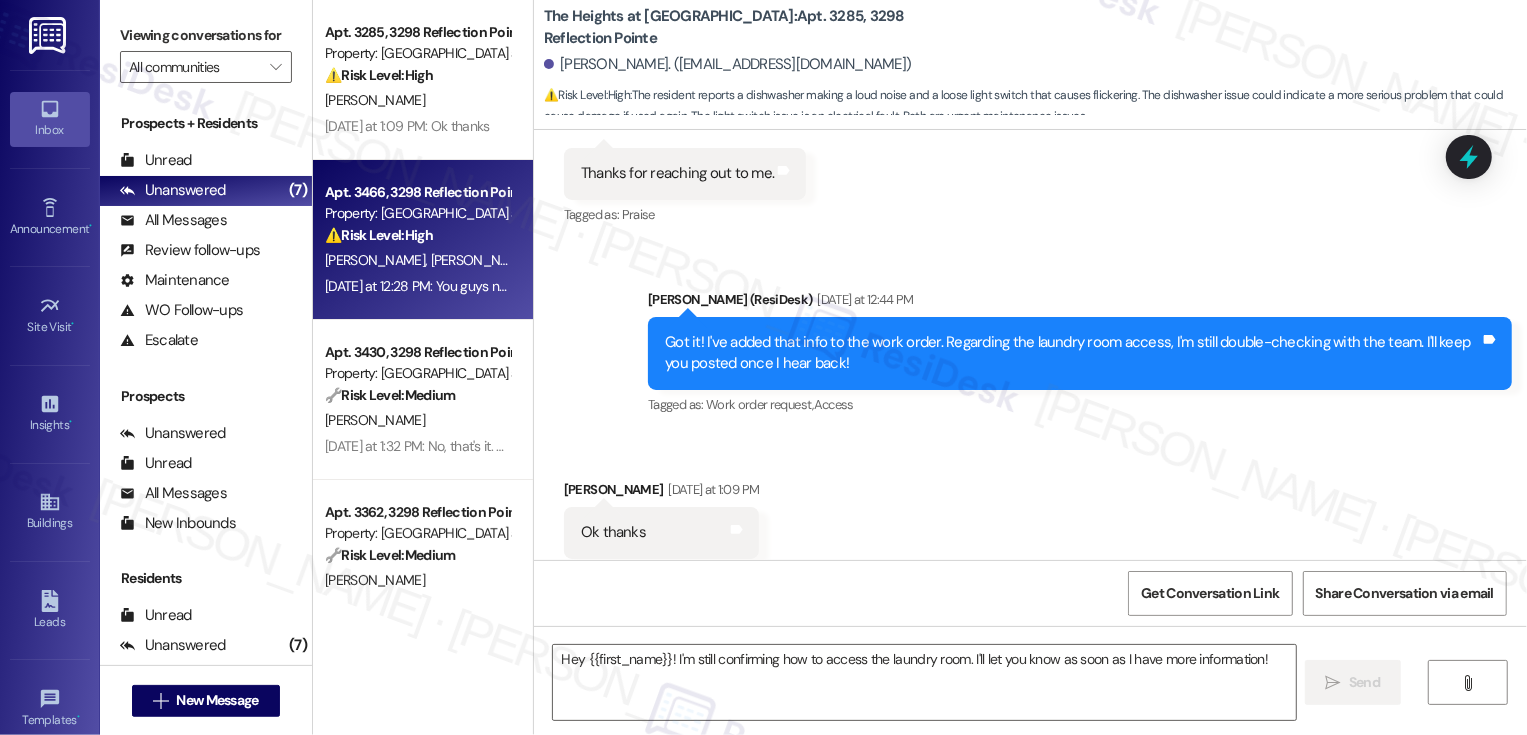 type on "Fetching suggested responses. Please feel free to read through the conversation in the meantime." 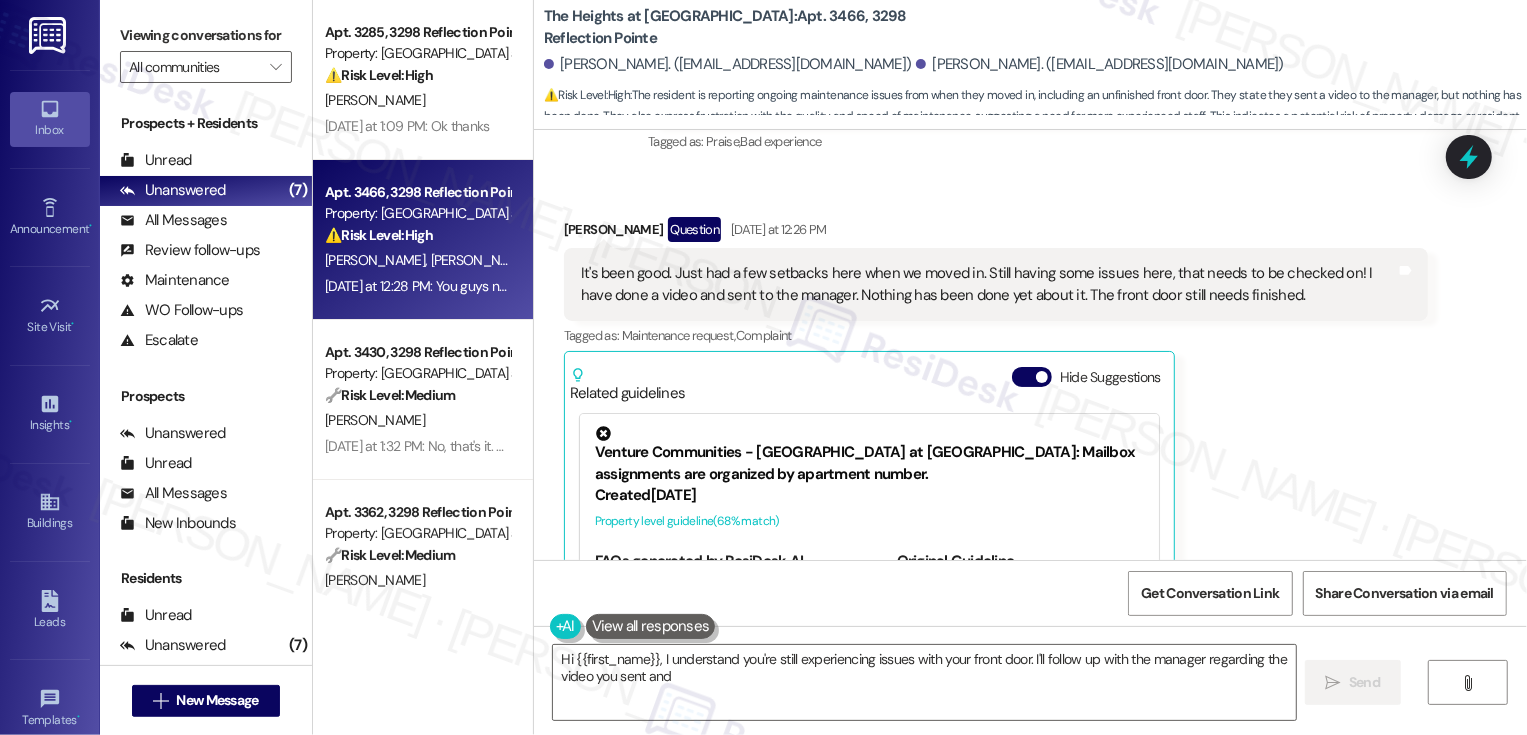 scroll, scrollTop: 5963, scrollLeft: 0, axis: vertical 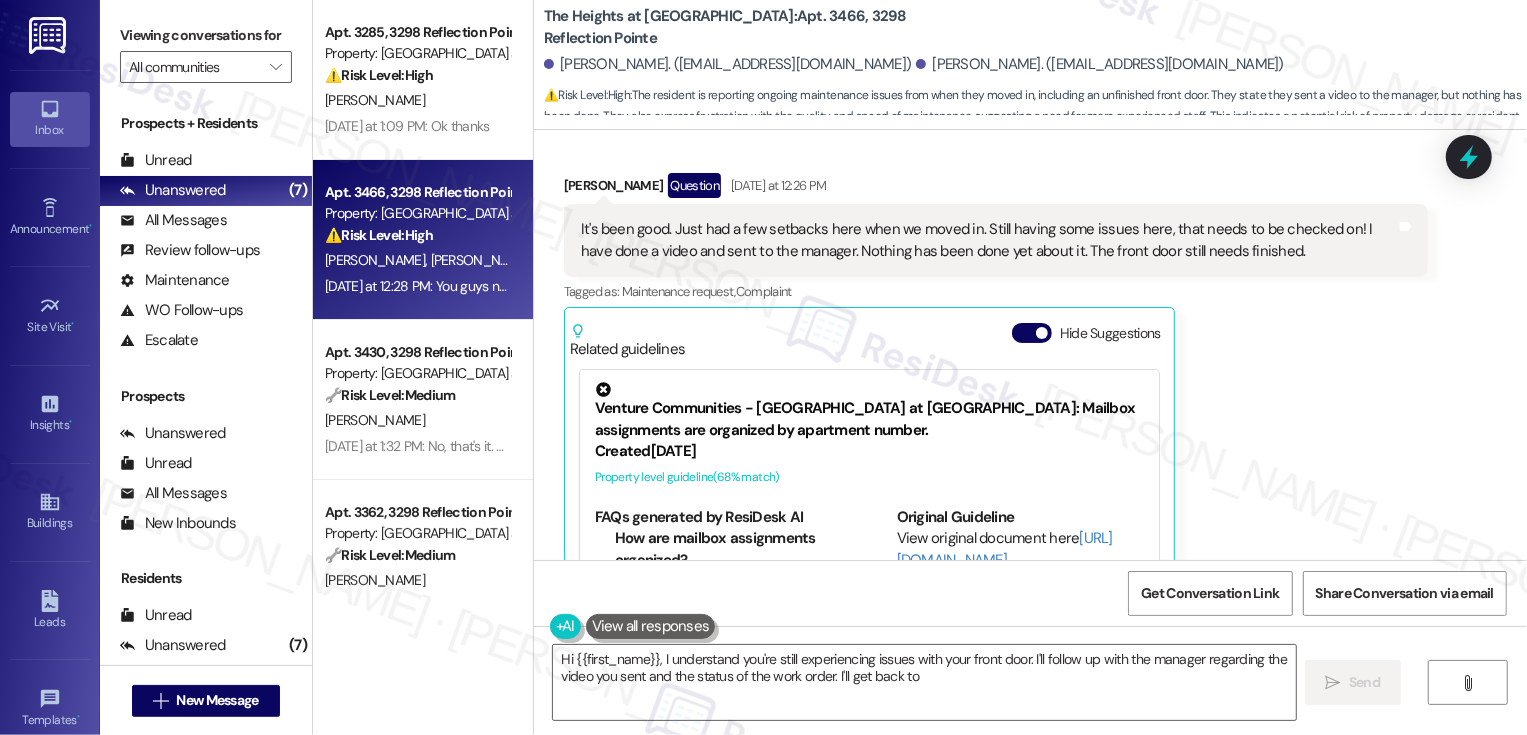 click on "Hide Suggestions" at bounding box center (1090, 333) 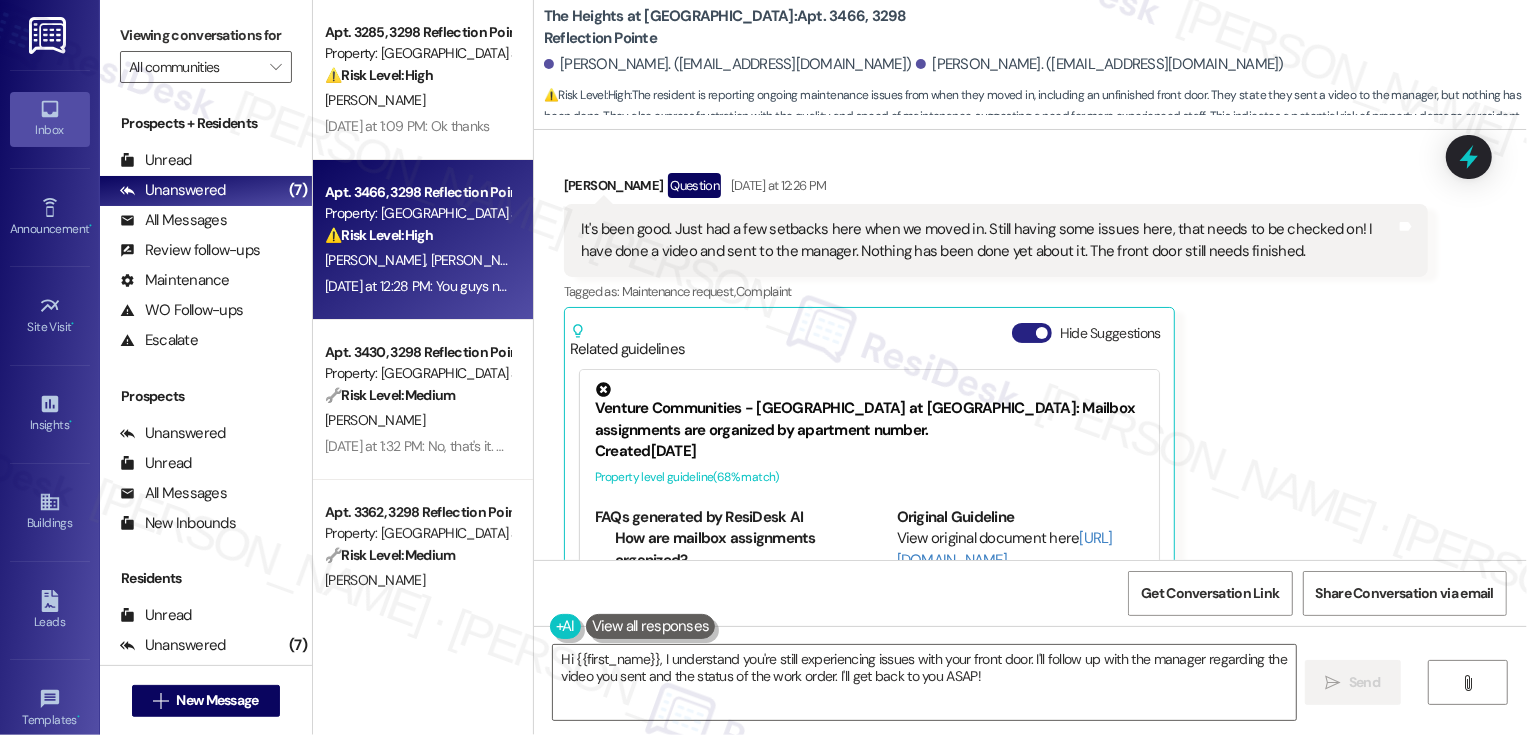 click on "Hide Suggestions" at bounding box center [1032, 333] 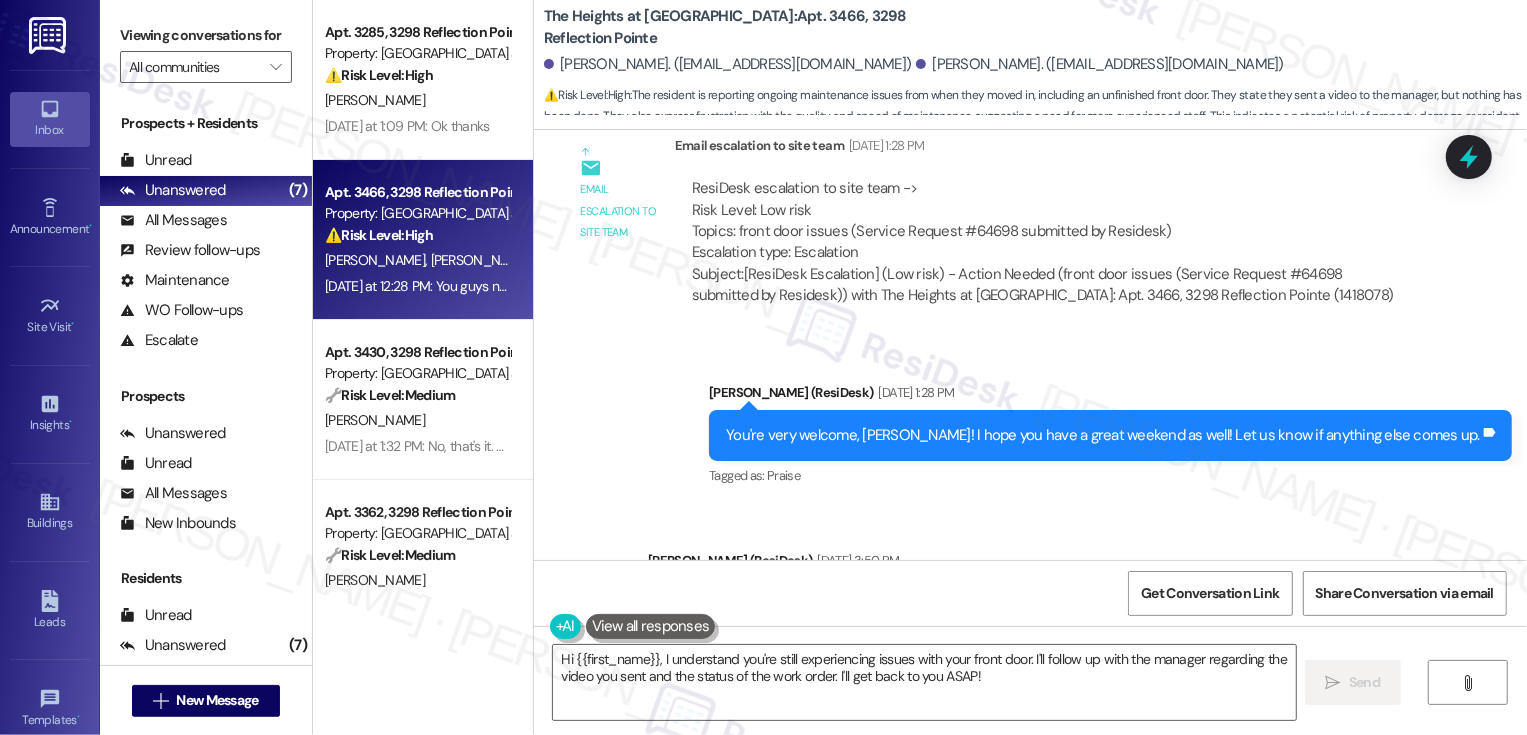 scroll, scrollTop: 5030, scrollLeft: 0, axis: vertical 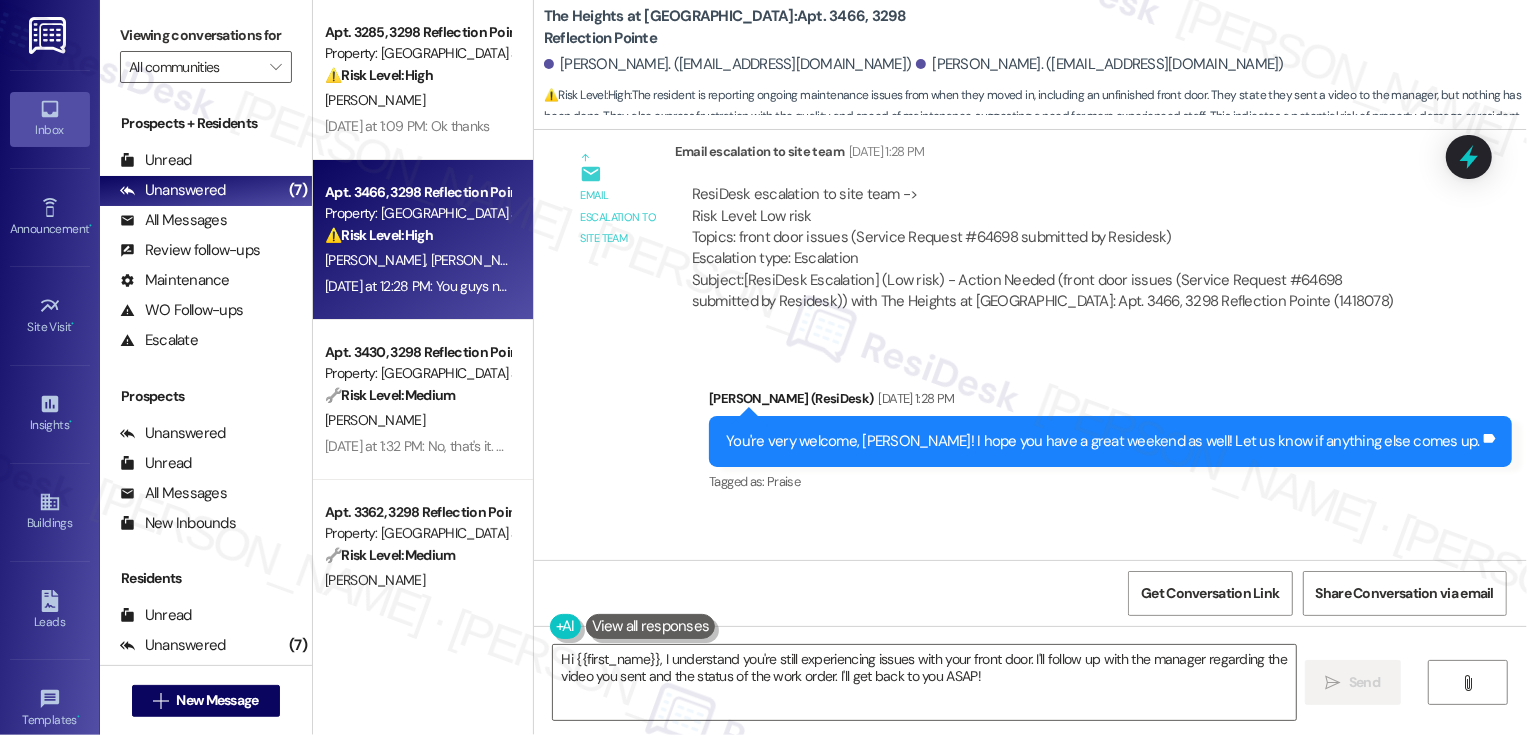 click on "The Heights at [GEOGRAPHIC_DATA]:  Apt. 3466, 3298 Reflection Pointe" at bounding box center (744, 27) 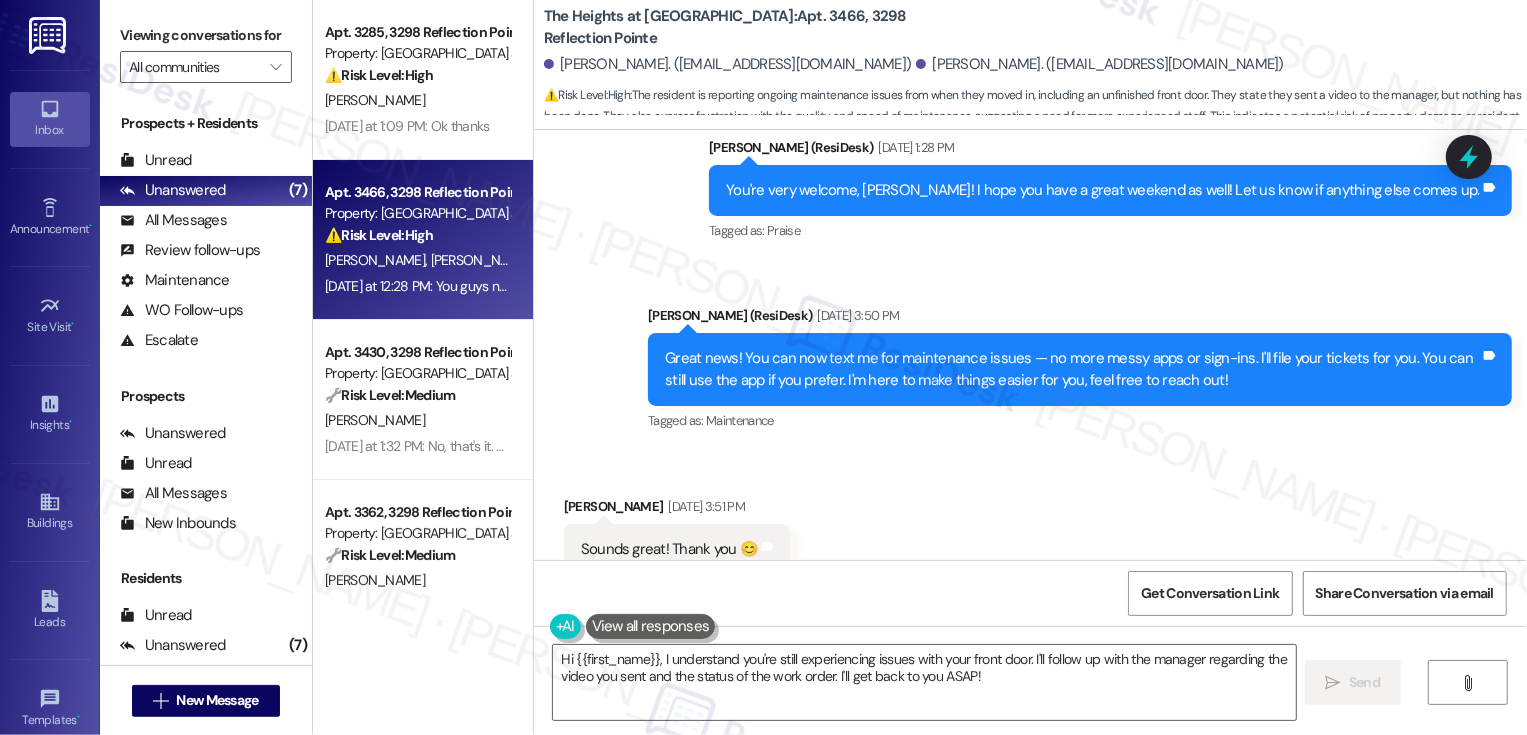 scroll, scrollTop: 5331, scrollLeft: 0, axis: vertical 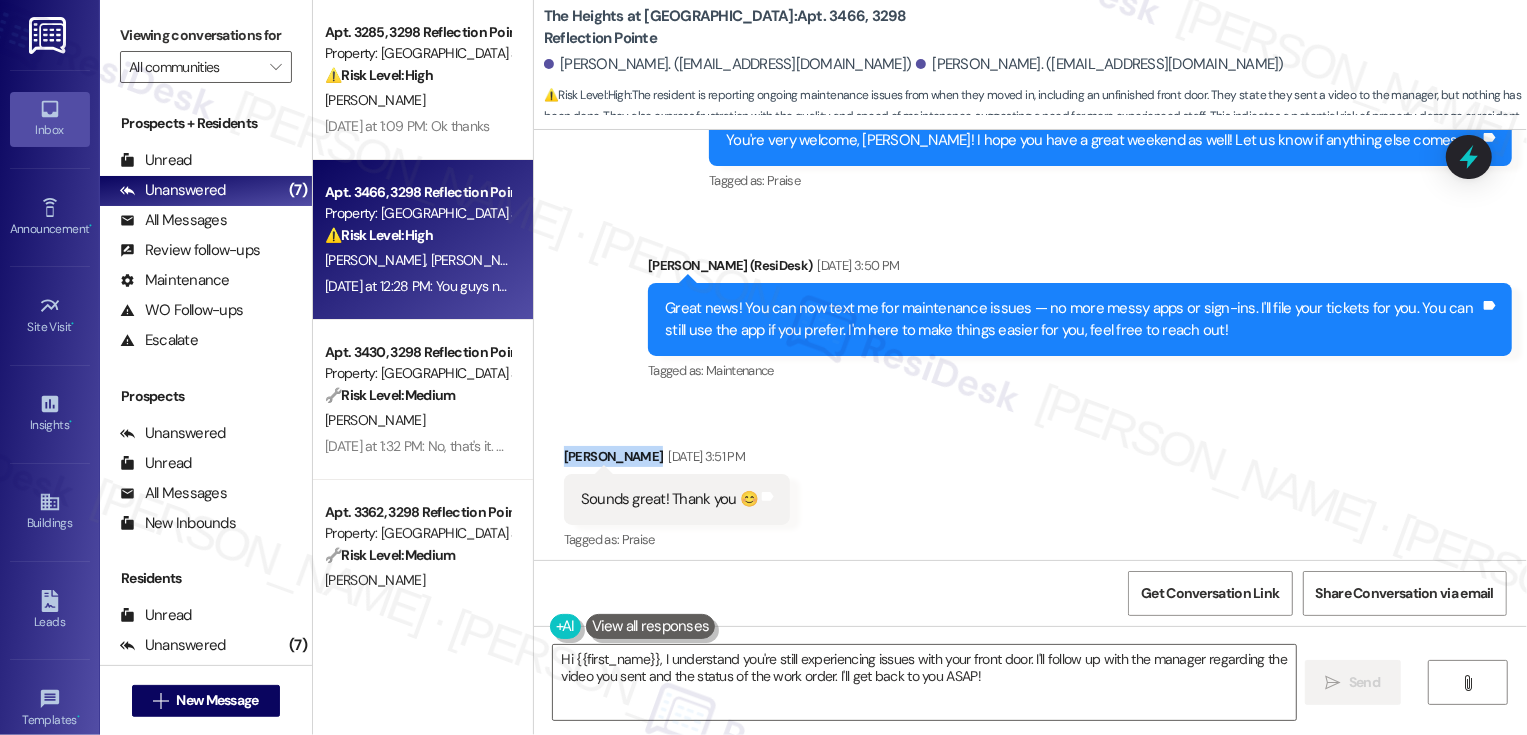 drag, startPoint x: 552, startPoint y: 429, endPoint x: 640, endPoint y: 435, distance: 88.20431 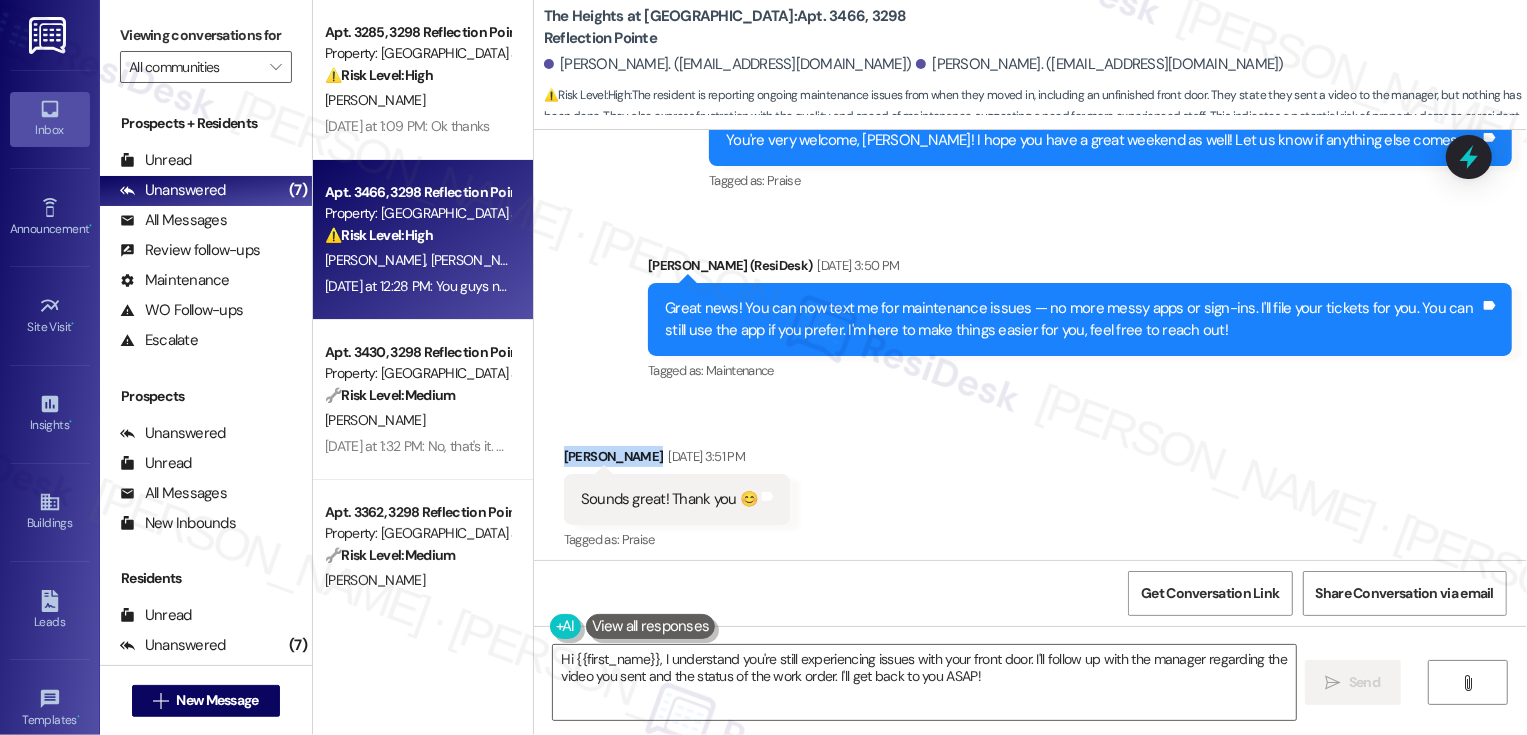 copy on "[PERSON_NAME]" 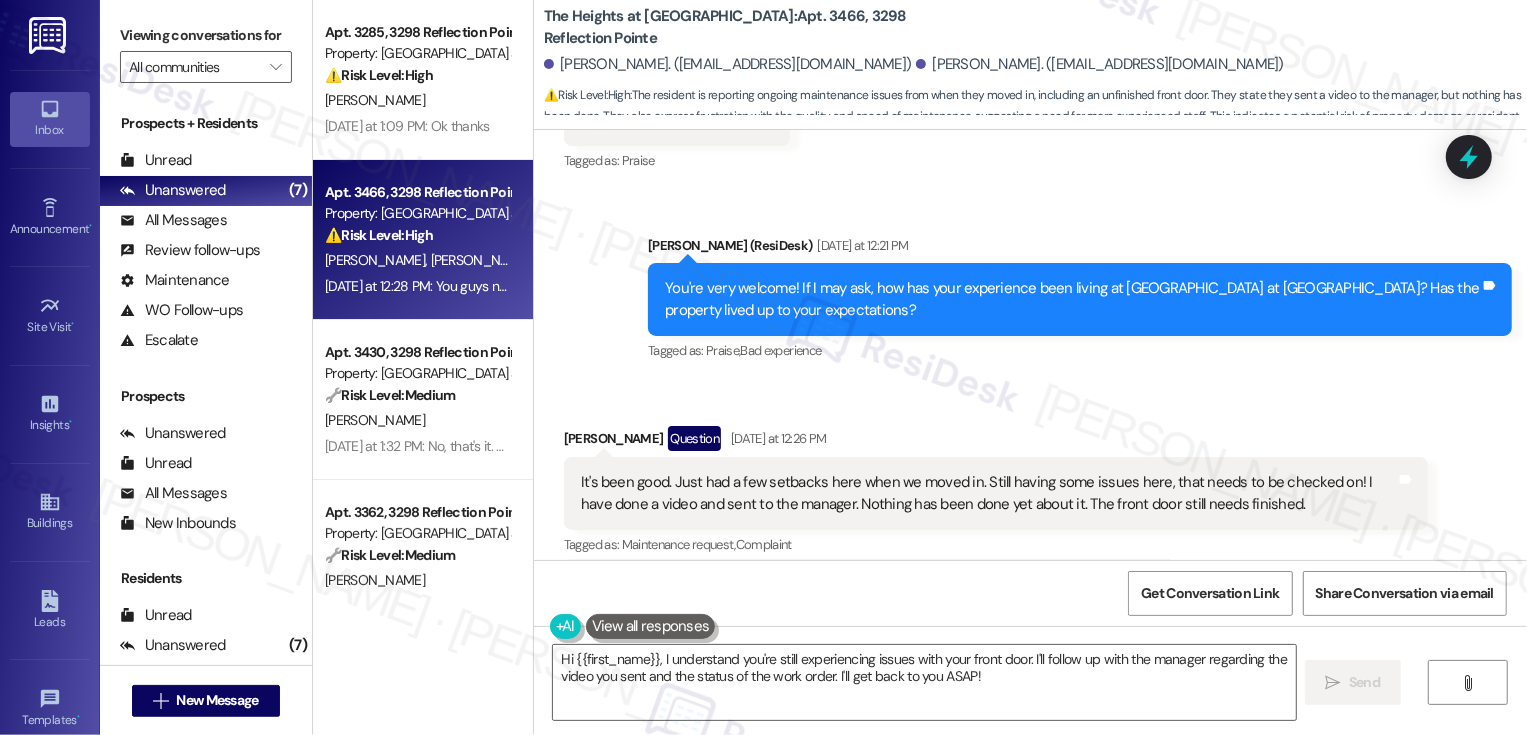 scroll, scrollTop: 5703, scrollLeft: 0, axis: vertical 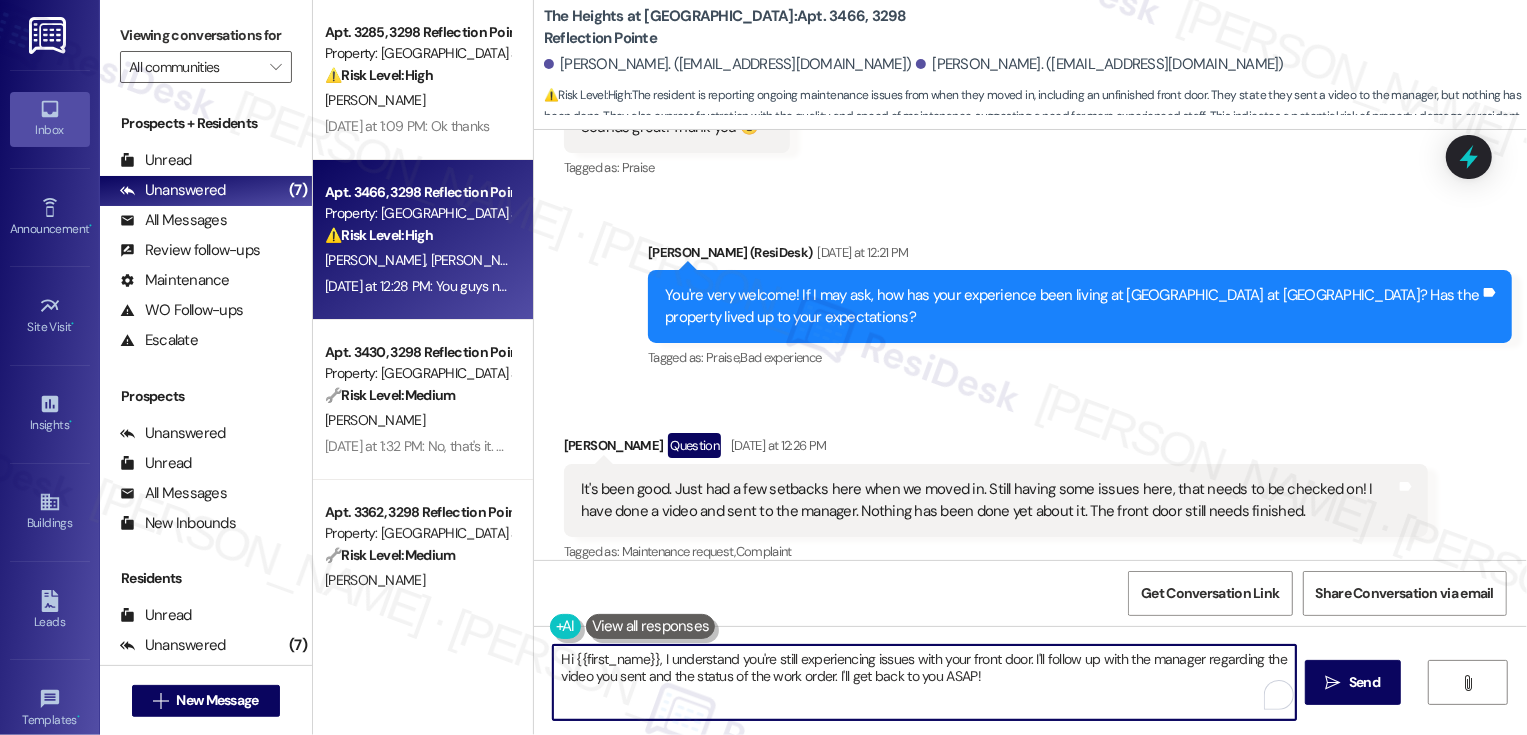 drag, startPoint x: 653, startPoint y: 659, endPoint x: 976, endPoint y: 730, distance: 330.71136 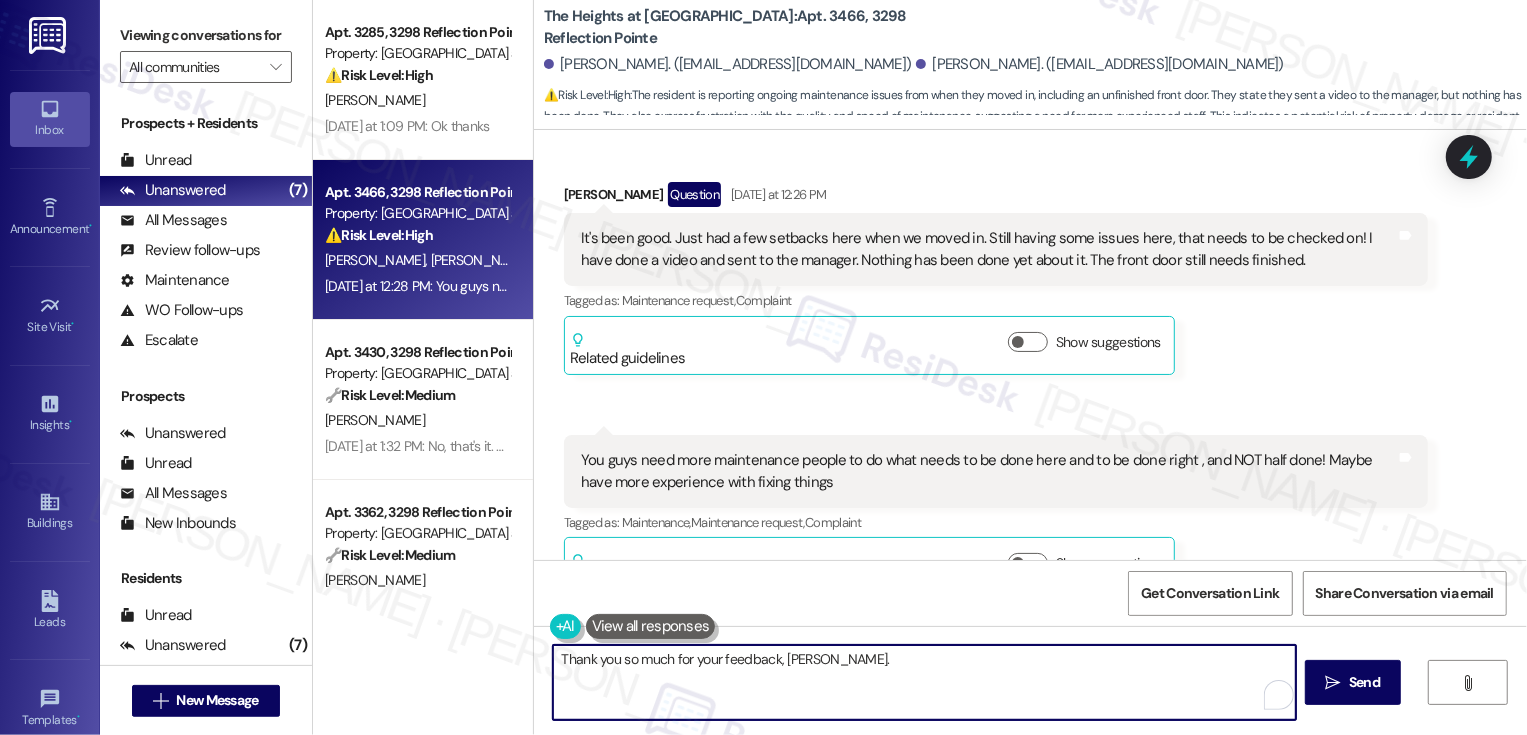 scroll, scrollTop: 5938, scrollLeft: 0, axis: vertical 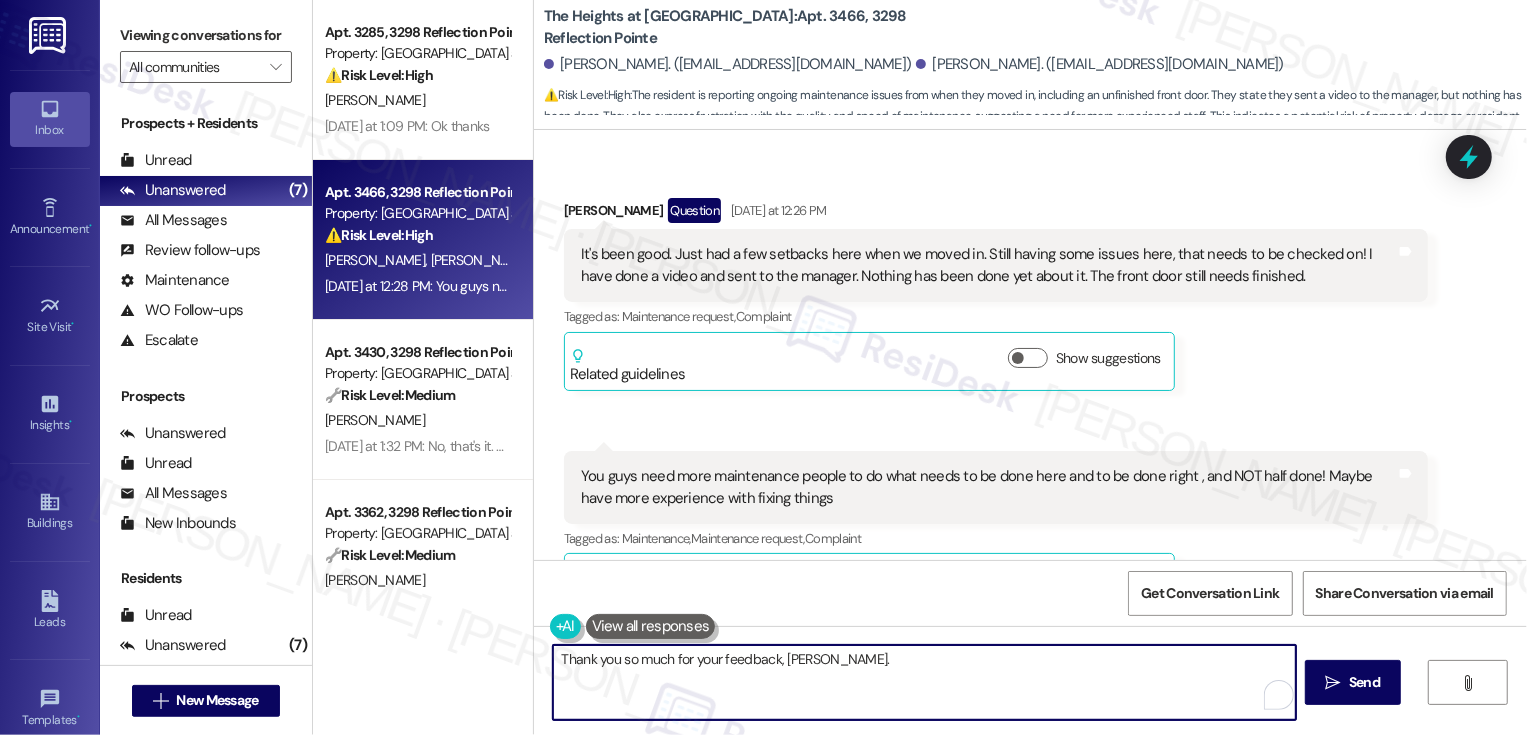 click on "Thank you so much for your feedback, [PERSON_NAME]." at bounding box center [924, 682] 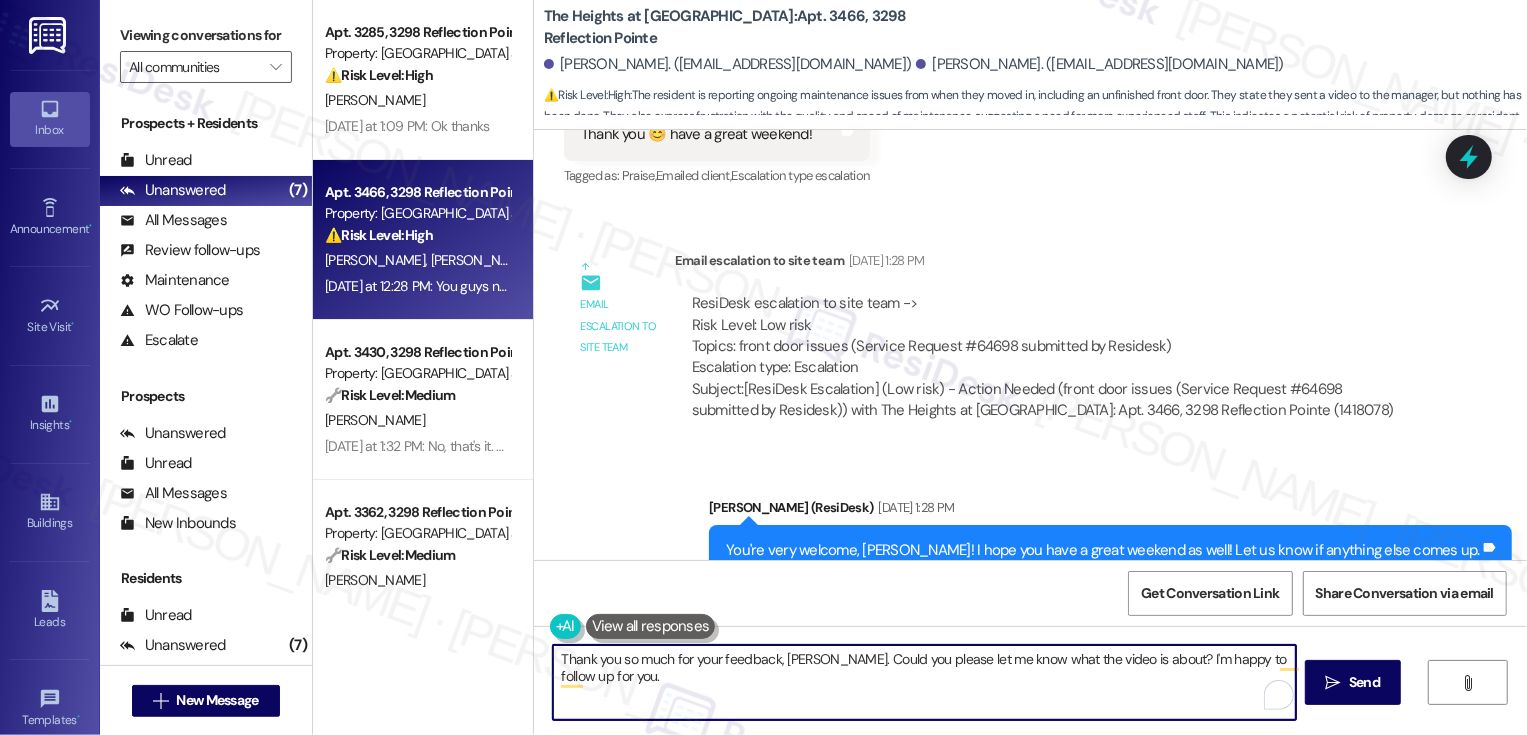 scroll, scrollTop: 5981, scrollLeft: 0, axis: vertical 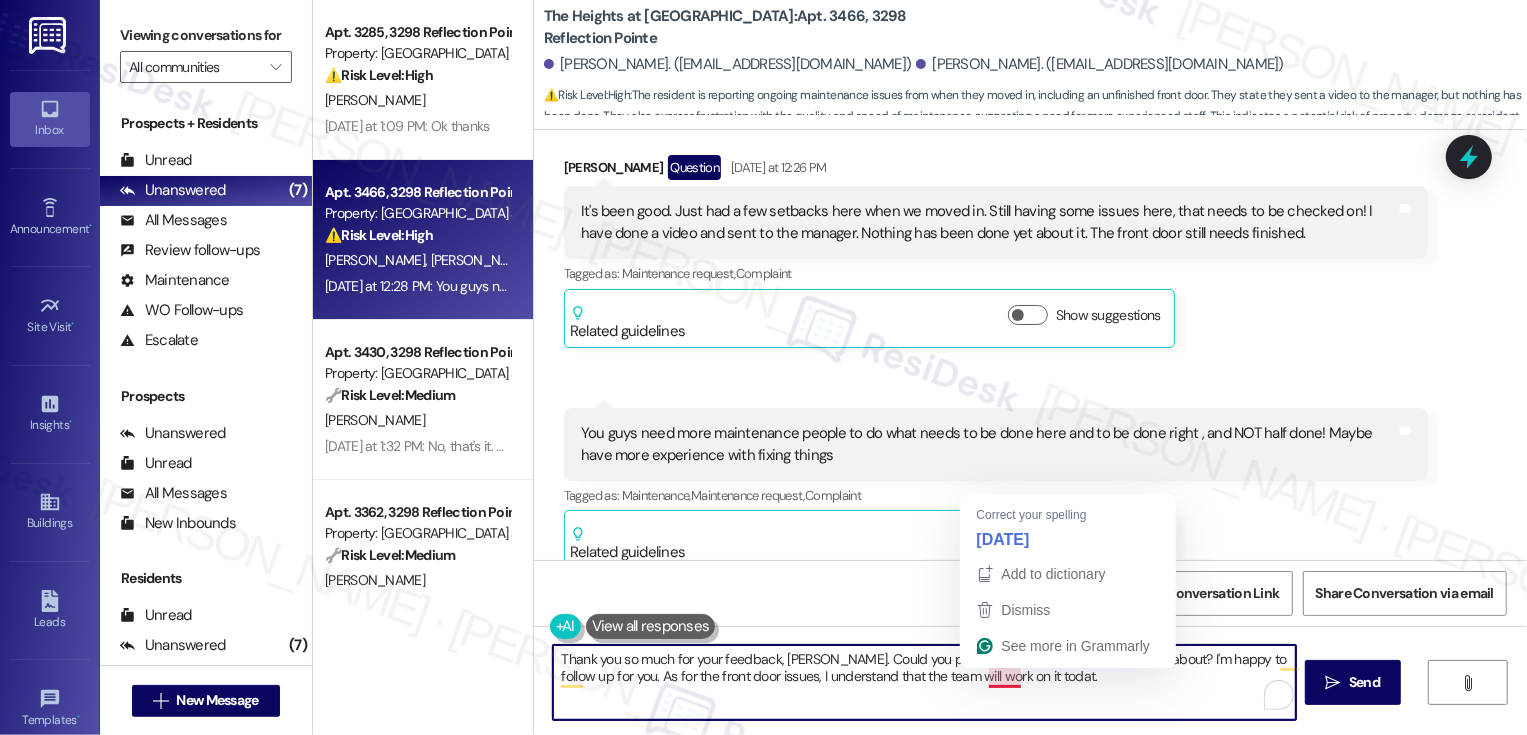 click on "Thank you so much for your feedback, [PERSON_NAME]. Could you please let me know what the video is about? I'm happy to follow up for you. As for the front door issues, I understand that the team will work on it todat." at bounding box center (924, 682) 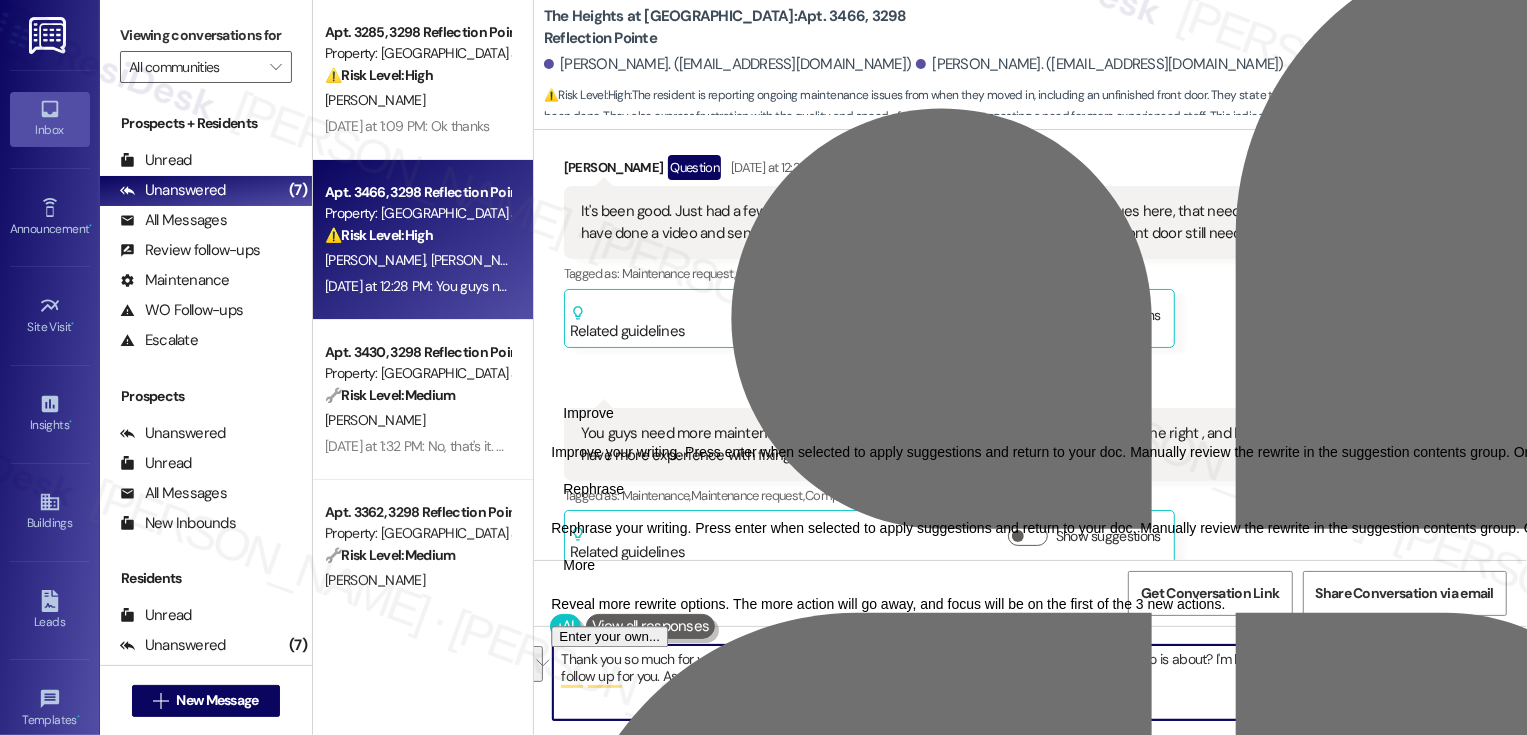click on "Rephrase" at bounding box center [593, 490] 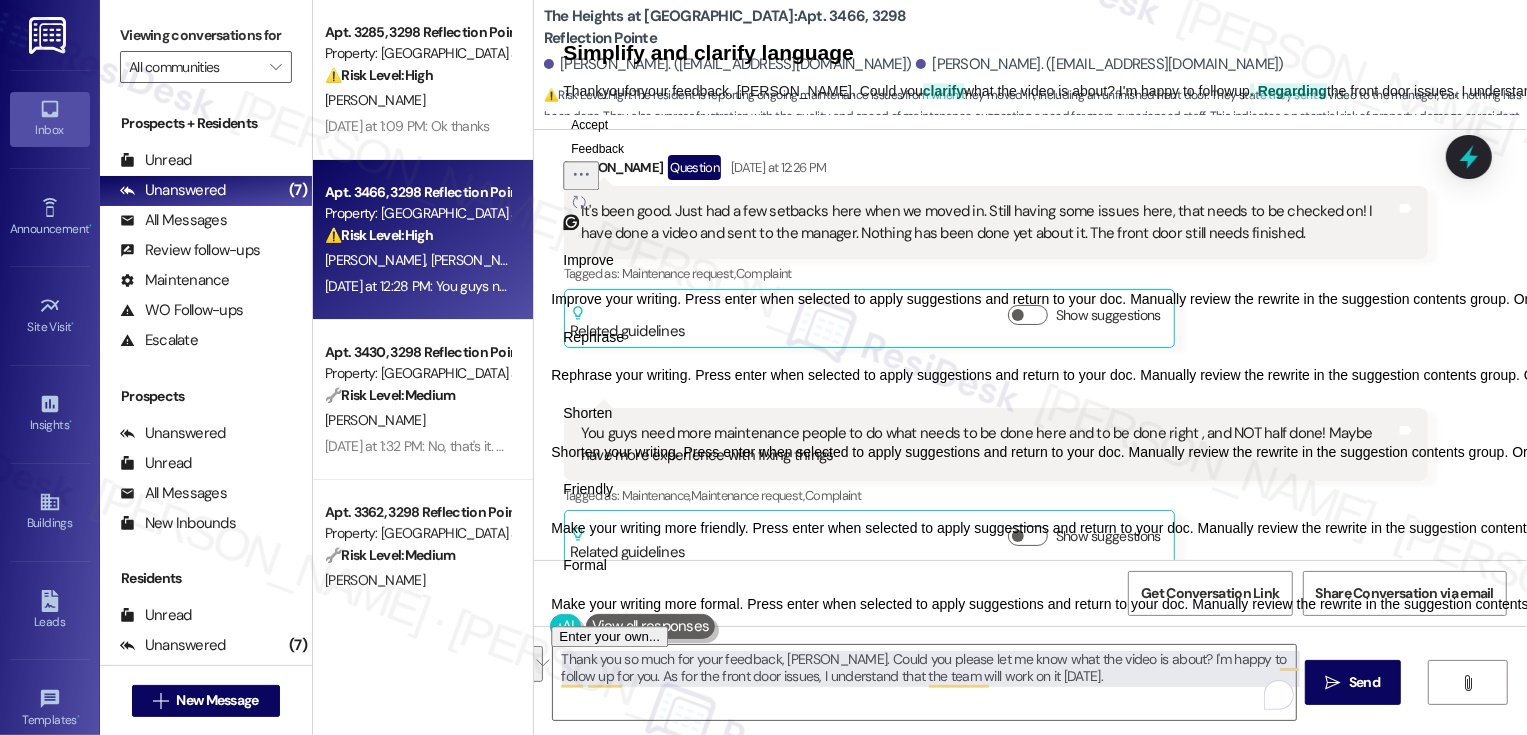 click on "Friendly" at bounding box center [588, 490] 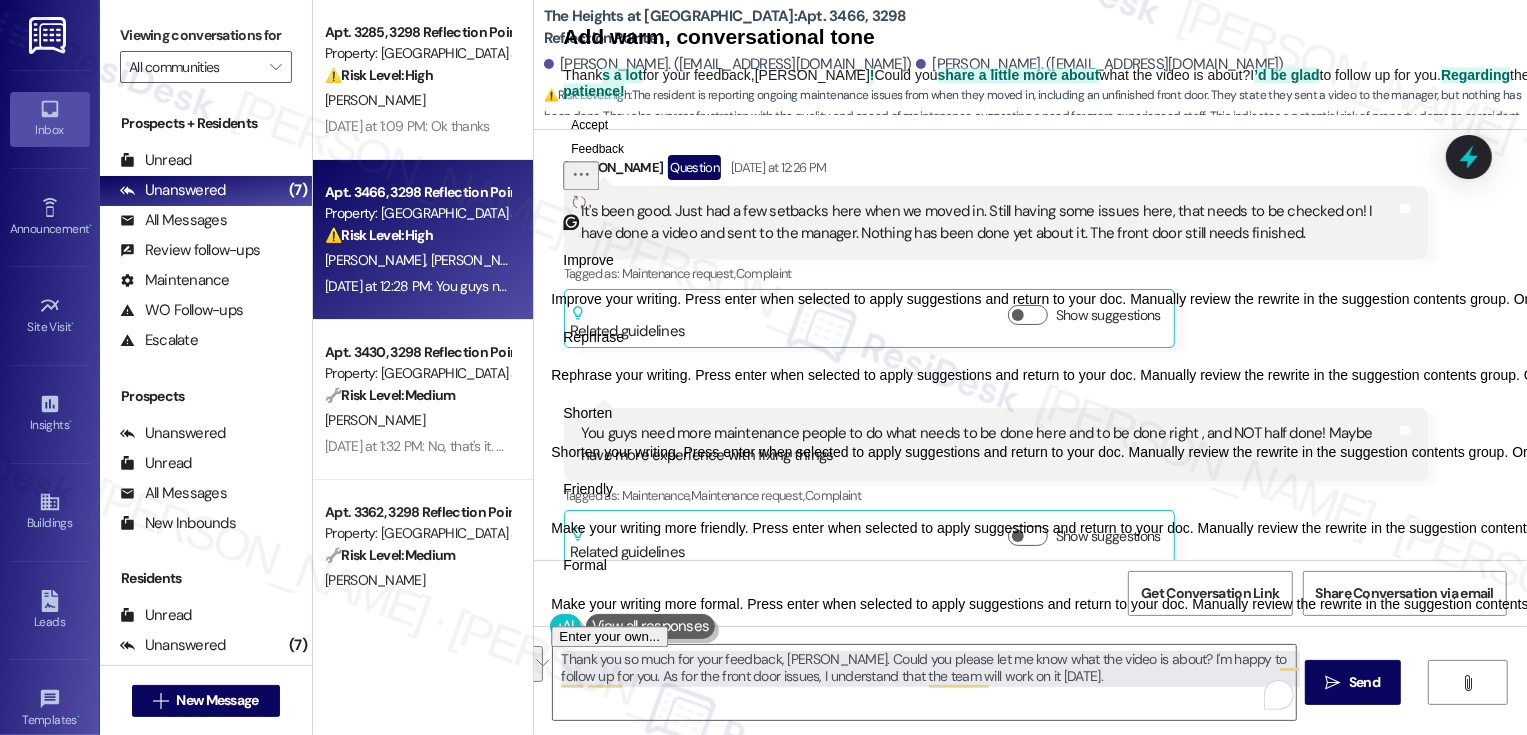 click on "Add warm, conversational tone Thank s a lot  for your feedback,  [PERSON_NAME] !  Could you  share a little more about  what the video is about?  I ’d be glad  to follow up for you.  Regarding  the front door issues, I  know  the team will  be working  on it [DATE].  I appreciate your patience! Accept Feedback" 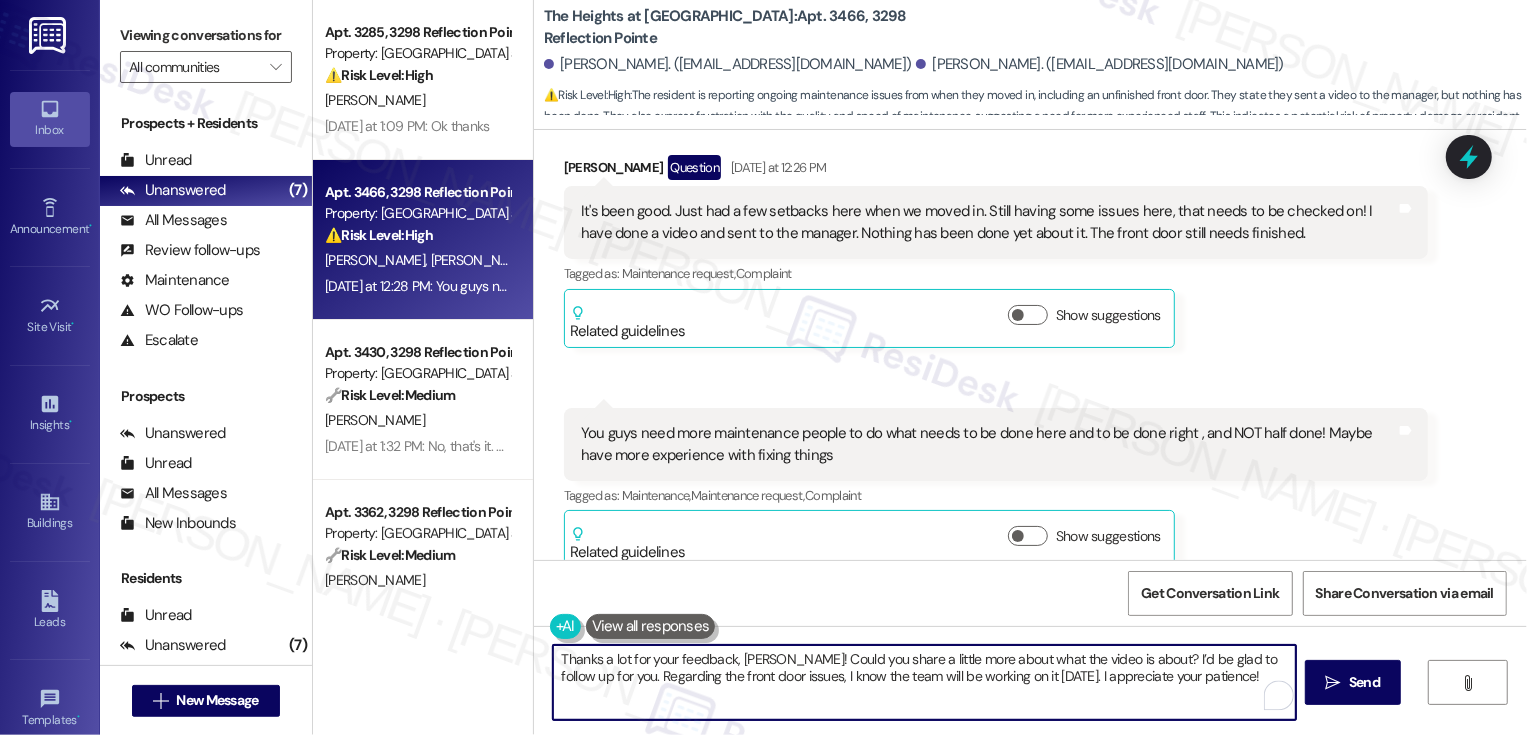 click on "Thanks a lot for your feedback, [PERSON_NAME]! Could you share a little more about what the video is about? I’d be glad to follow up for you. Regarding the front door issues, I know the team will be working on it [DATE]. I appreciate your patience!" at bounding box center (924, 682) 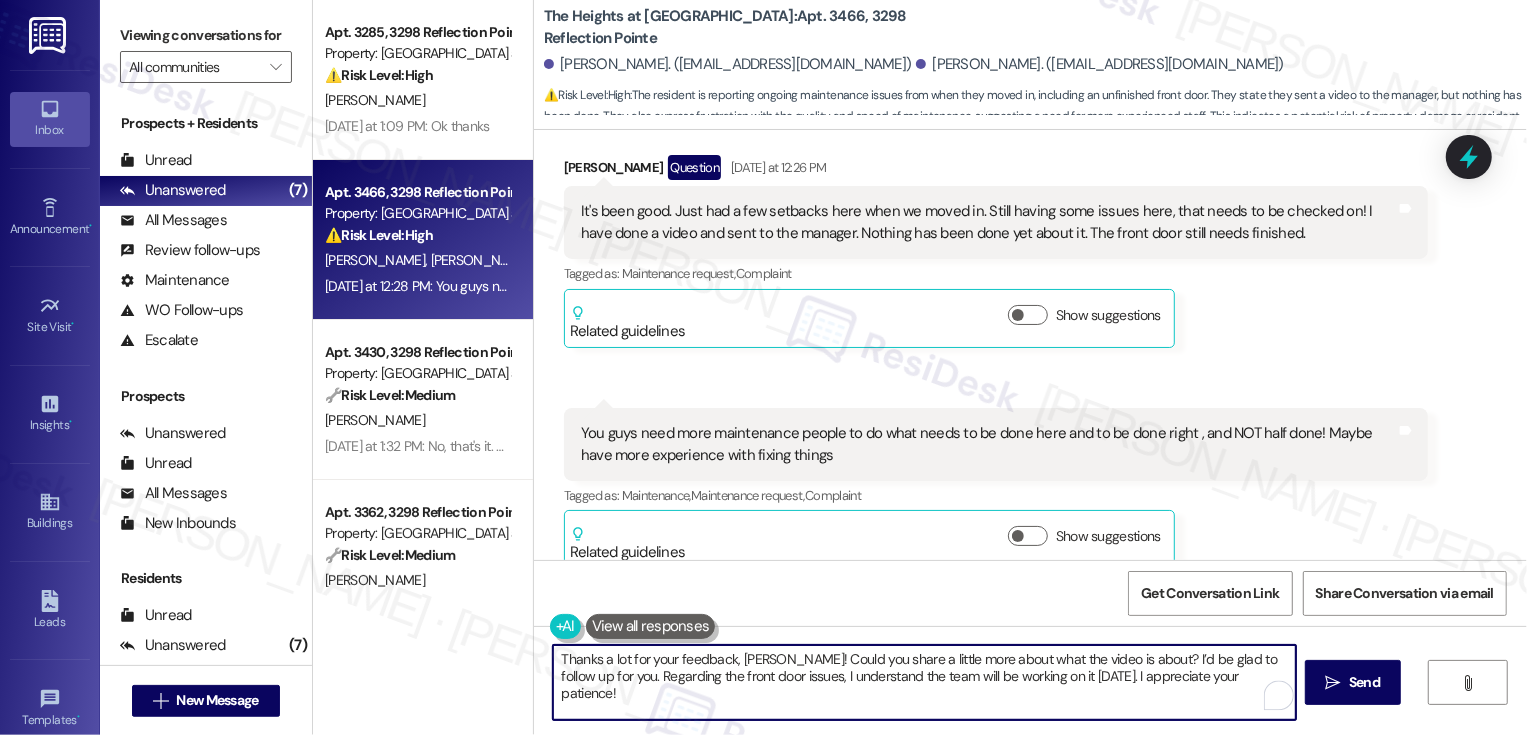 click on "Thanks a lot for your feedback, [PERSON_NAME]! Could you share a little more about what the video is about? I’d be glad to follow up for you. Regarding the front door issues, I understand the team will be working on it [DATE]. I appreciate your patience!" at bounding box center (924, 682) 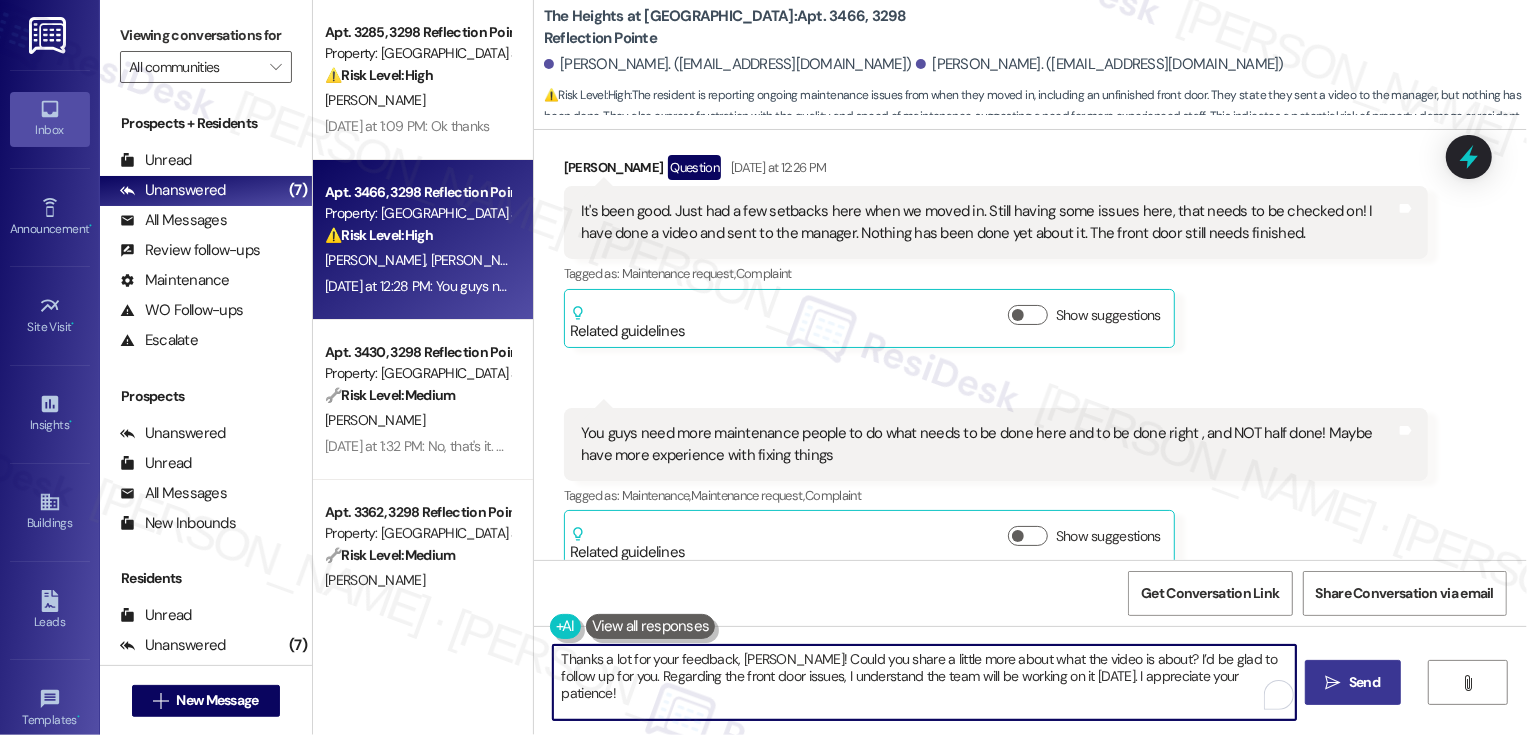 type on "Thanks a lot for your feedback, [PERSON_NAME]! Could you share a little more about what the video is about? I’d be glad to follow up for you. Regarding the front door issues, I understand the team will be working on it [DATE]. I appreciate your patience!" 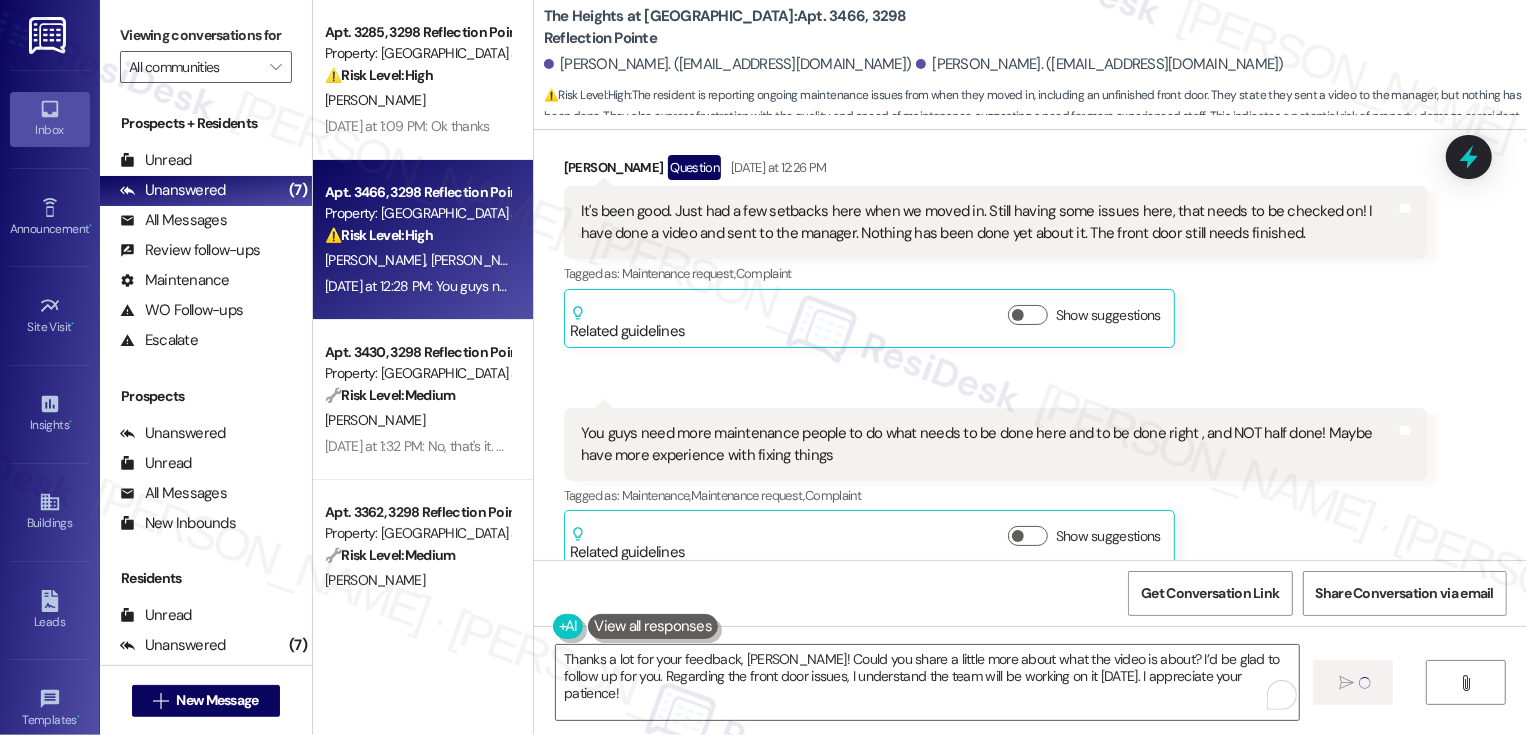 type 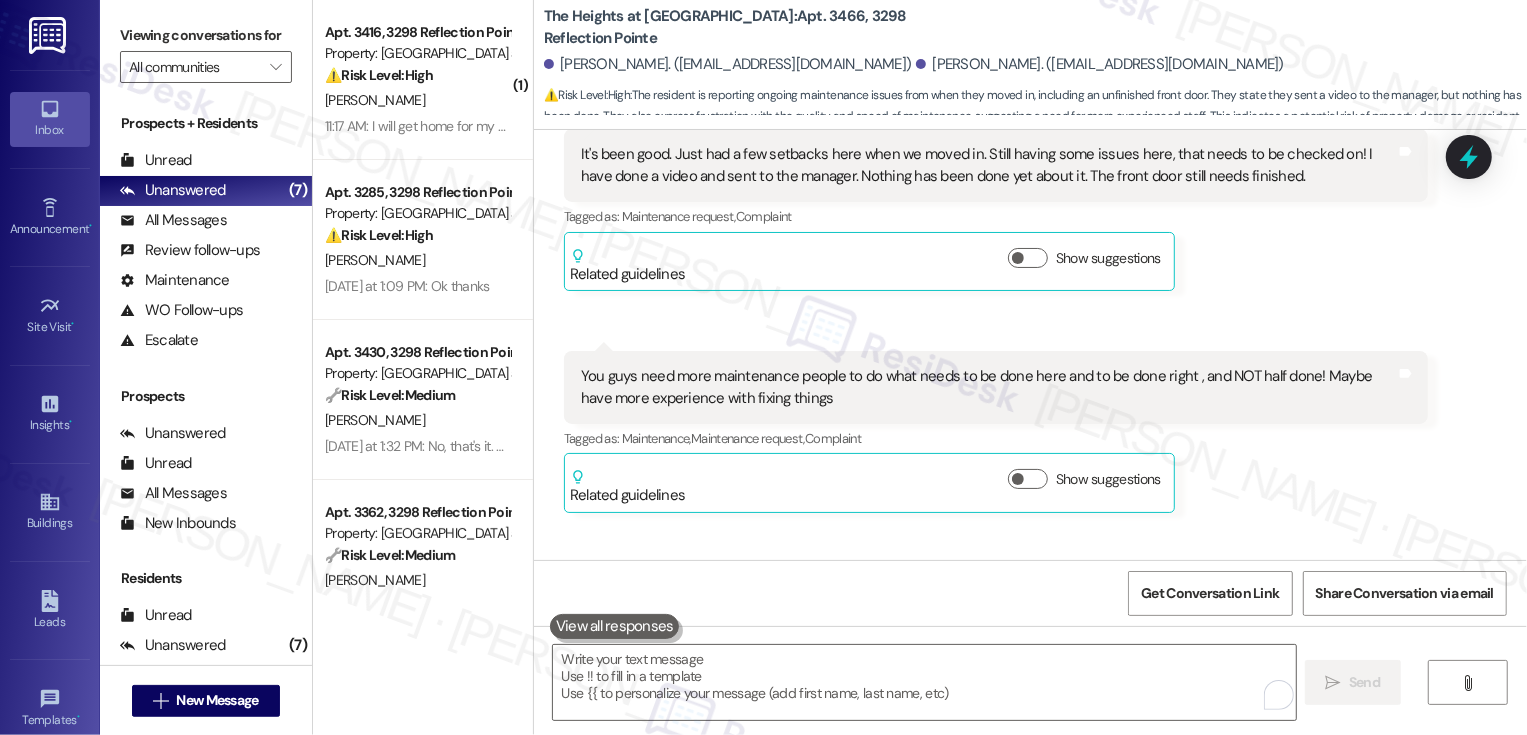 scroll, scrollTop: 6142, scrollLeft: 0, axis: vertical 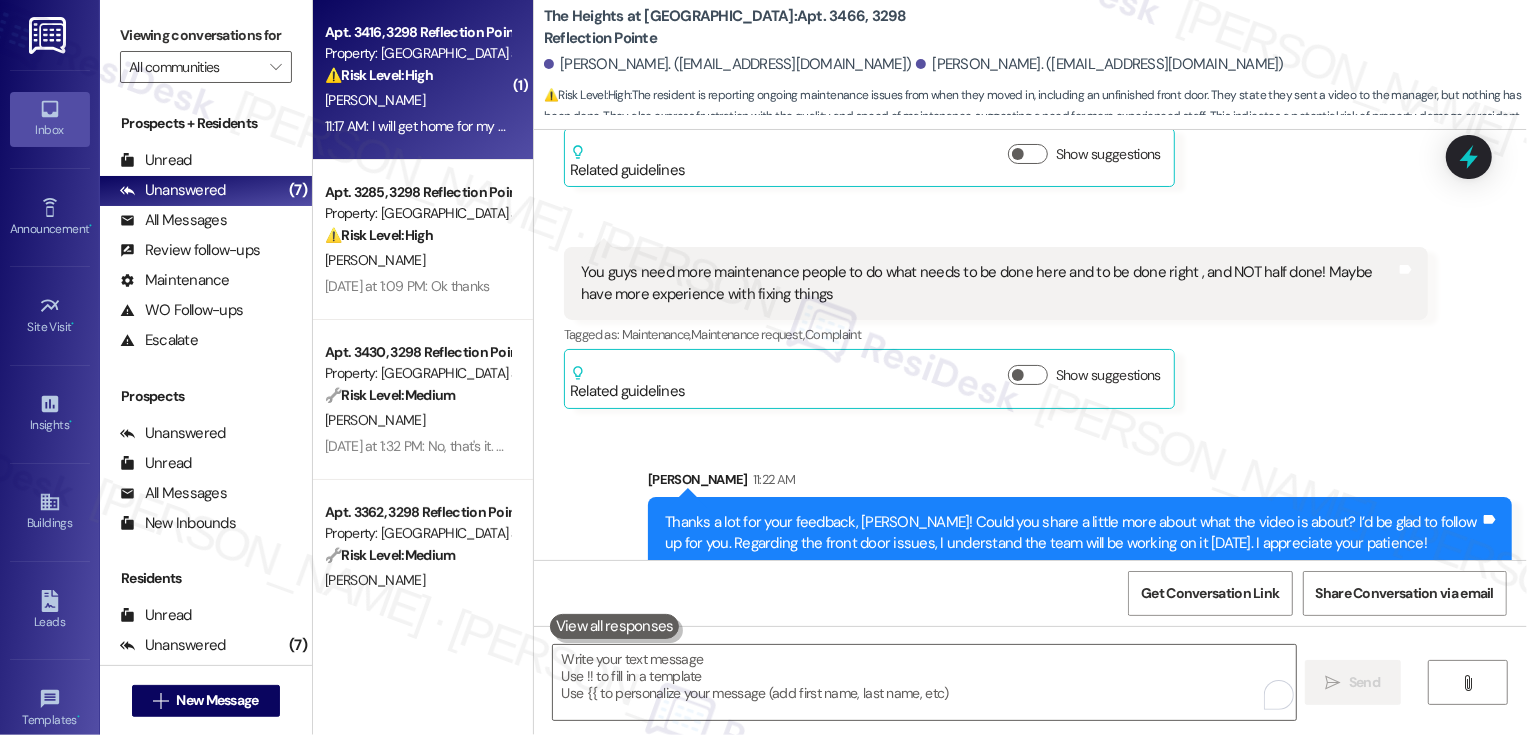 click on "11:17 AM: I will get home for my treatment [DATE] evening around 4:00 could they come at that particular time sorry late getting back with you 11:17 AM: I will get home for my treatment [DATE] evening around 4:00 could they come at that particular time sorry late getting back with you" at bounding box center [731, 126] 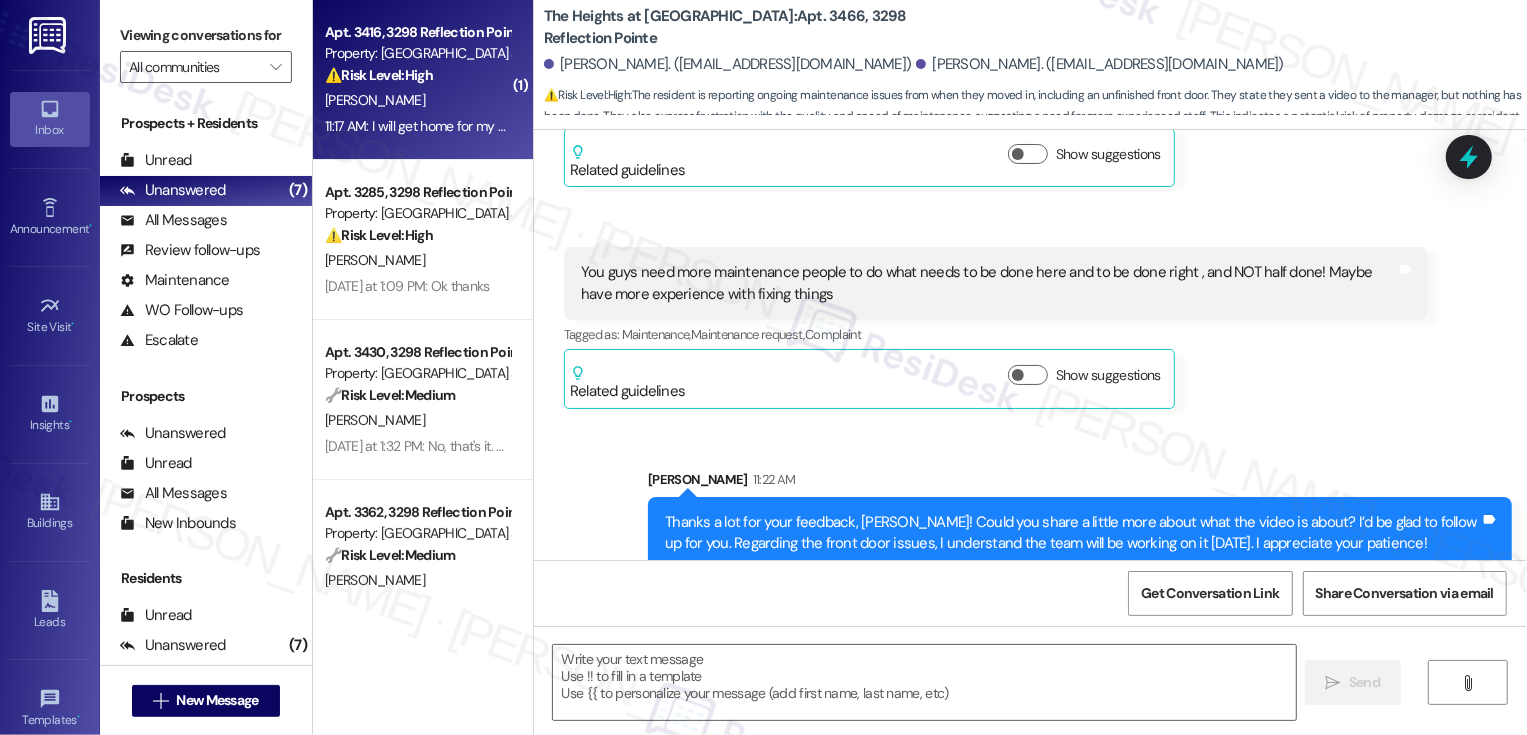type on "Fetching suggested responses. Please feel free to read through the conversation in the meantime." 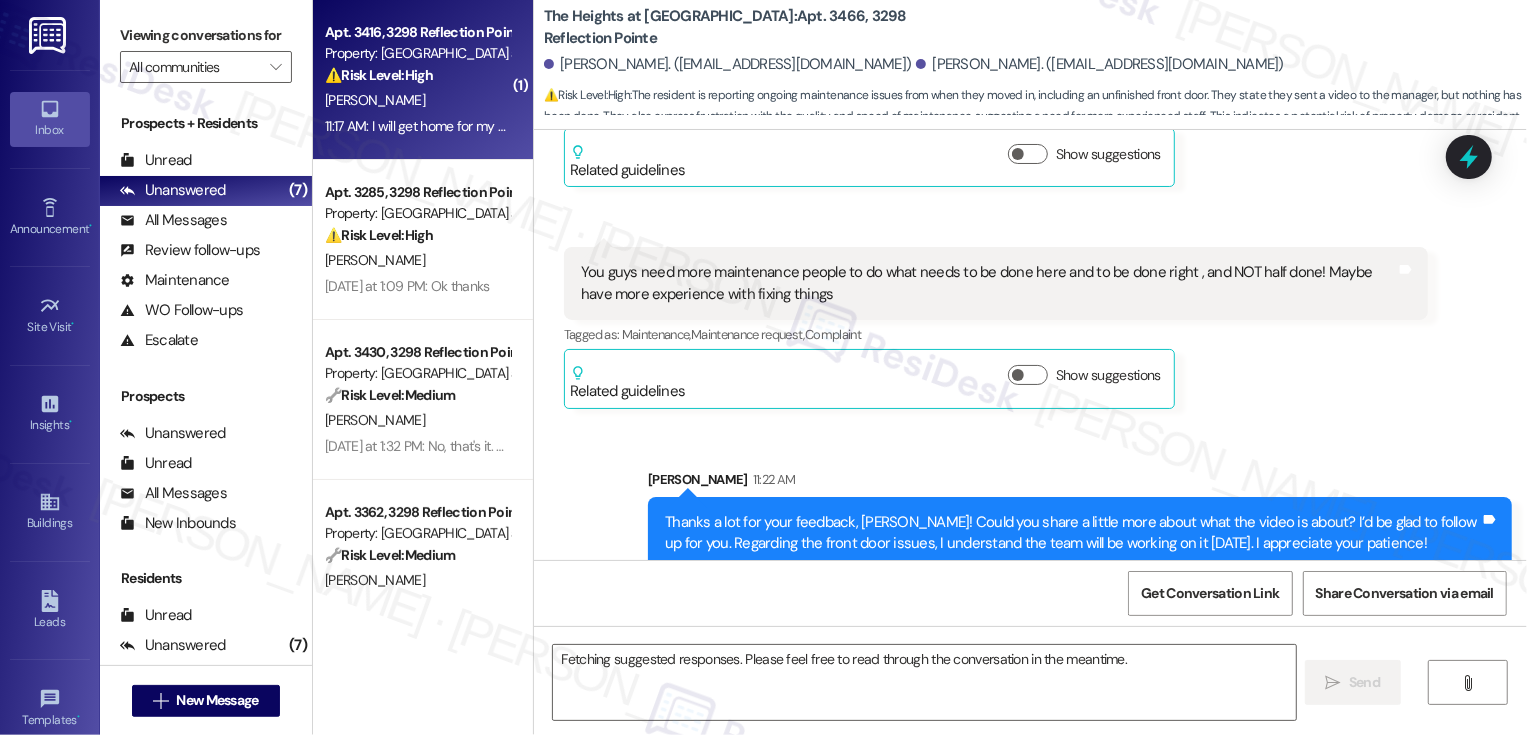 click on "11:17 AM: I will get home for my treatment [DATE] evening around 4:00 could they come at that particular time sorry late getting back with you 11:17 AM: I will get home for my treatment [DATE] evening around 4:00 could they come at that particular time sorry late getting back with you" at bounding box center [731, 126] 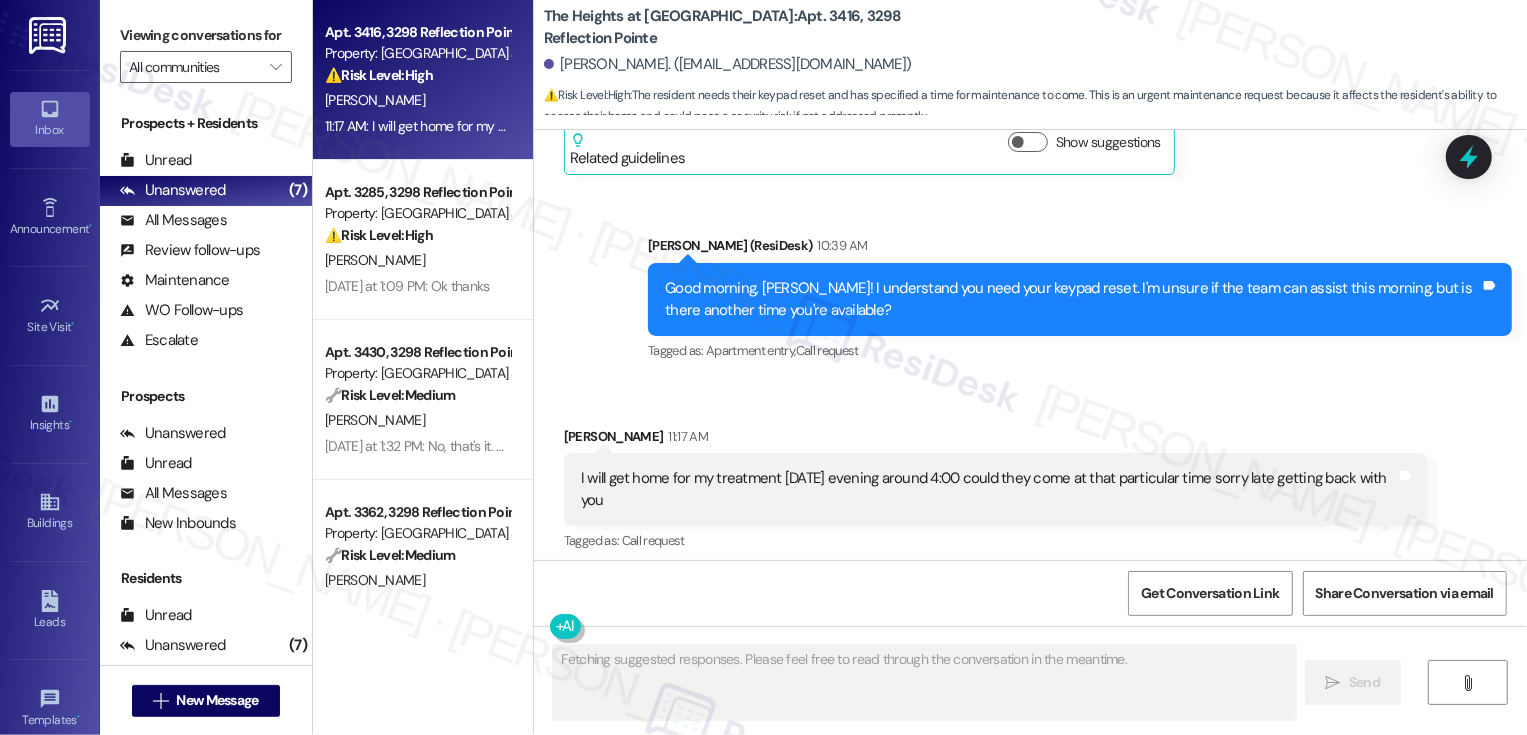 scroll, scrollTop: 968, scrollLeft: 0, axis: vertical 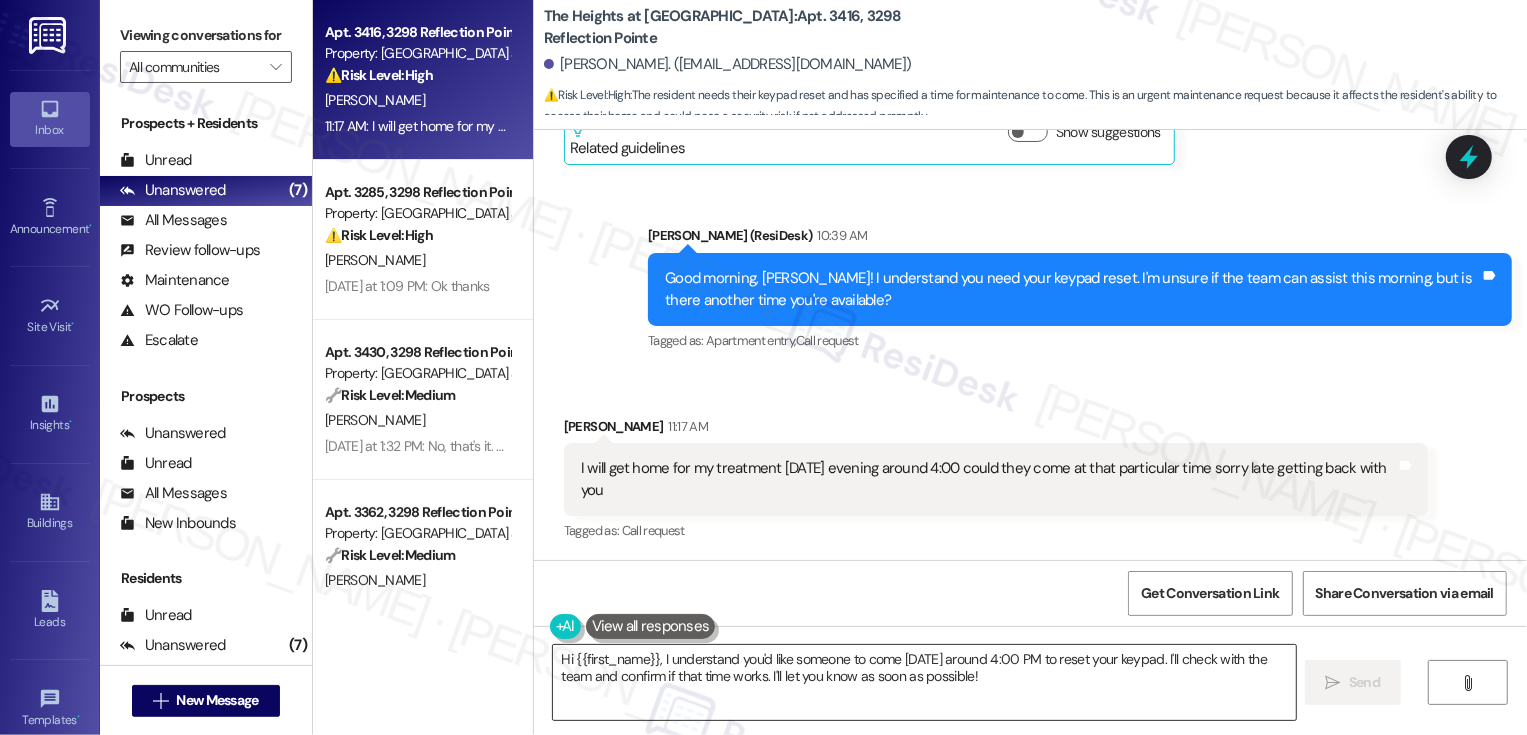 click on "Hi {{first_name}}, I understand you'd like someone to come [DATE] around 4:00 PM to reset your keypad. I'll check with the team and confirm if that time works. I'll let you know as soon as possible!" at bounding box center (924, 682) 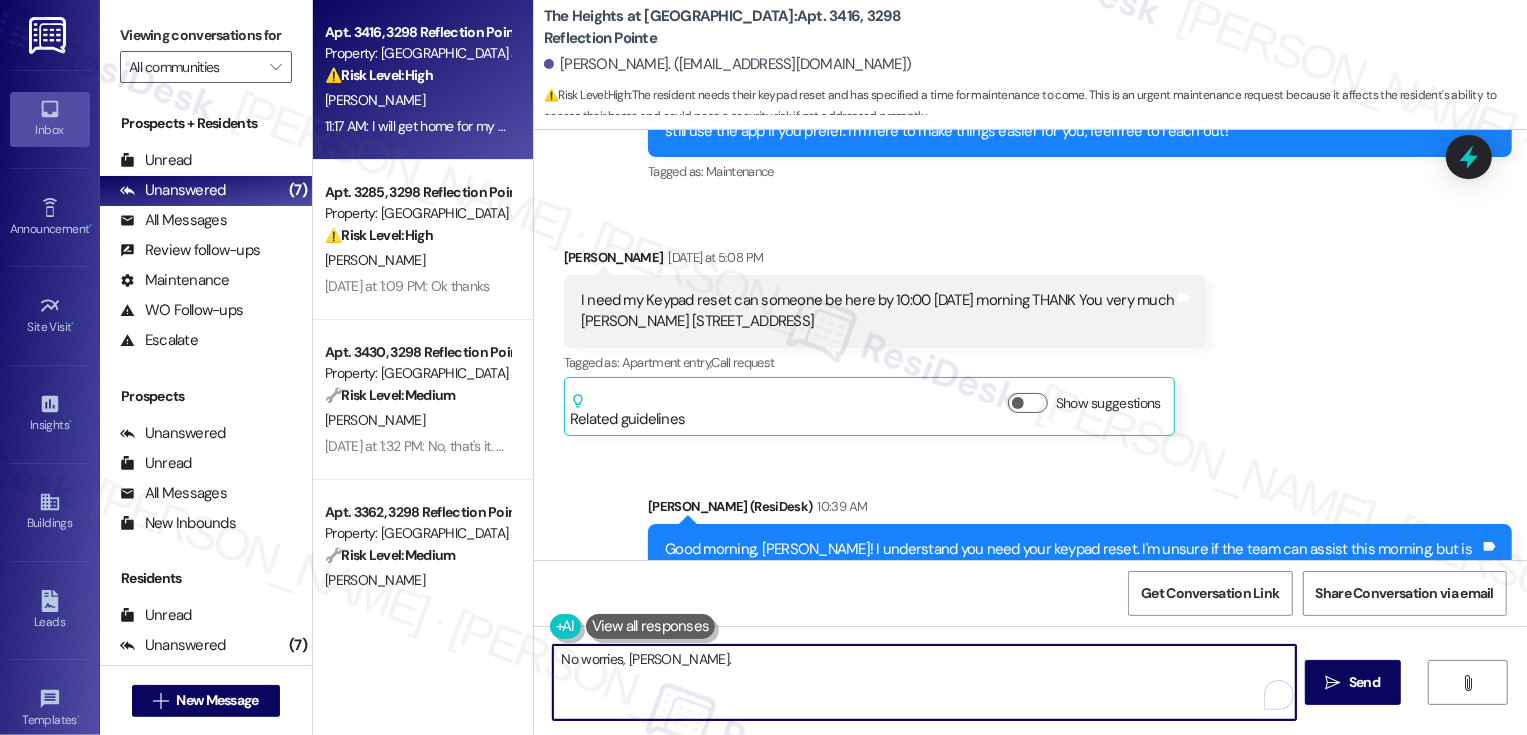 scroll, scrollTop: 694, scrollLeft: 0, axis: vertical 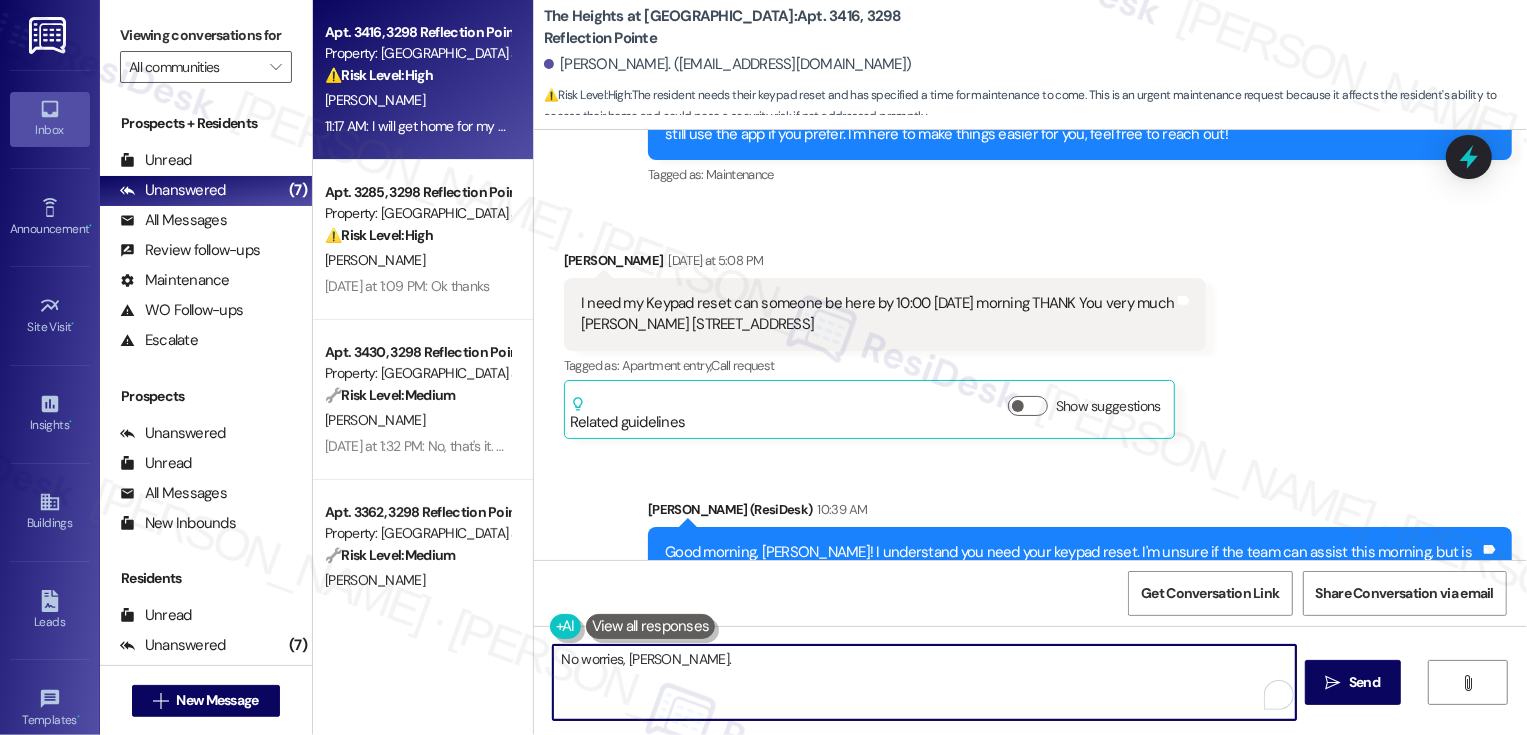type on "No worries, [PERSON_NAME]." 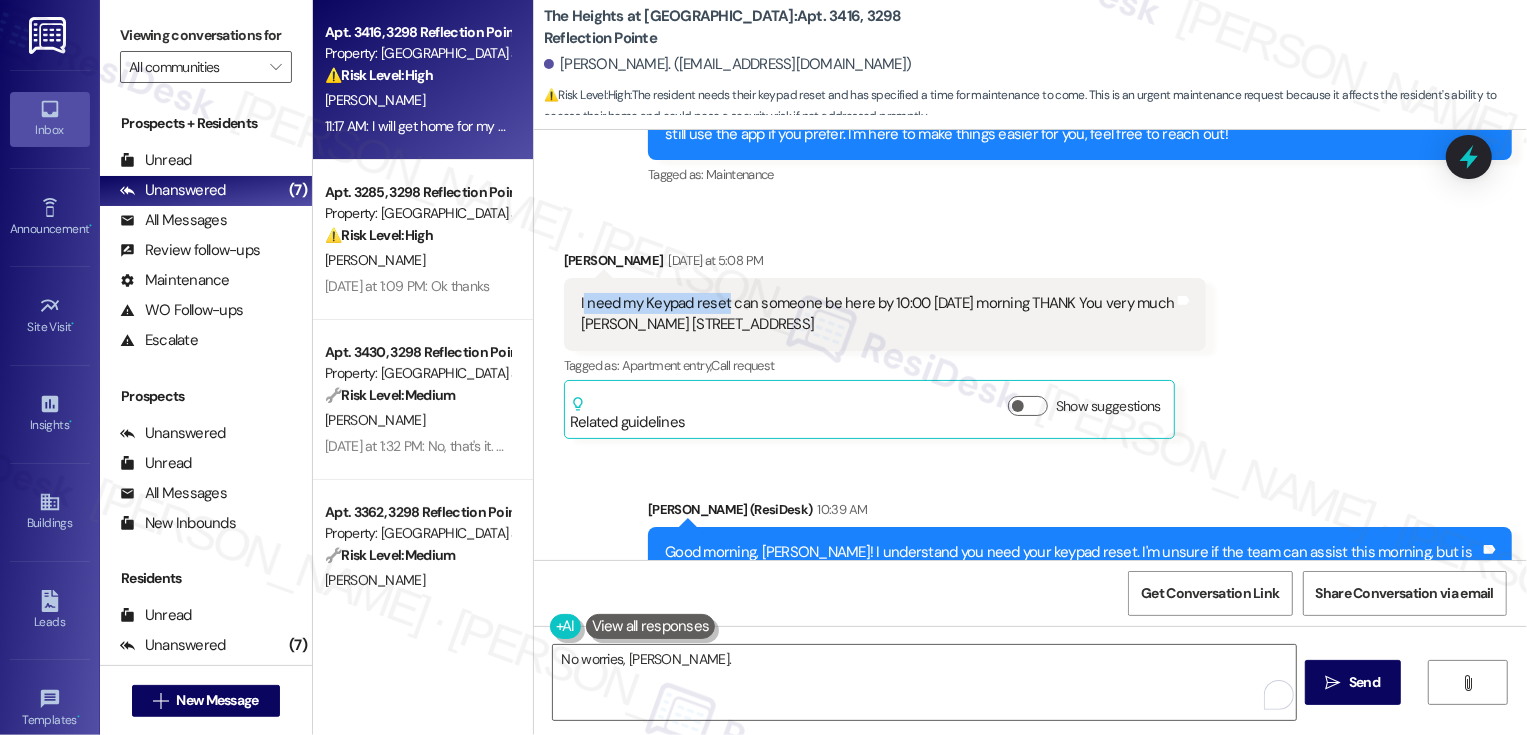 drag, startPoint x: 570, startPoint y: 305, endPoint x: 715, endPoint y: 309, distance: 145.05516 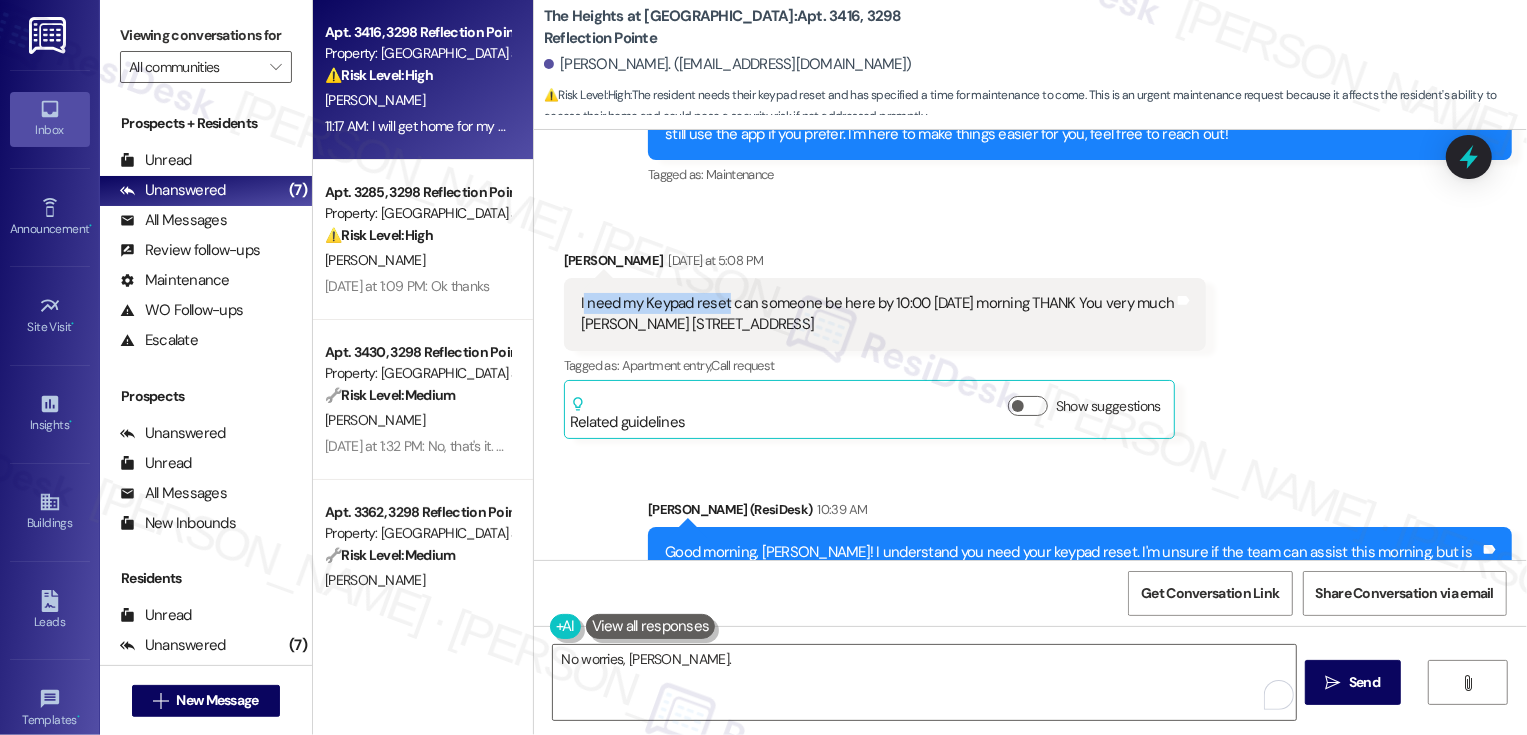 click on "Sent via SMS [PERSON_NAME]   (ResiDesk) 10:39 AM Good morning, [PERSON_NAME]! I understand you need your keypad reset. I'm unsure if the team can assist this morning, but is there another time you're available? Tags and notes Tagged as:   Apartment entry ,  Click to highlight conversations about Apartment entry Call request Click to highlight conversations about Call request" at bounding box center (1030, 549) 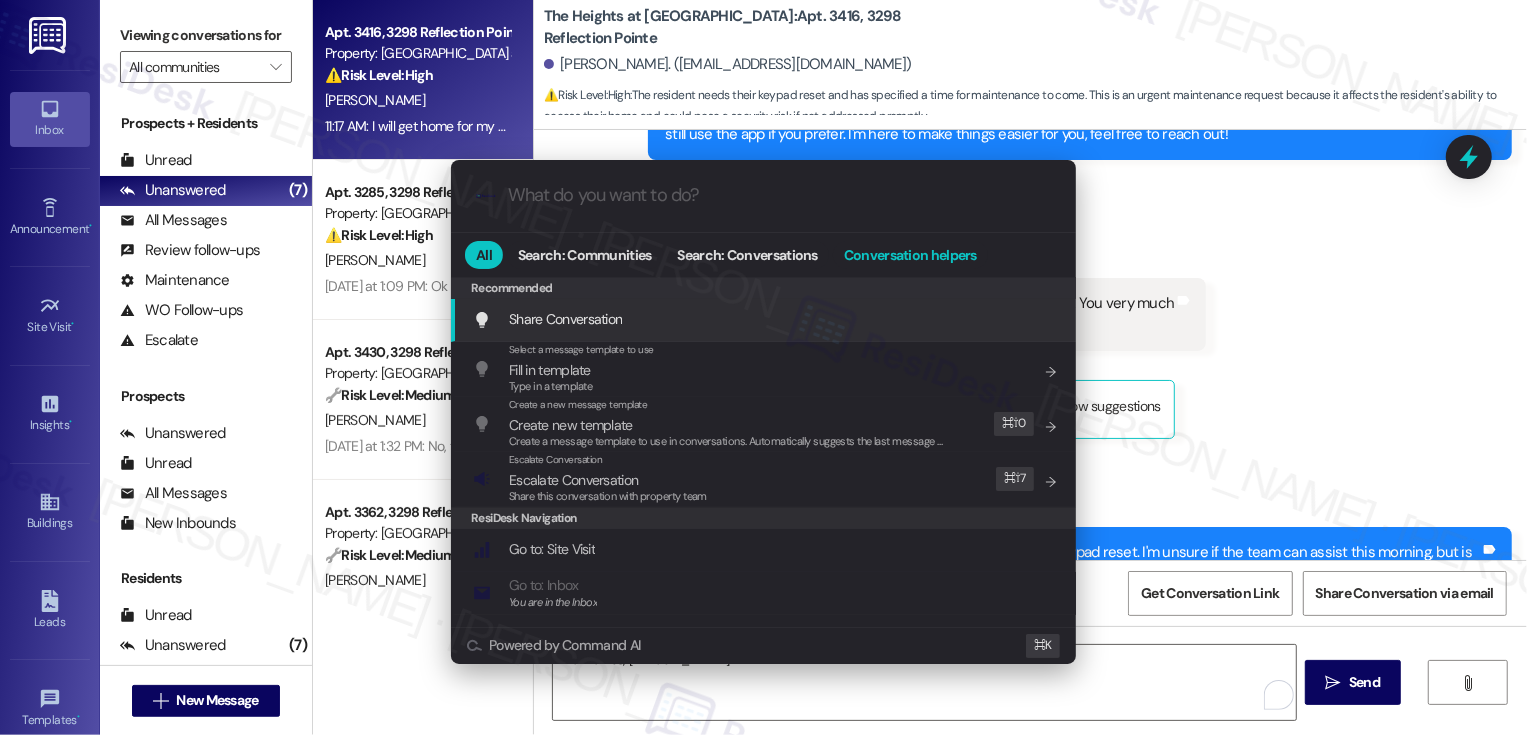 click on "Conversation helpers" at bounding box center [910, 255] 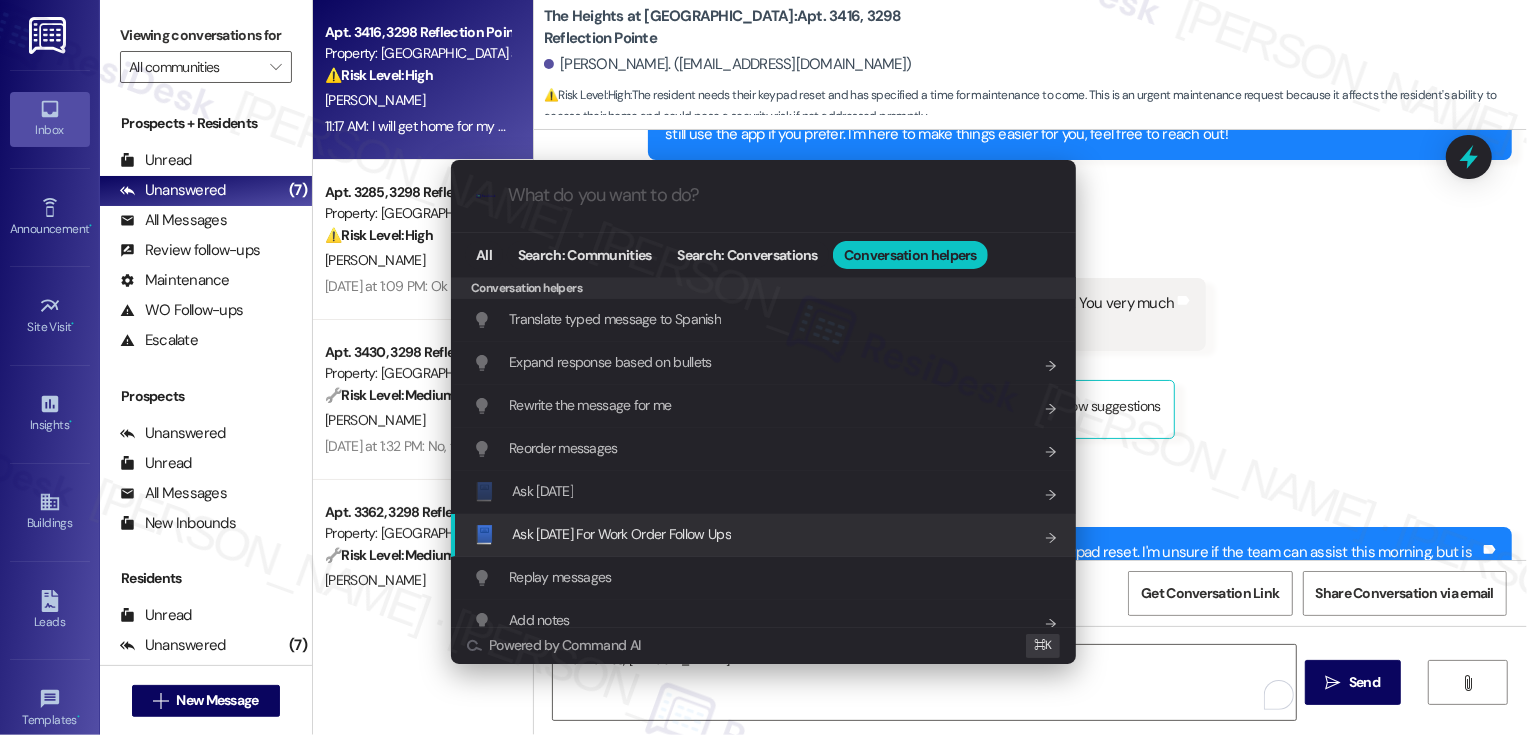 click on "Ask [DATE] For Work Order Follow Ups" at bounding box center [621, 534] 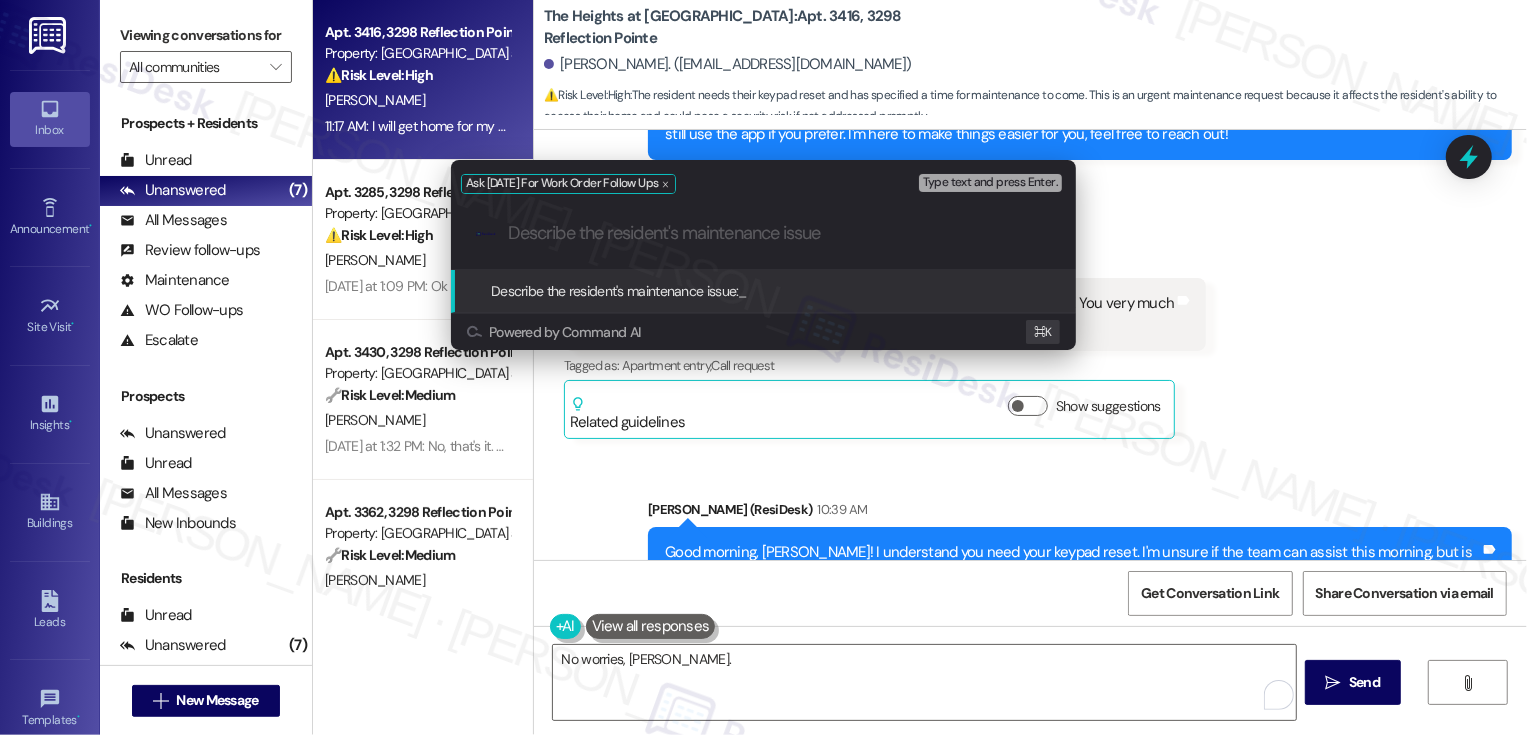 paste on "need my Keypad reset" 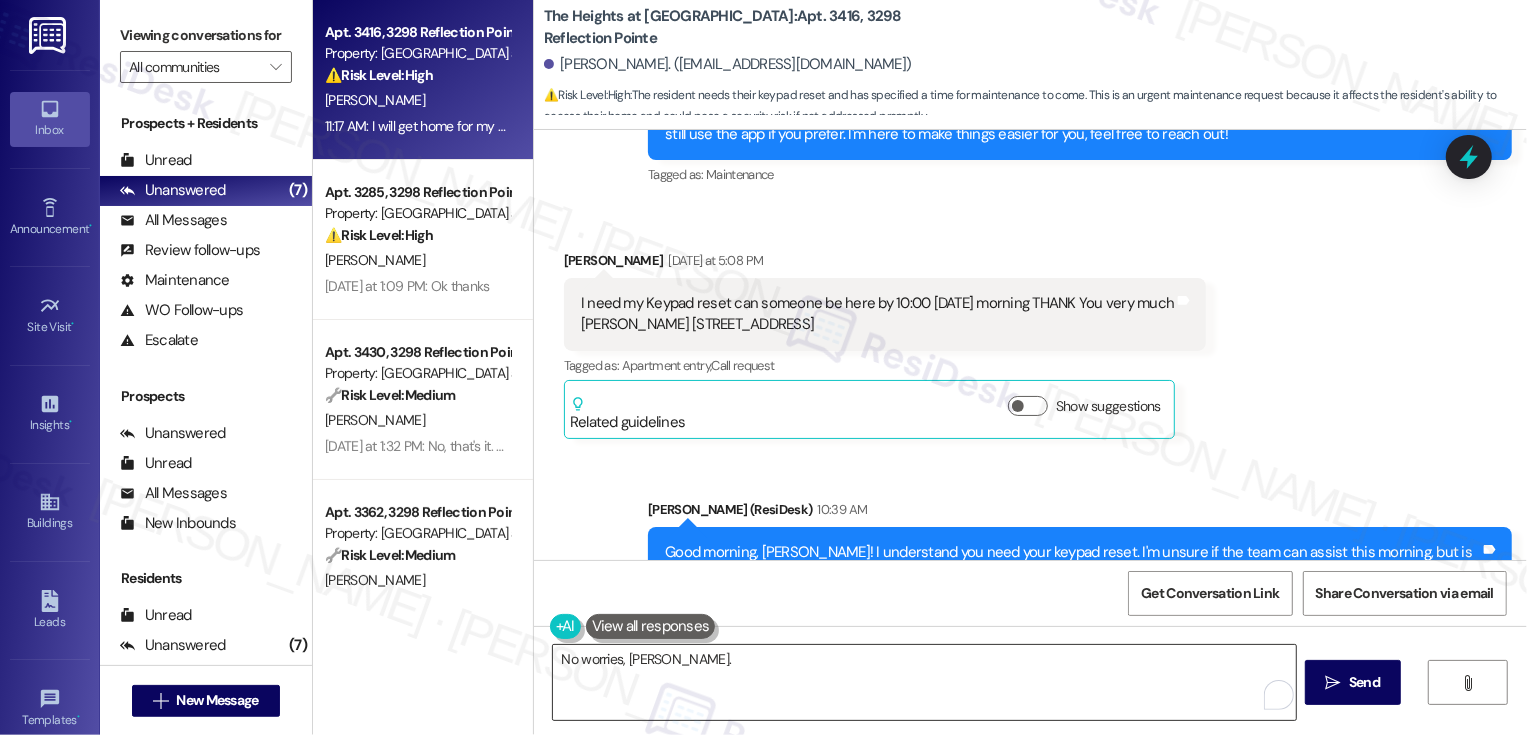 click on "No worries, [PERSON_NAME]." at bounding box center (924, 682) 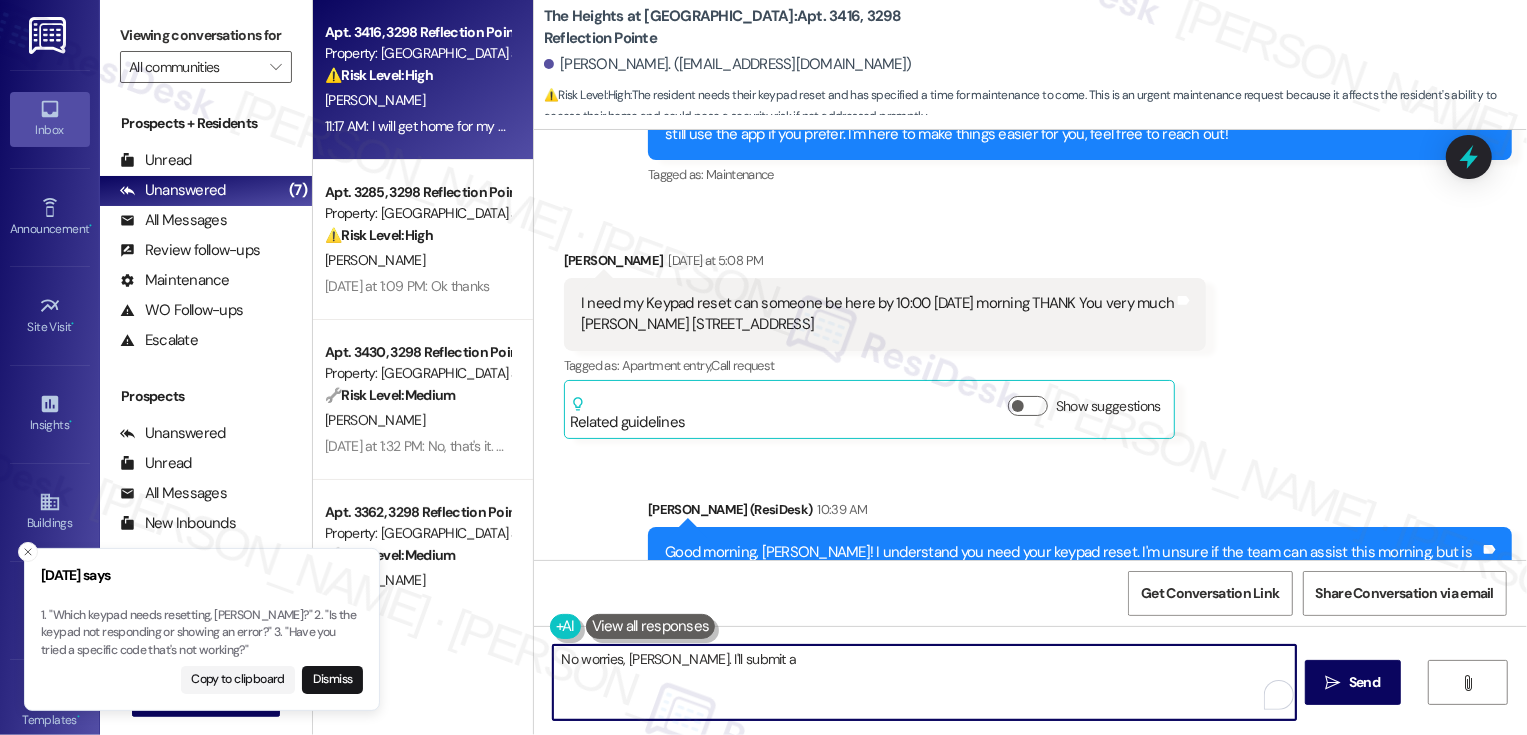 type on "No worries, [PERSON_NAME]. I'll submit a" 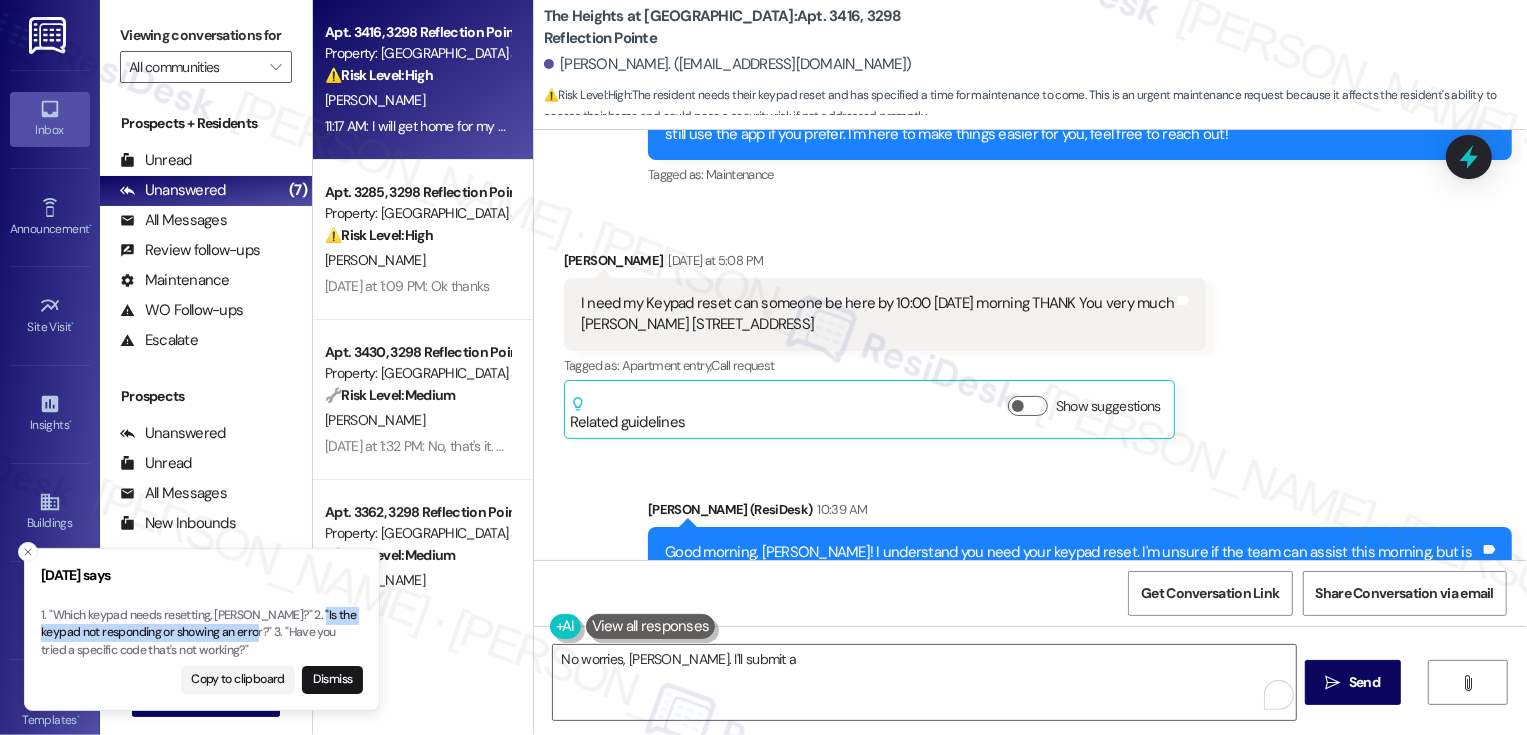drag, startPoint x: 307, startPoint y: 613, endPoint x: 266, endPoint y: 629, distance: 44.011364 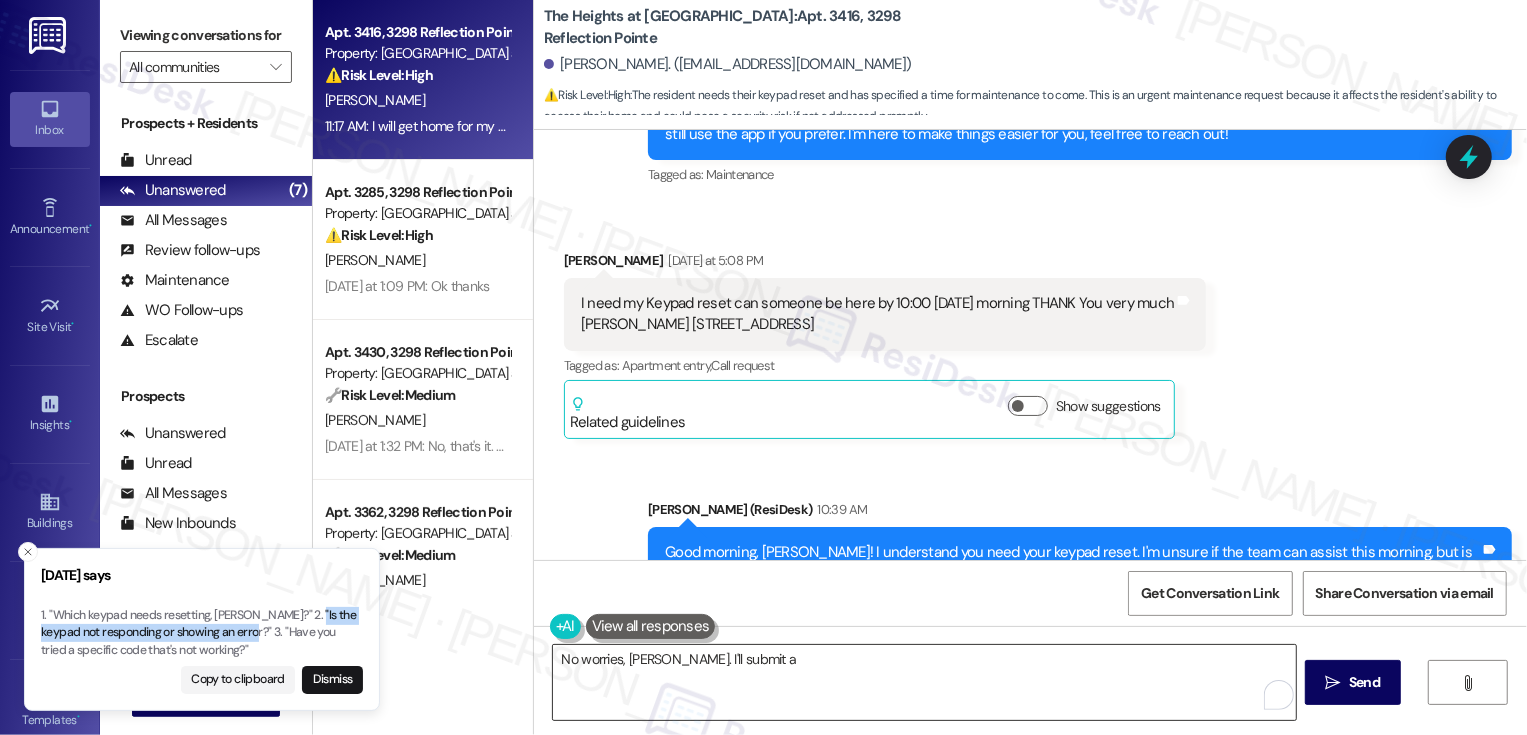 click on "No worries, [PERSON_NAME]. I'll submit a" at bounding box center [924, 682] 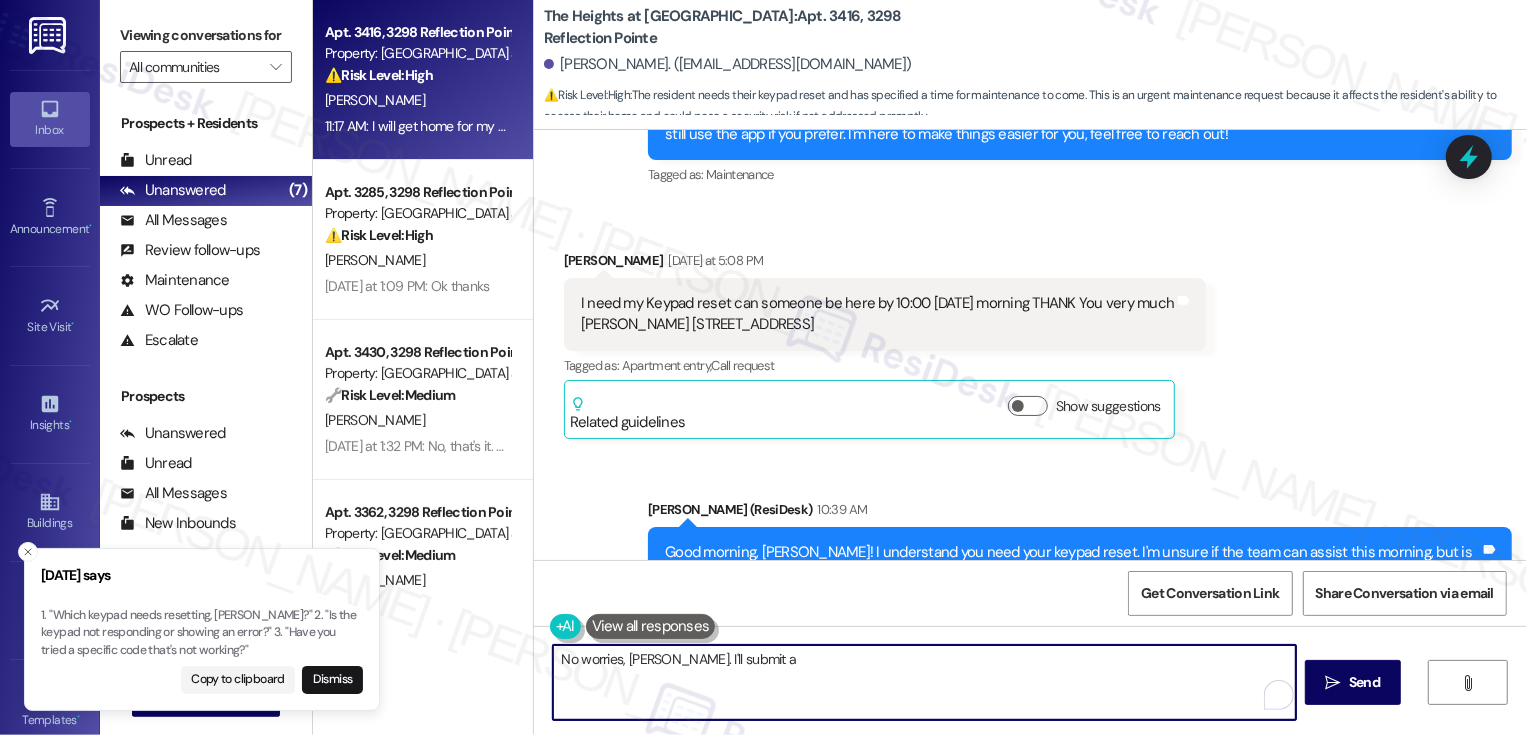scroll, scrollTop: 969, scrollLeft: 0, axis: vertical 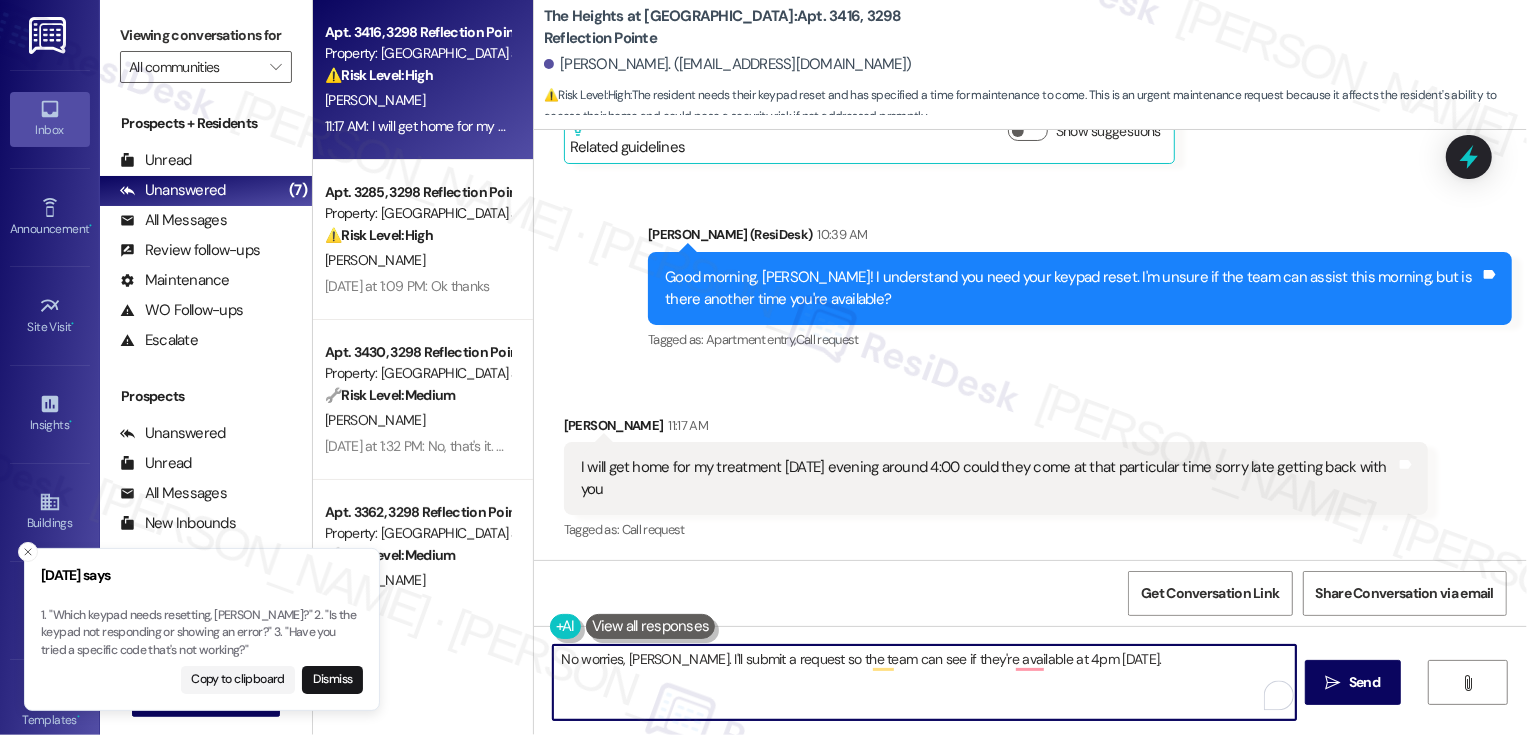 paste on "s the keypad not responding or showing an error?" 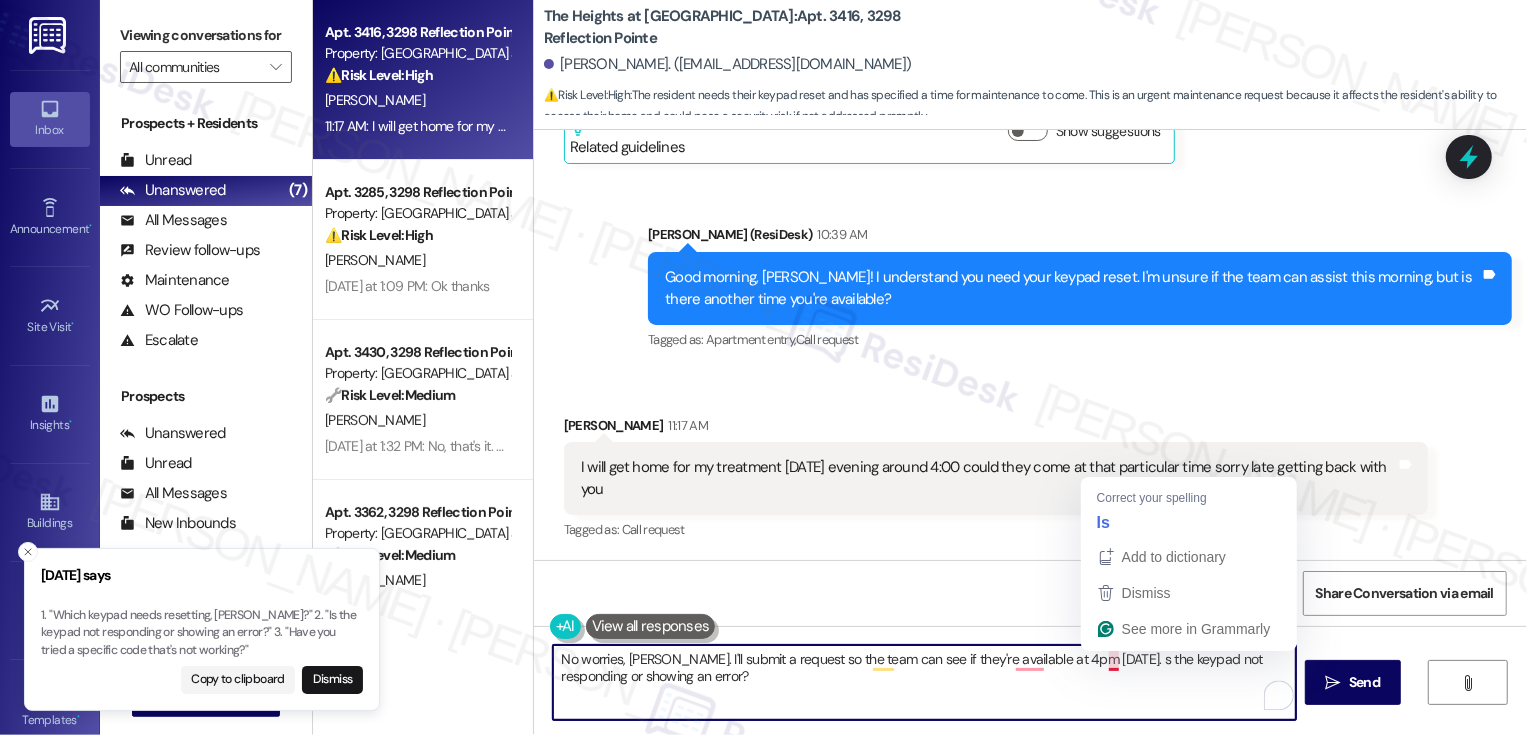 click on "No worries, [PERSON_NAME]. I'll submit a request so the team can see if they're available at 4pm [DATE]. s the keypad not responding or showing an error?" at bounding box center (924, 682) 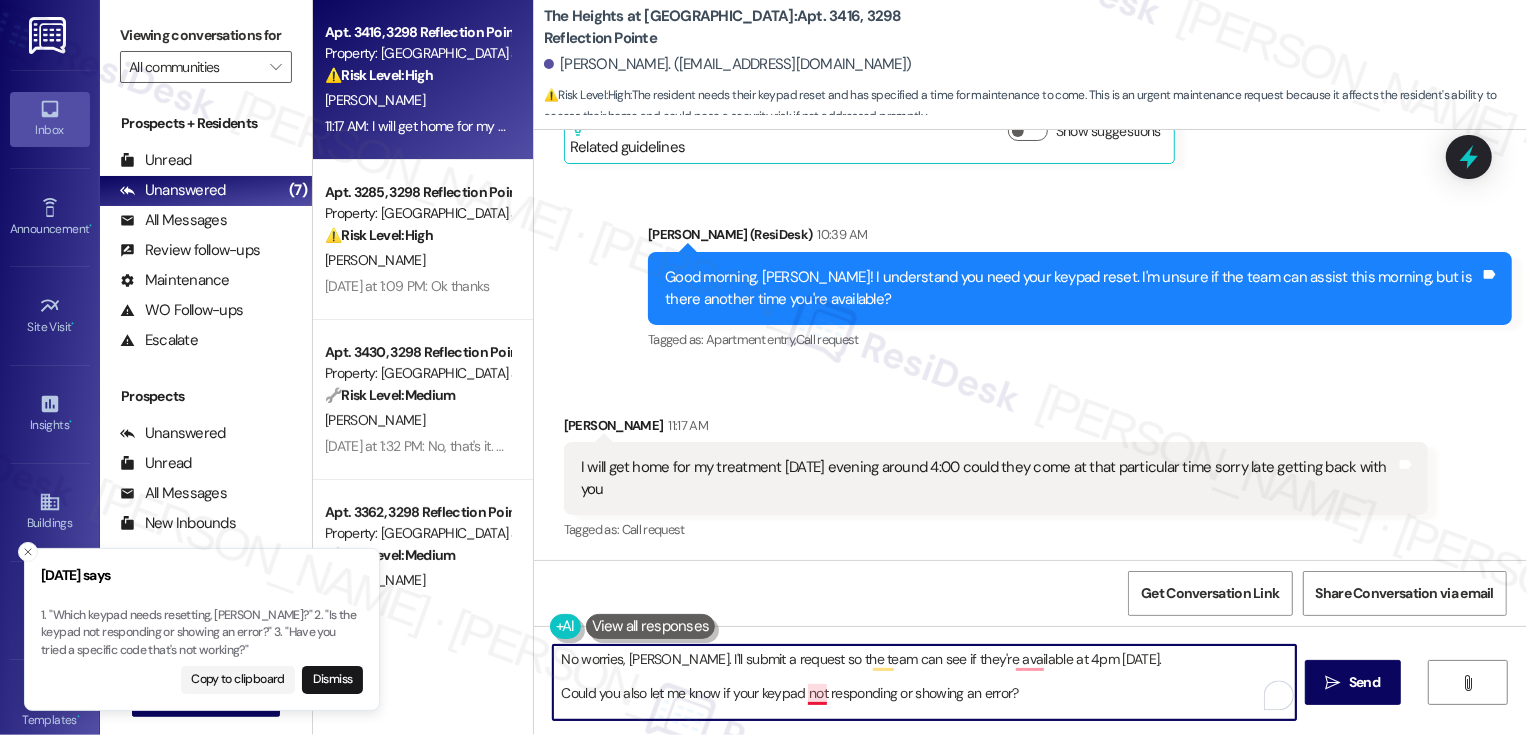 click on "No worries, [PERSON_NAME]. I'll submit a request so the team can see if they're available at 4pm [DATE].
Could you also let me know if your keypad not responding or showing an error?" at bounding box center (924, 682) 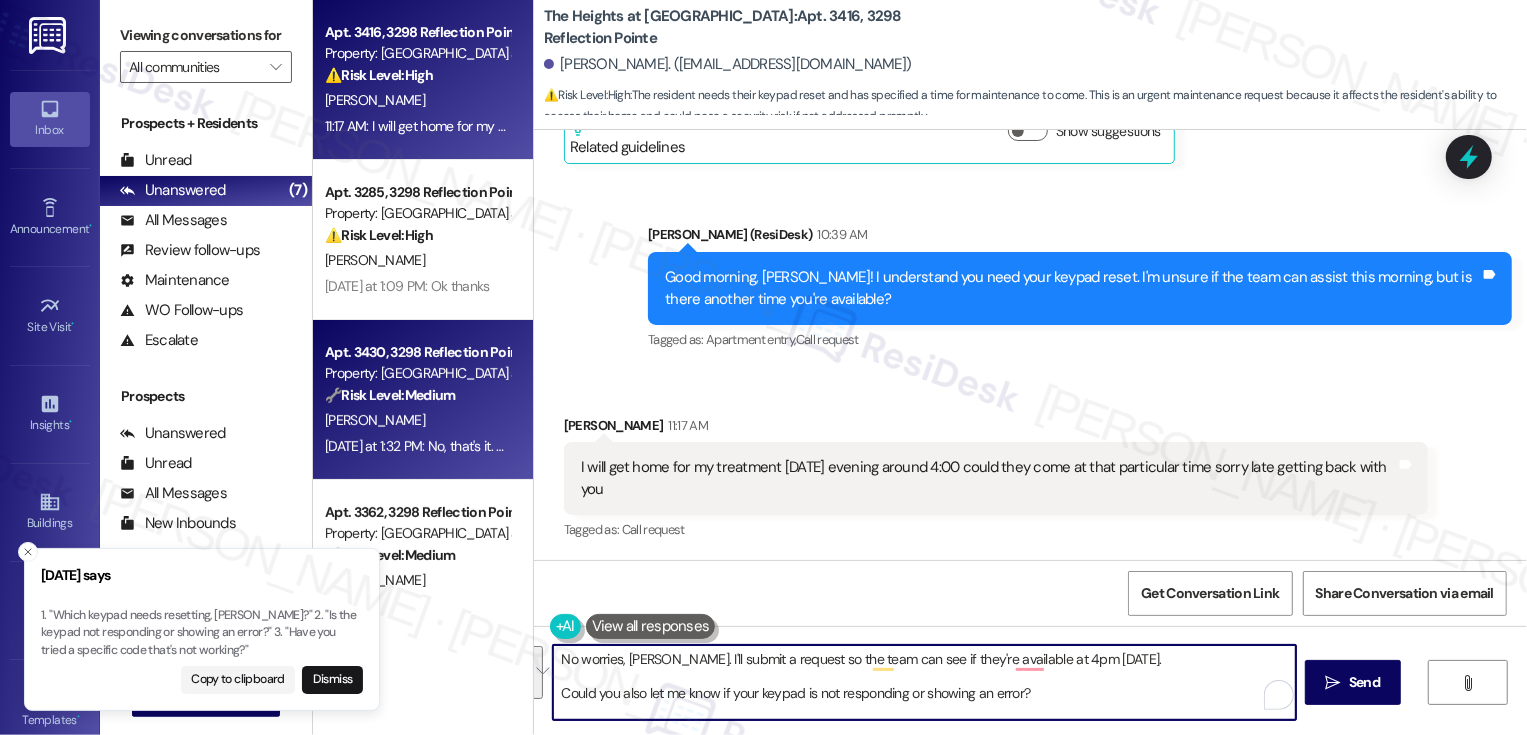 paste on "! I’ll go ahead and submit a request so the team can check their availability for 4 PM [DATE].
Also, could you let me know if your keypad isn’t responding at all or if it’s showing an error message? That’ll help us better understand what’s going on." 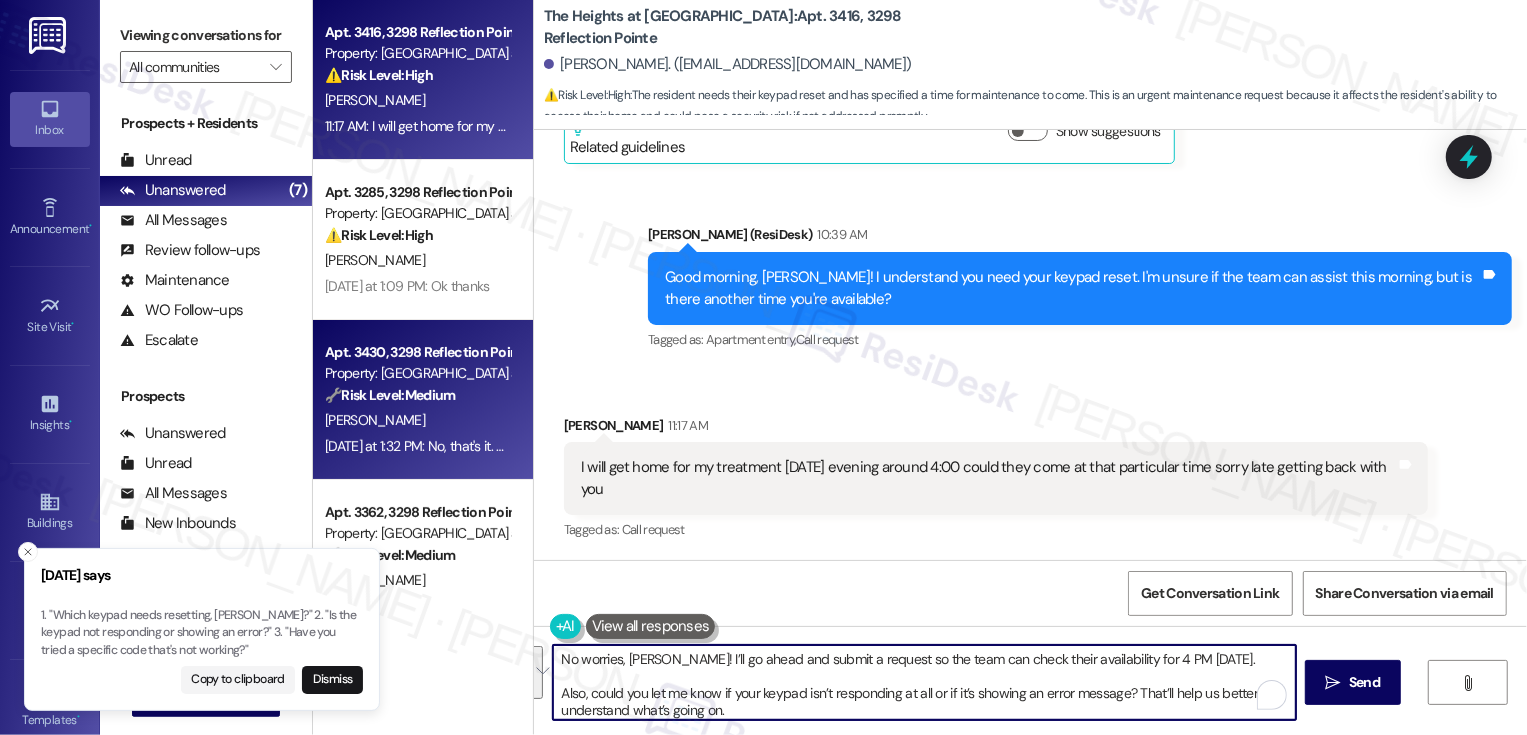 scroll, scrollTop: 34, scrollLeft: 0, axis: vertical 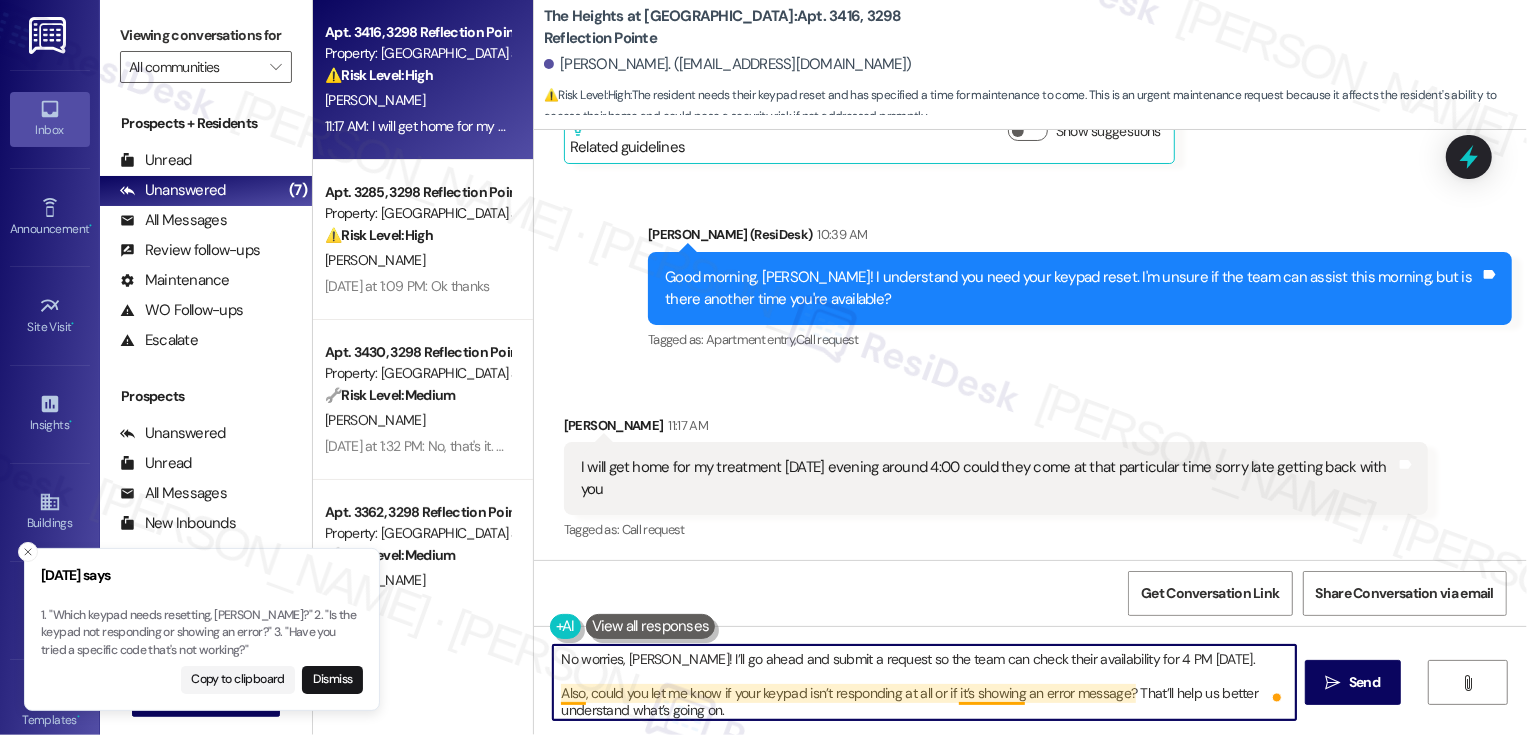 click on "No worries, [PERSON_NAME]! I’ll go ahead and submit a request so the team can check their availability for 4 PM [DATE].
Also, could you let me know if your keypad isn’t responding at all or if it’s showing an error message? That’ll help us better understand what’s going on." at bounding box center [924, 682] 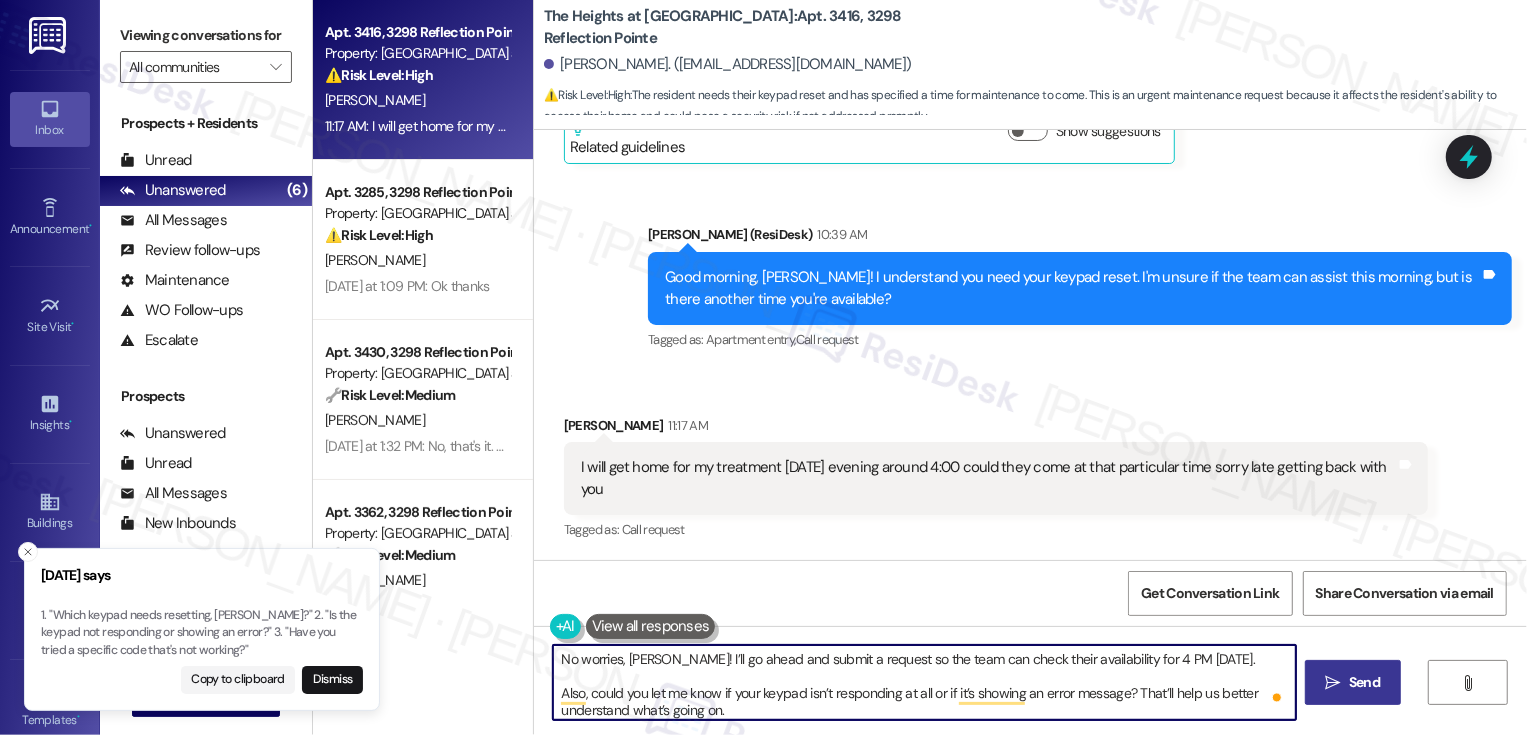 type on "No worries, [PERSON_NAME]! I’ll go ahead and submit a request so the team can check their availability for 4 PM [DATE].
Also, could you let me know if your keypad isn’t responding at all or if it’s showing an error message? That’ll help us better understand what’s going on." 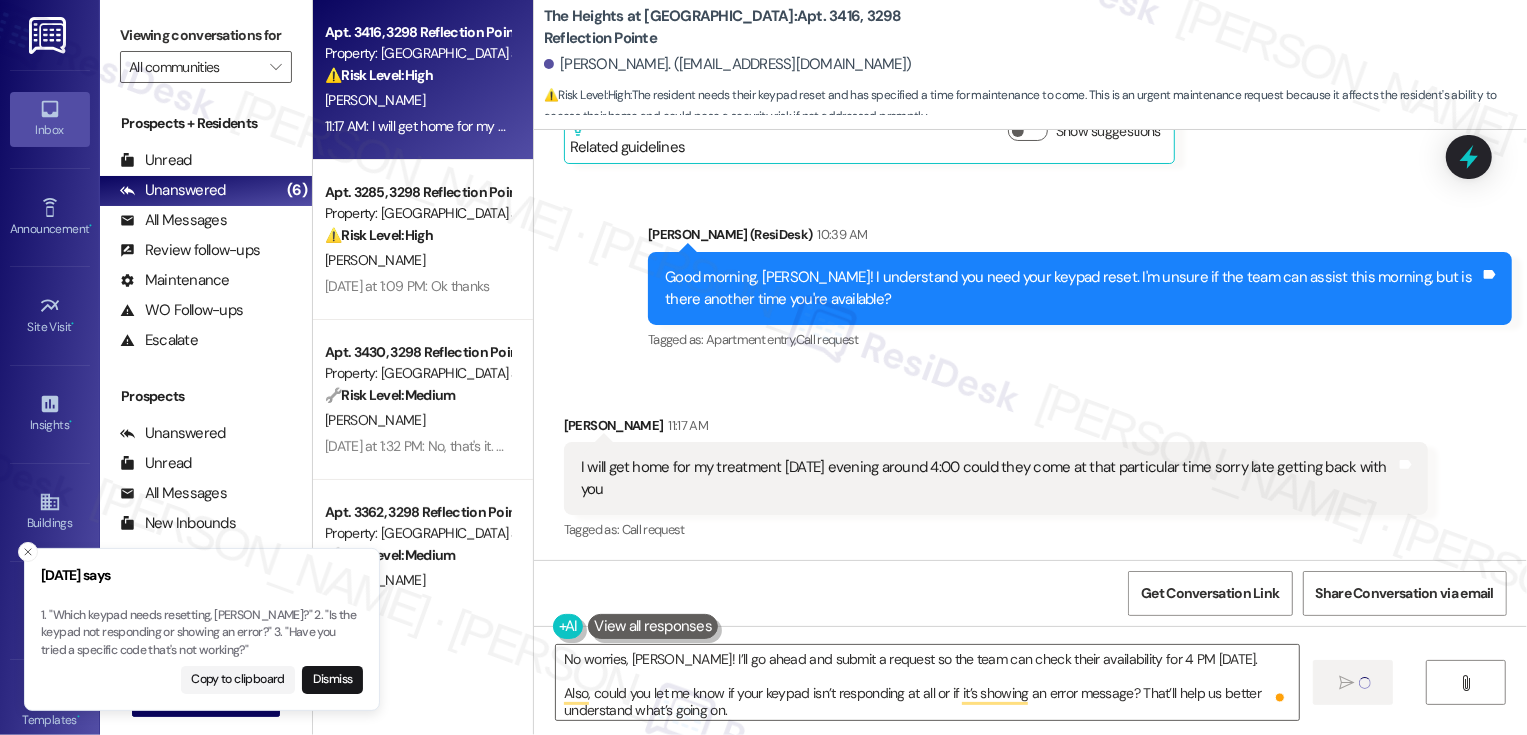 type 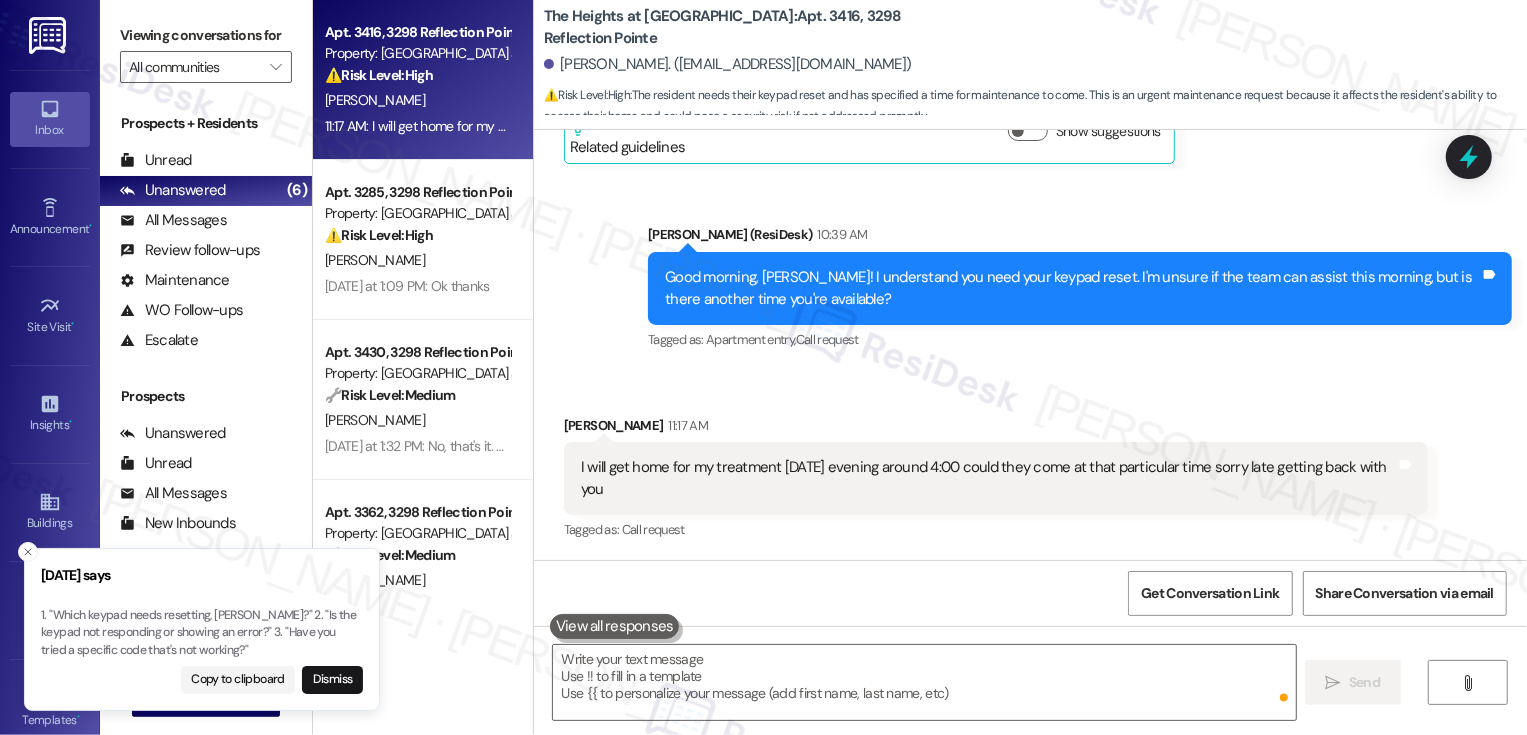 scroll, scrollTop: 968, scrollLeft: 0, axis: vertical 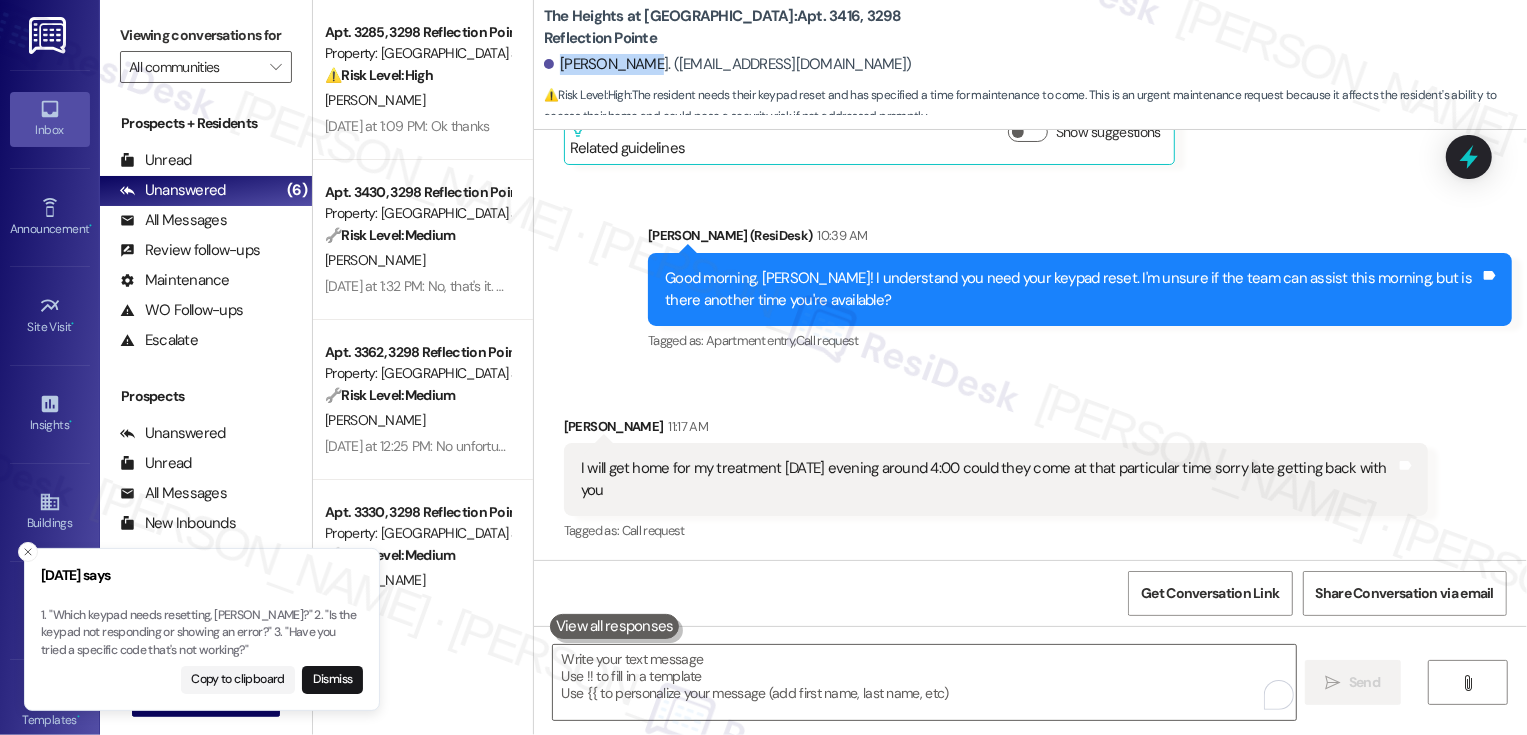 drag, startPoint x: 548, startPoint y: 63, endPoint x: 633, endPoint y: 64, distance: 85.00588 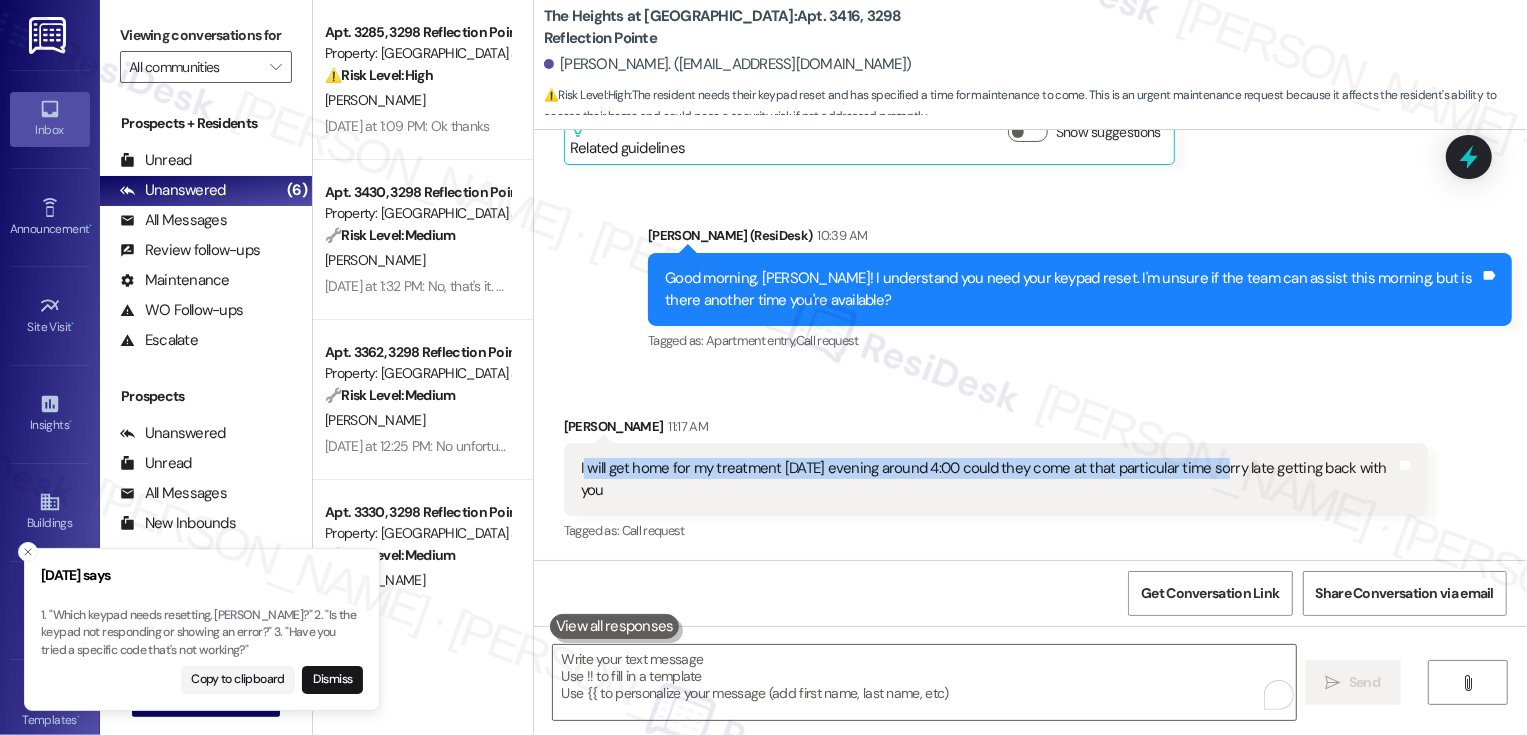 drag, startPoint x: 570, startPoint y: 470, endPoint x: 1216, endPoint y: 479, distance: 646.0627 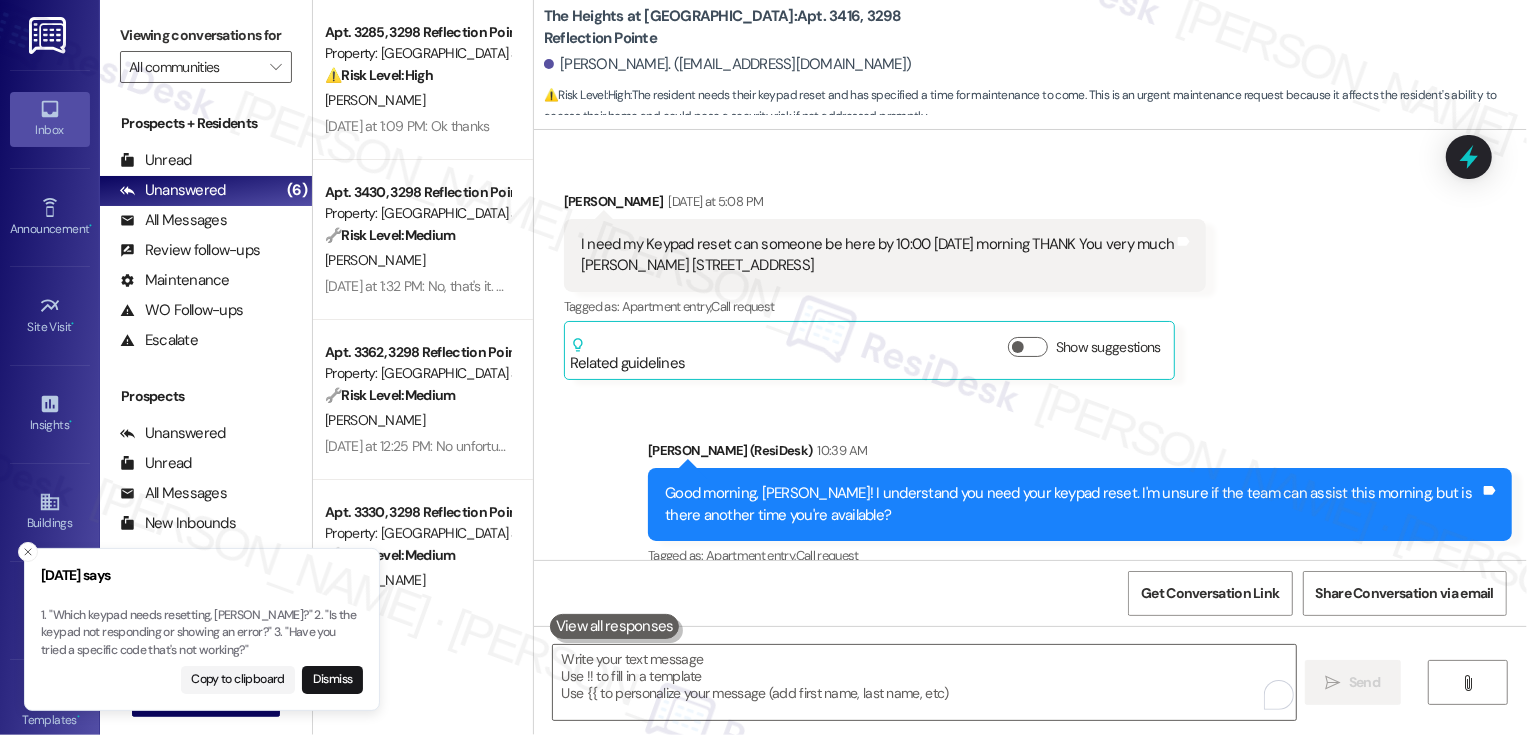 scroll, scrollTop: 732, scrollLeft: 0, axis: vertical 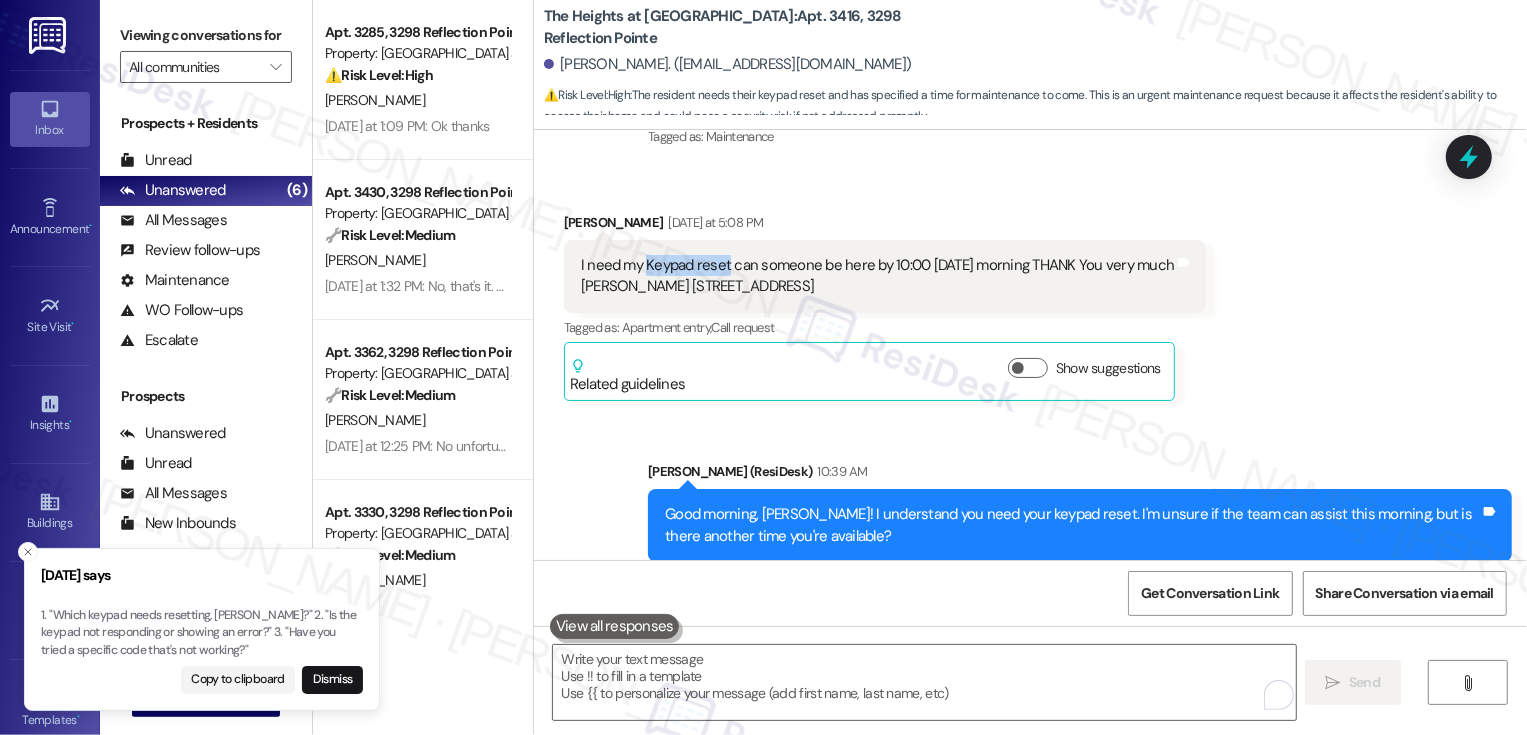 drag, startPoint x: 633, startPoint y: 263, endPoint x: 714, endPoint y: 263, distance: 81 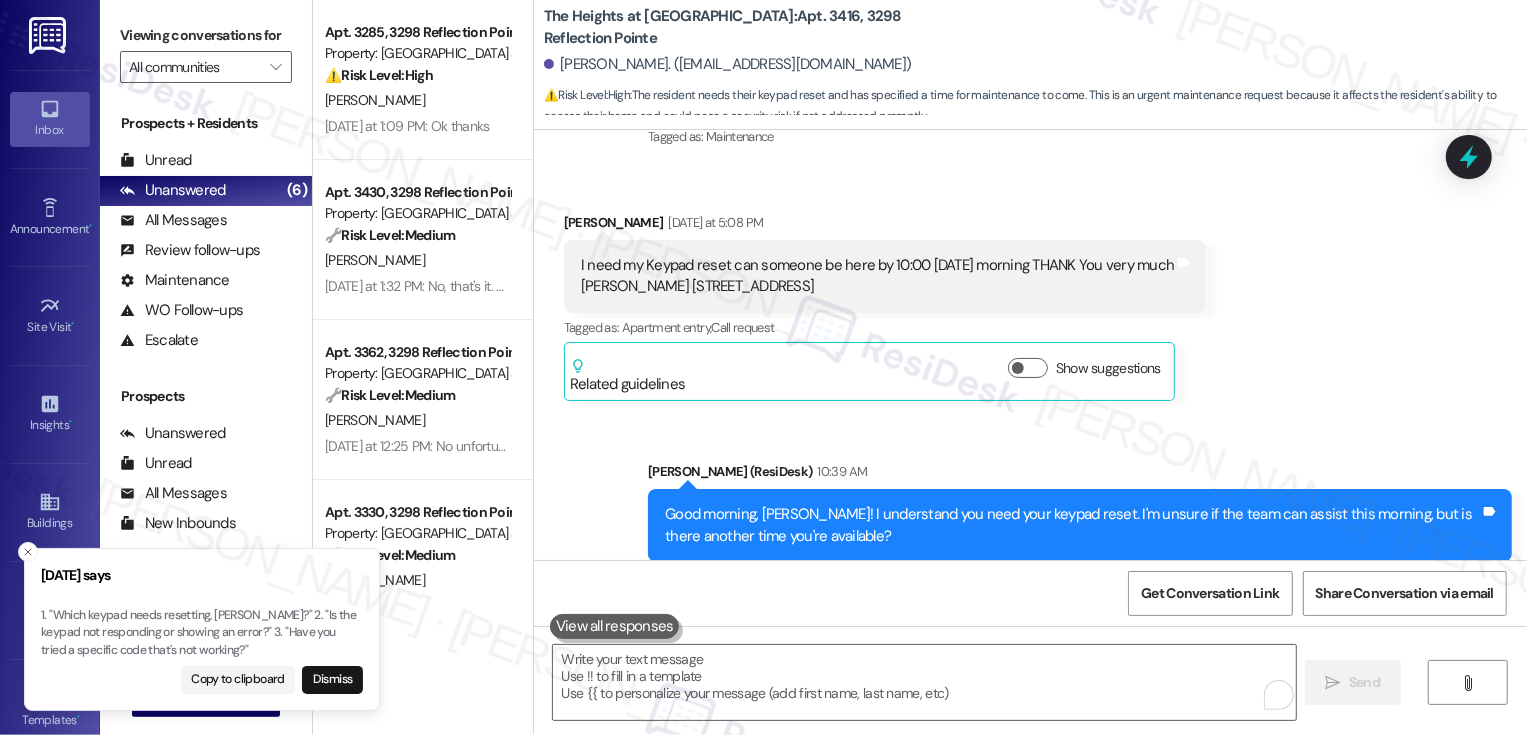 click on "I need my Keypad  reset can someone be here by 10:00 [DATE] morning THANK You very much
[PERSON_NAME] [STREET_ADDRESS]" at bounding box center [878, 276] 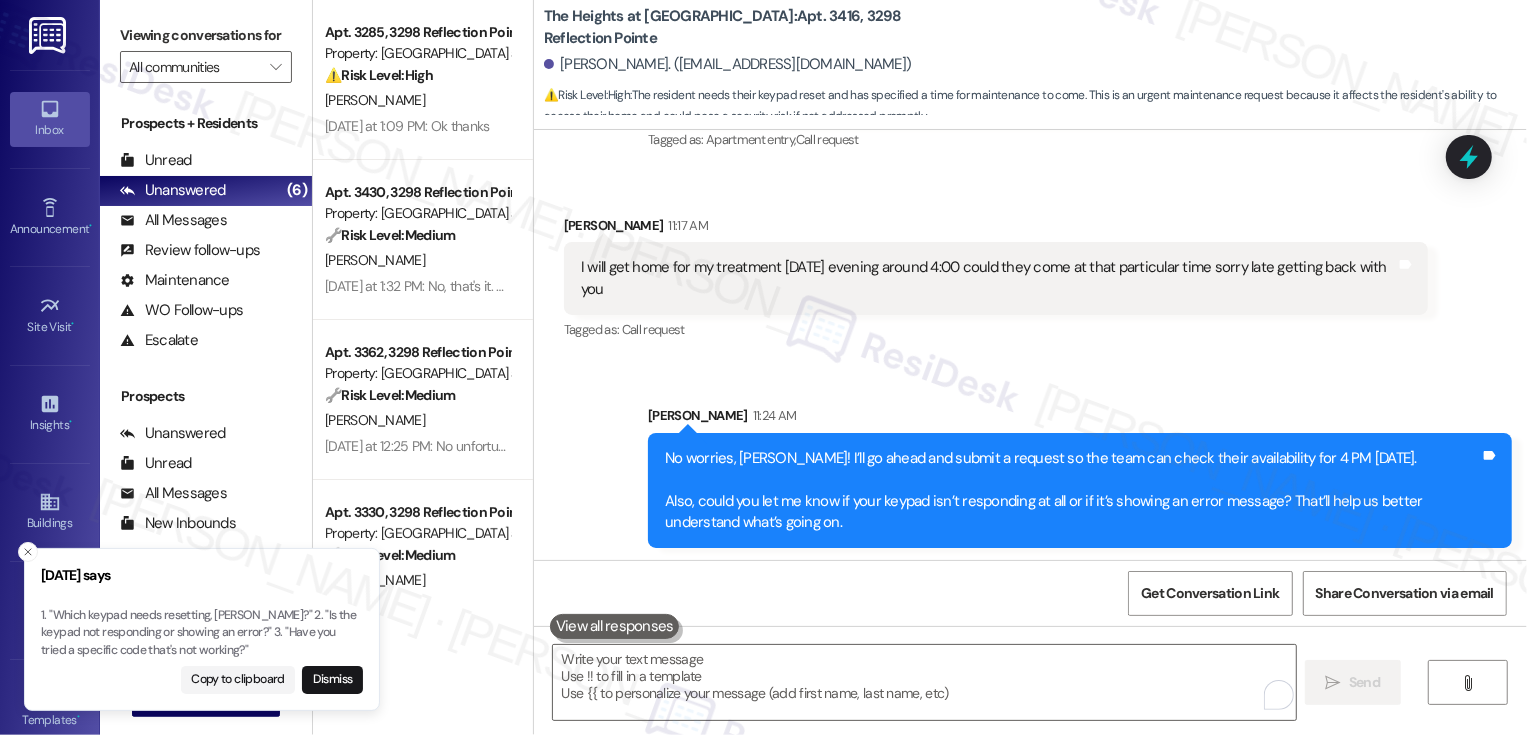 scroll, scrollTop: 1172, scrollLeft: 0, axis: vertical 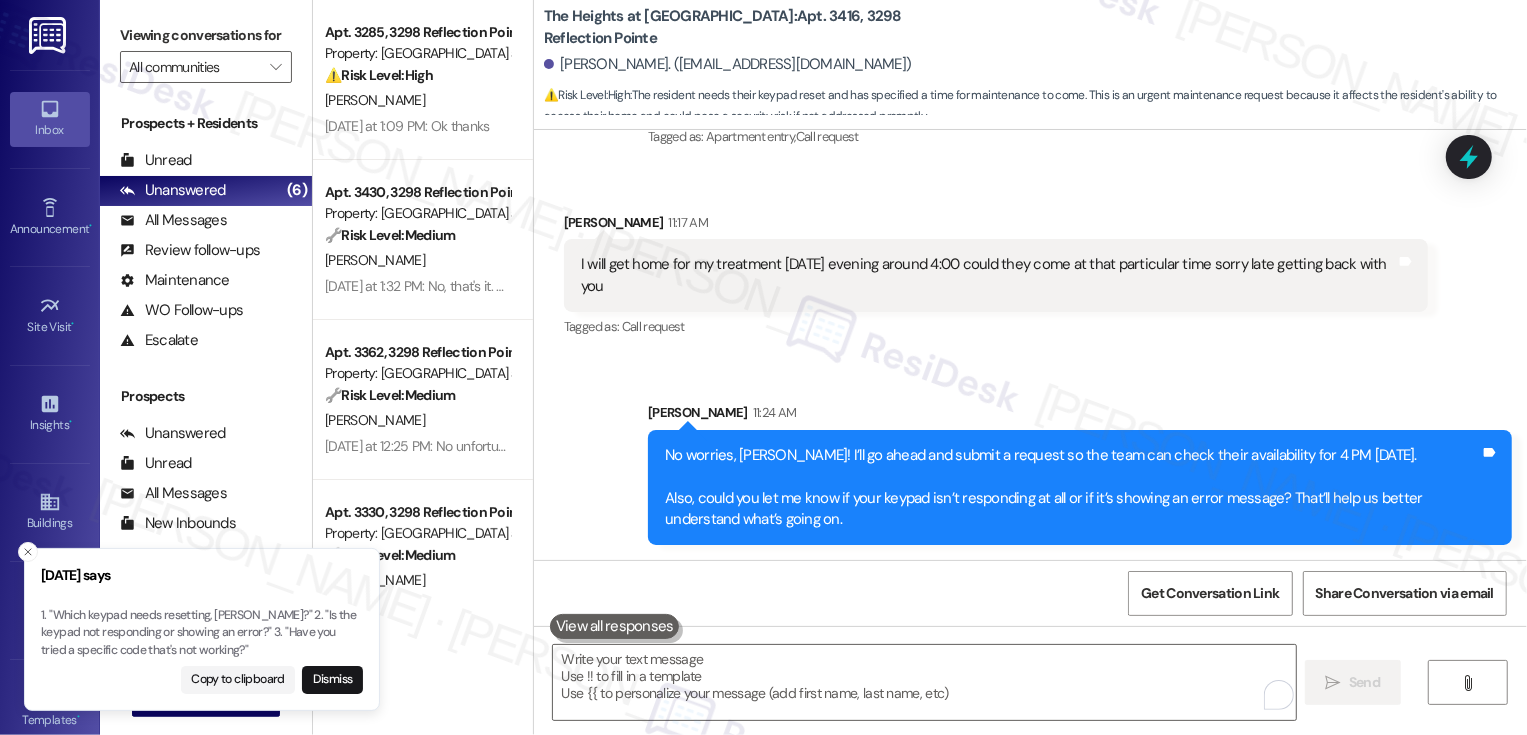 click on "Sent via SMS [PERSON_NAME] 11:24 AM No worries, [PERSON_NAME]! I’ll go ahead and submit a request so the team can check their availability for 4 PM [DATE].
Also, could you let me know if your keypad isn’t responding at all or if it’s showing an error message? That’ll help us better understand what’s going on. Tags and notes" at bounding box center (1030, 459) 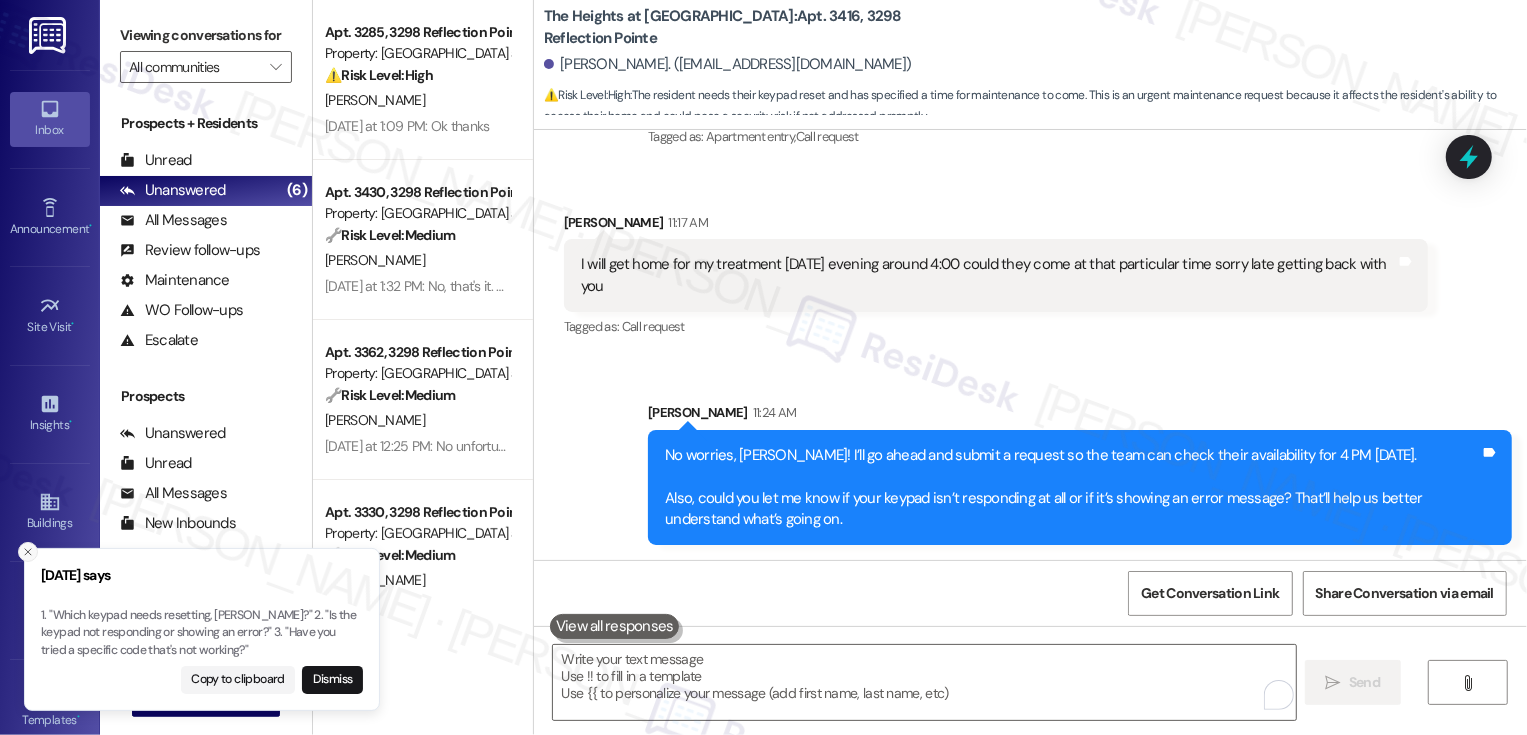 click 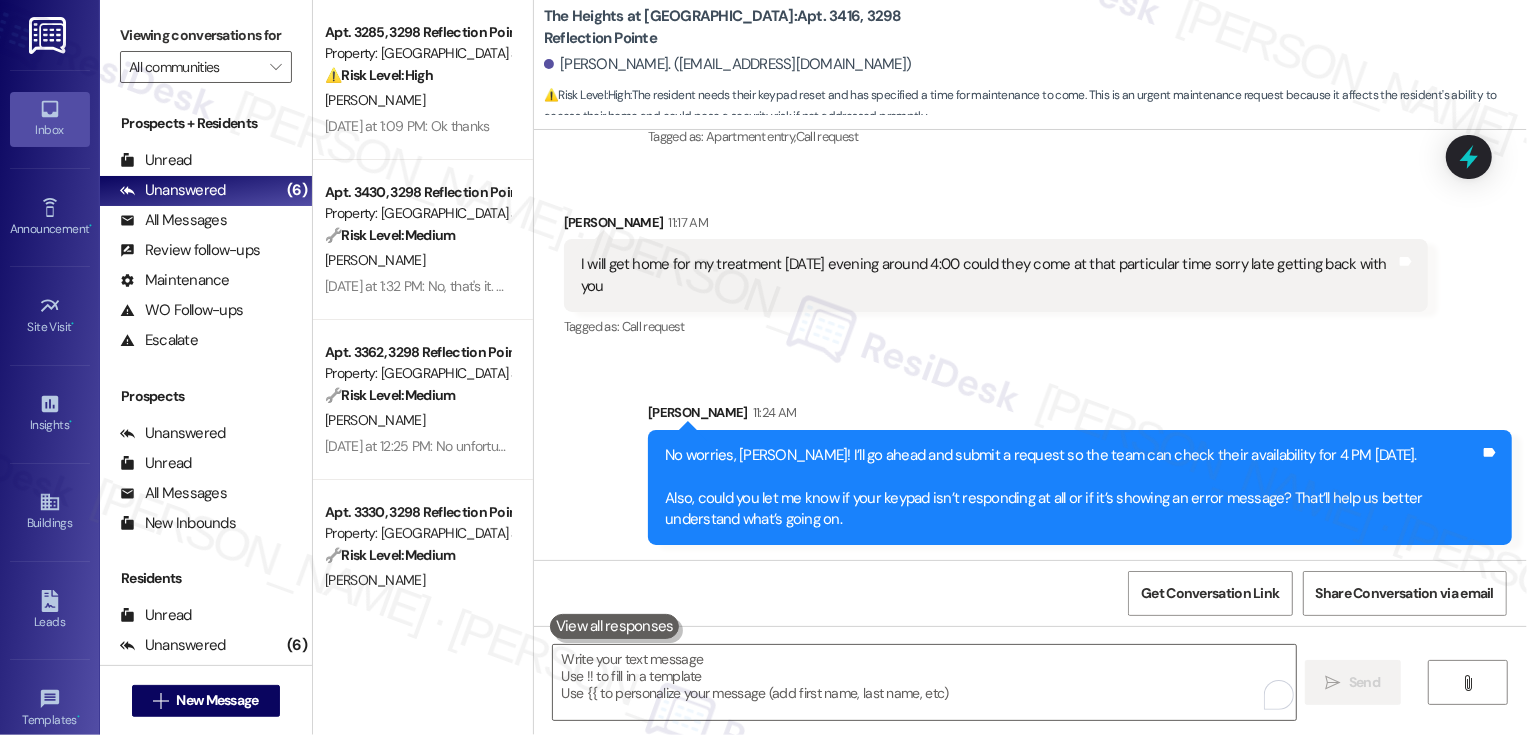 click on "Sent via SMS [PERSON_NAME] 11:24 AM No worries, [PERSON_NAME]! I’ll go ahead and submit a request so the team can check their availability for 4 PM [DATE].
Also, could you let me know if your keypad isn’t responding at all or if it’s showing an error message? That’ll help us better understand what’s going on. Tags and notes" at bounding box center [1030, 459] 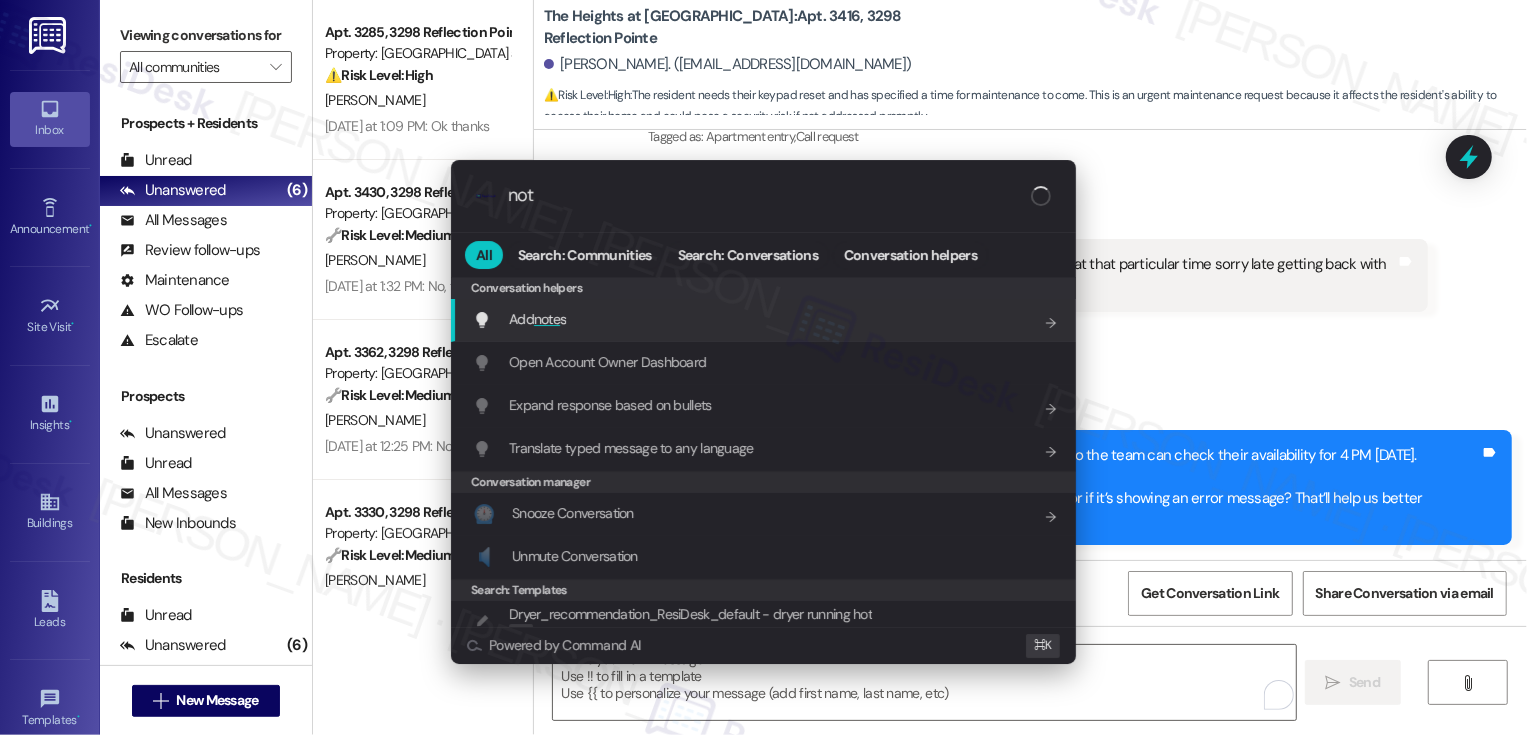 type on "note" 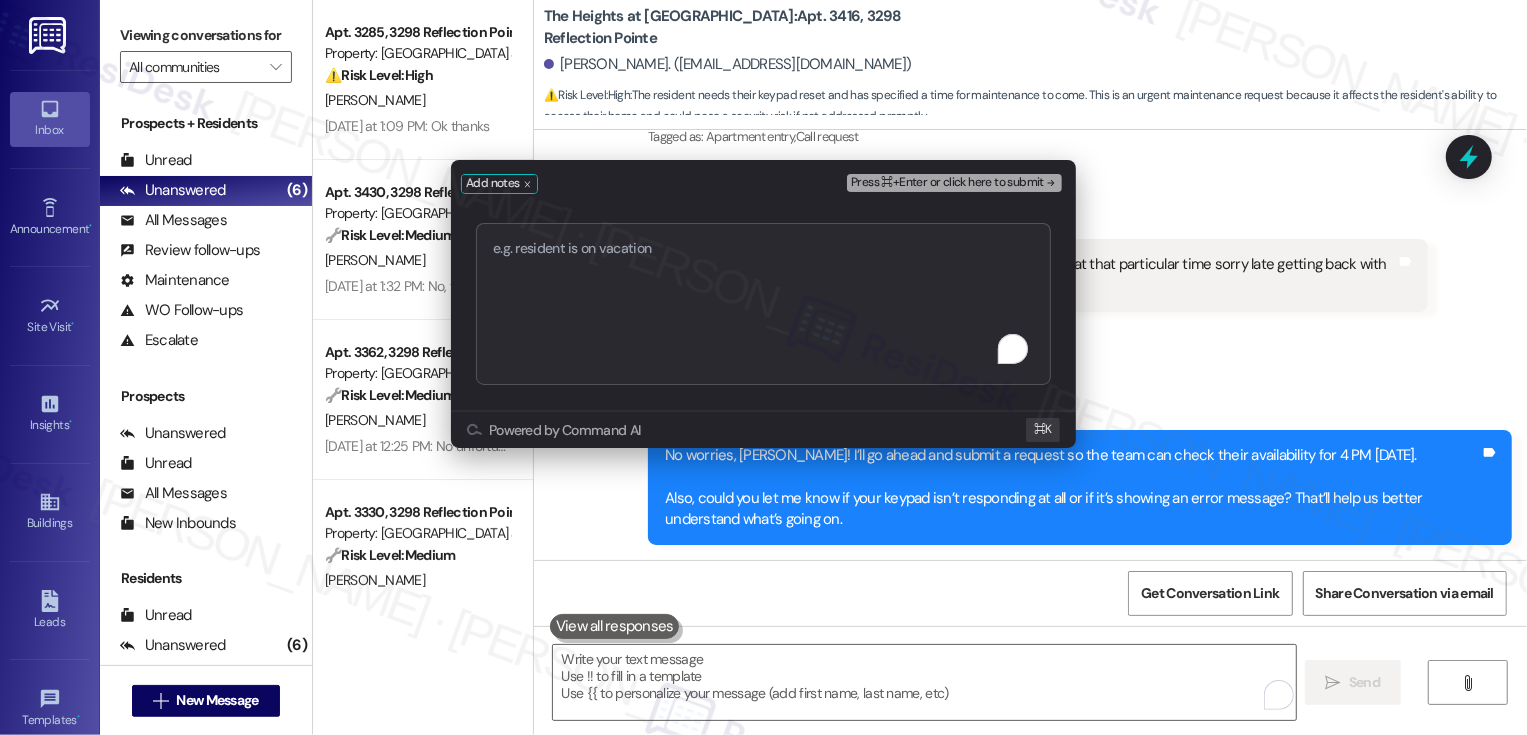 type on "Service Request #64941 has been created." 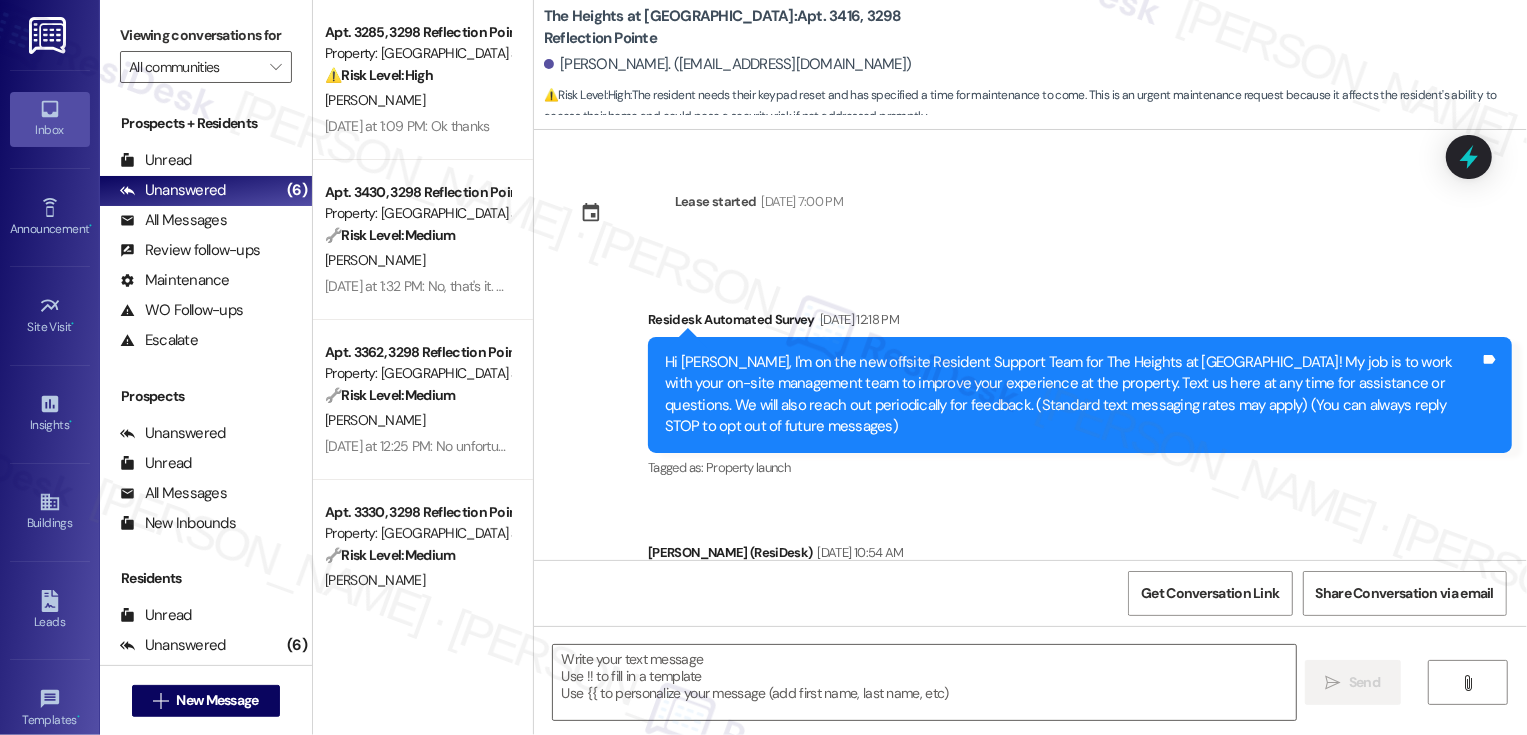 type on "Fetching suggested responses. Please feel free to read through the conversation in the meantime." 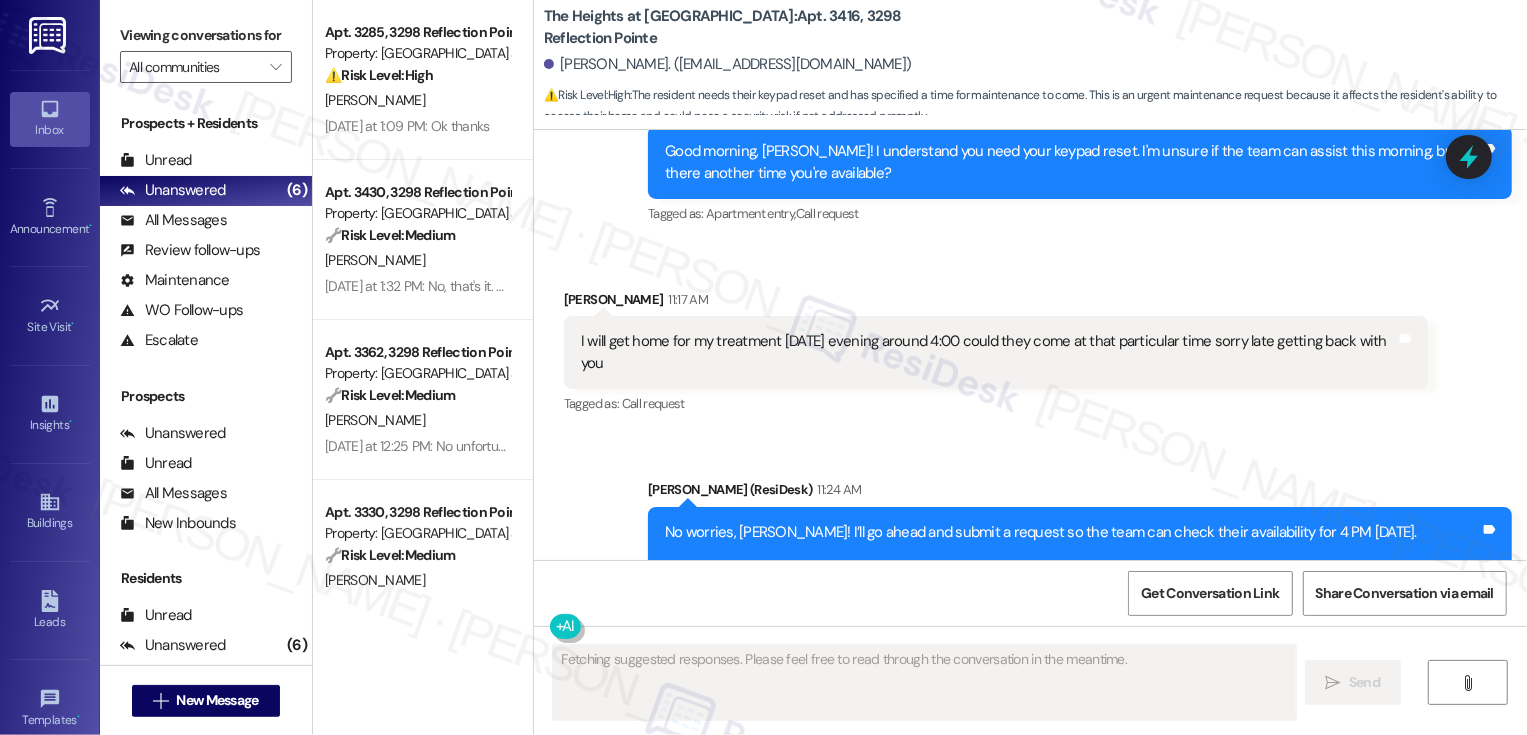 scroll, scrollTop: 1392, scrollLeft: 0, axis: vertical 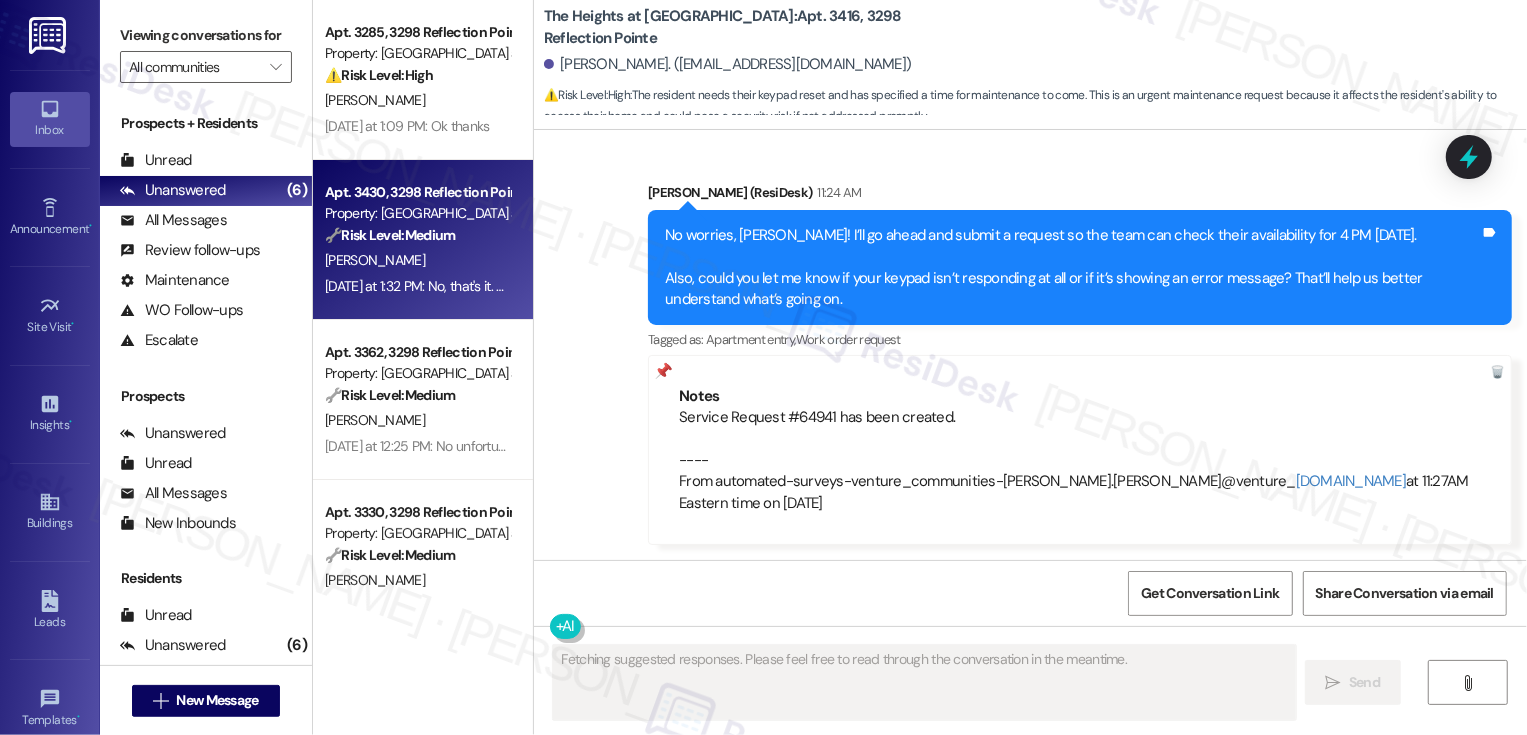 click on "[PERSON_NAME]" at bounding box center [417, 260] 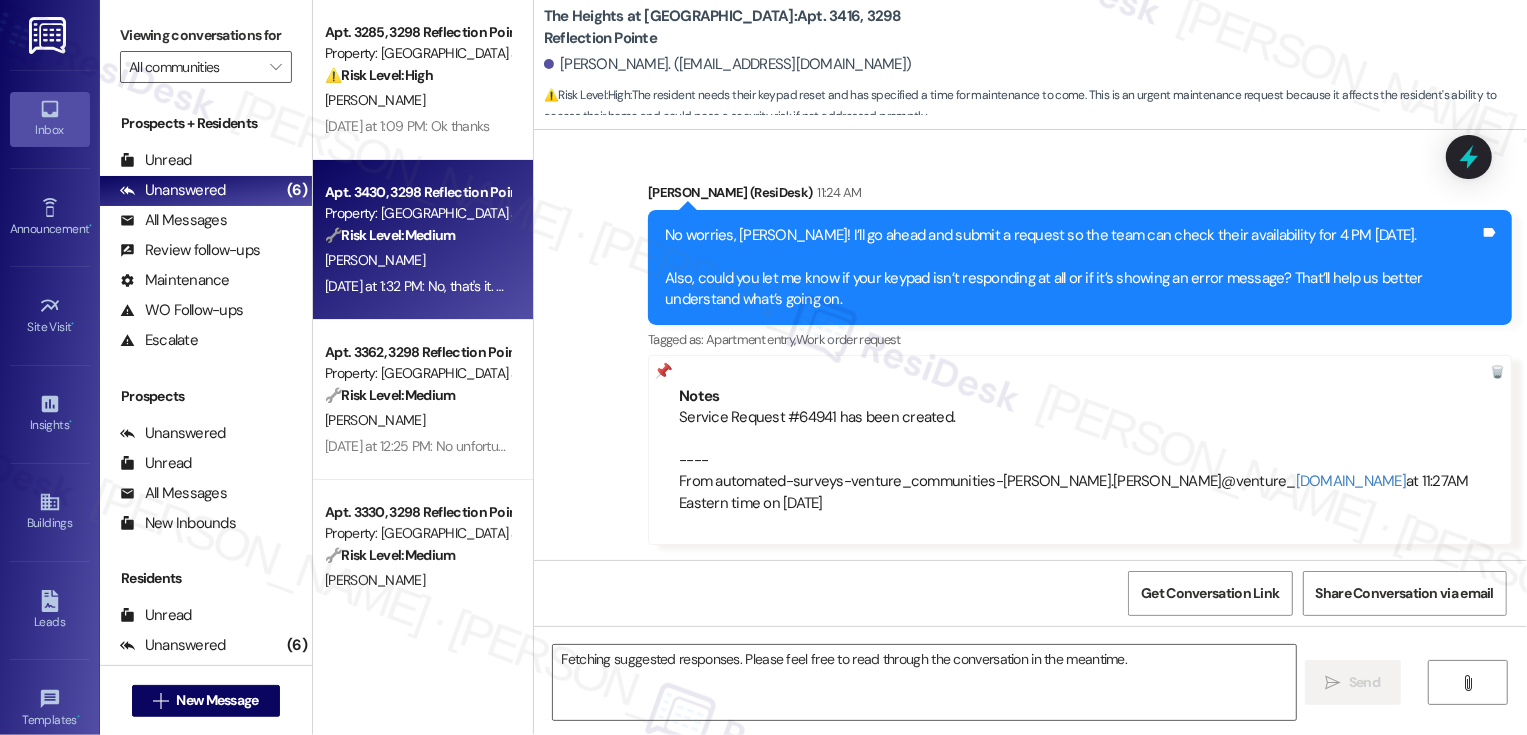 click on "[PERSON_NAME]" at bounding box center (417, 260) 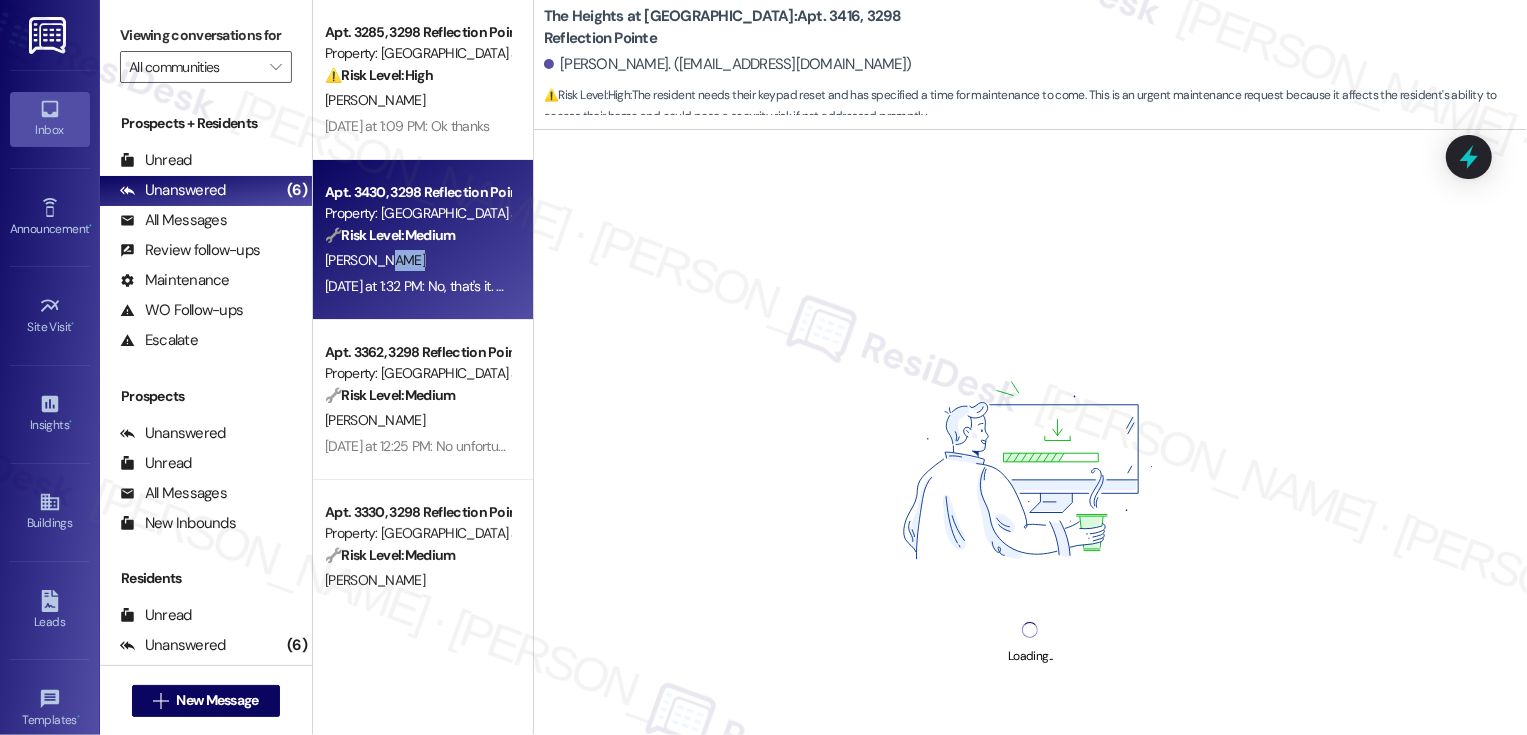 click on "[PERSON_NAME]" at bounding box center [417, 260] 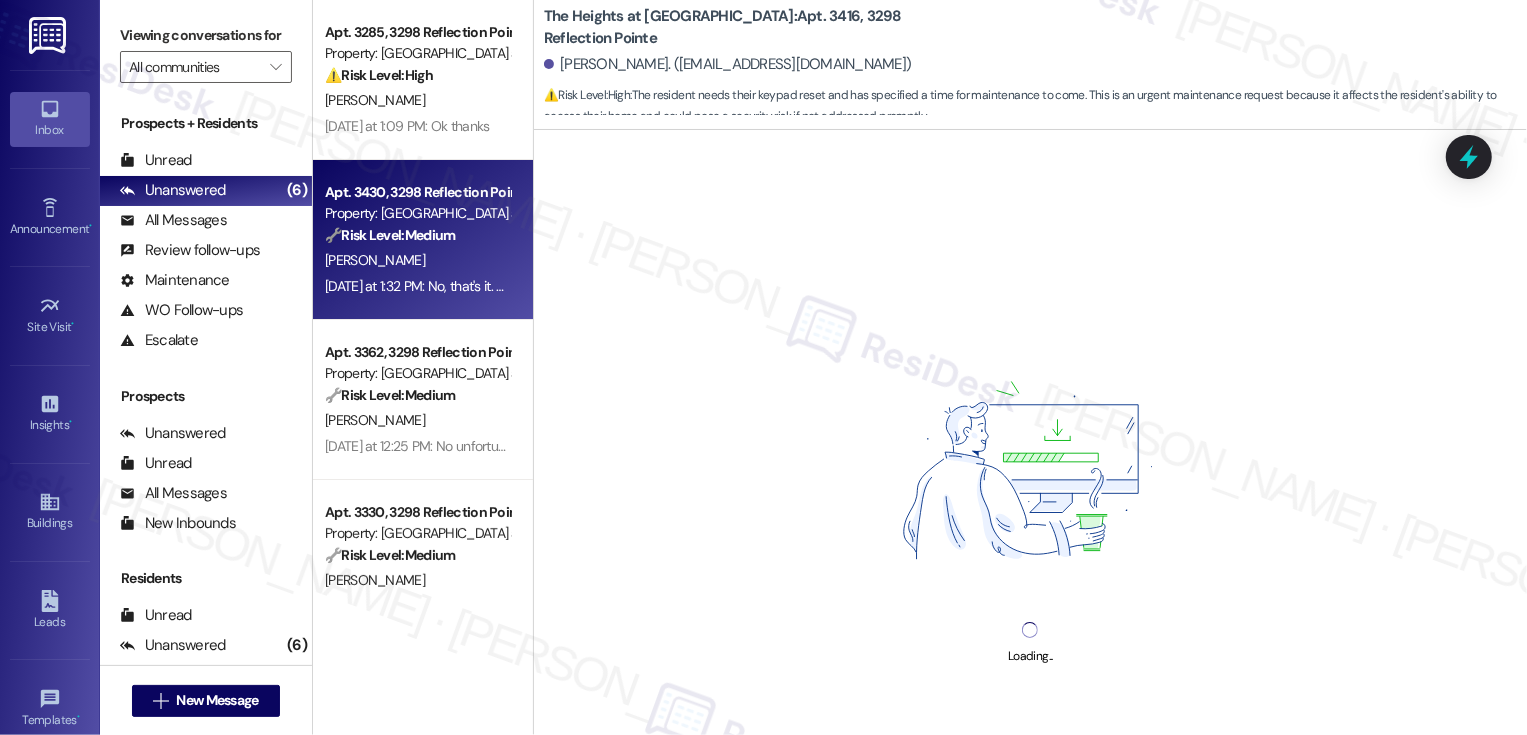 click on "[PERSON_NAME]" at bounding box center [417, 260] 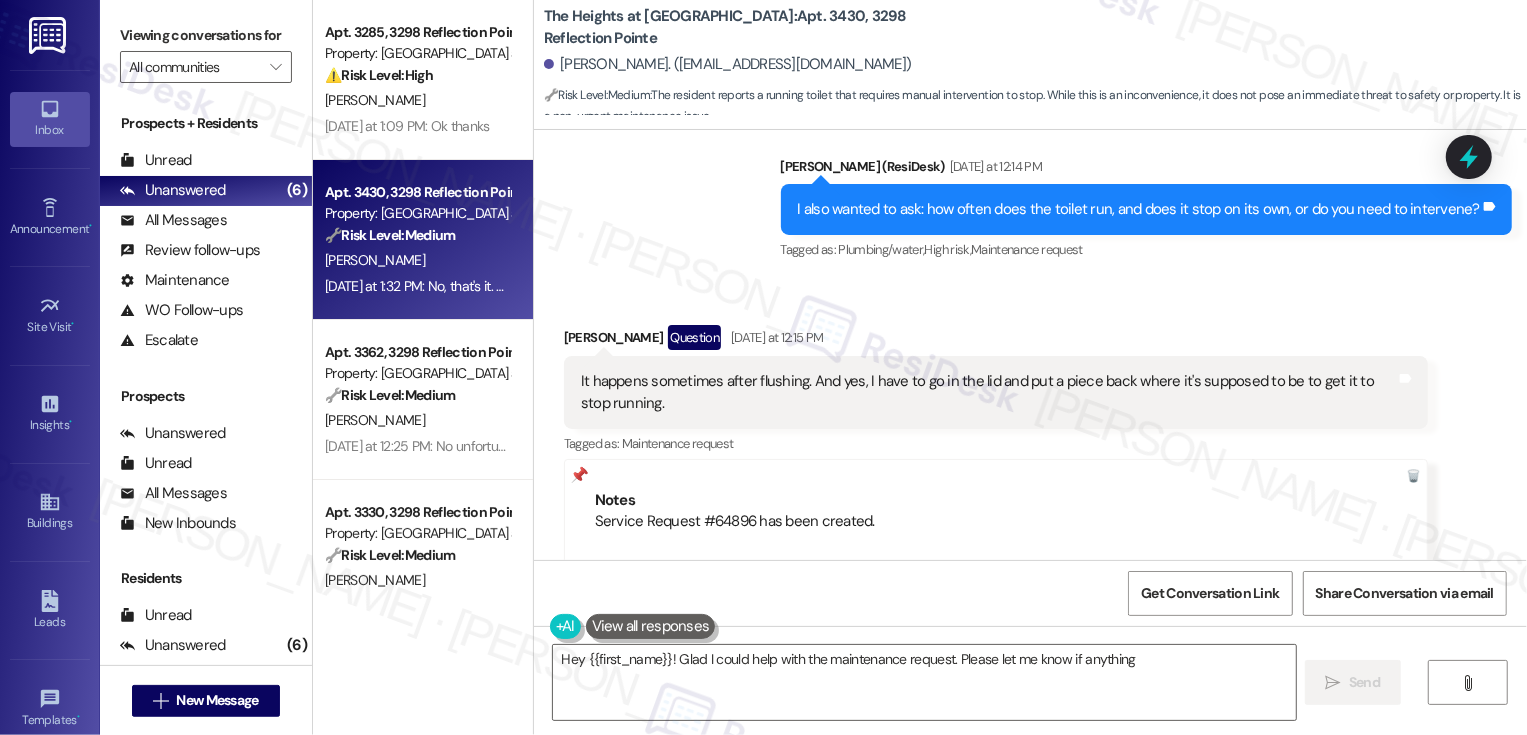 scroll, scrollTop: 1580, scrollLeft: 0, axis: vertical 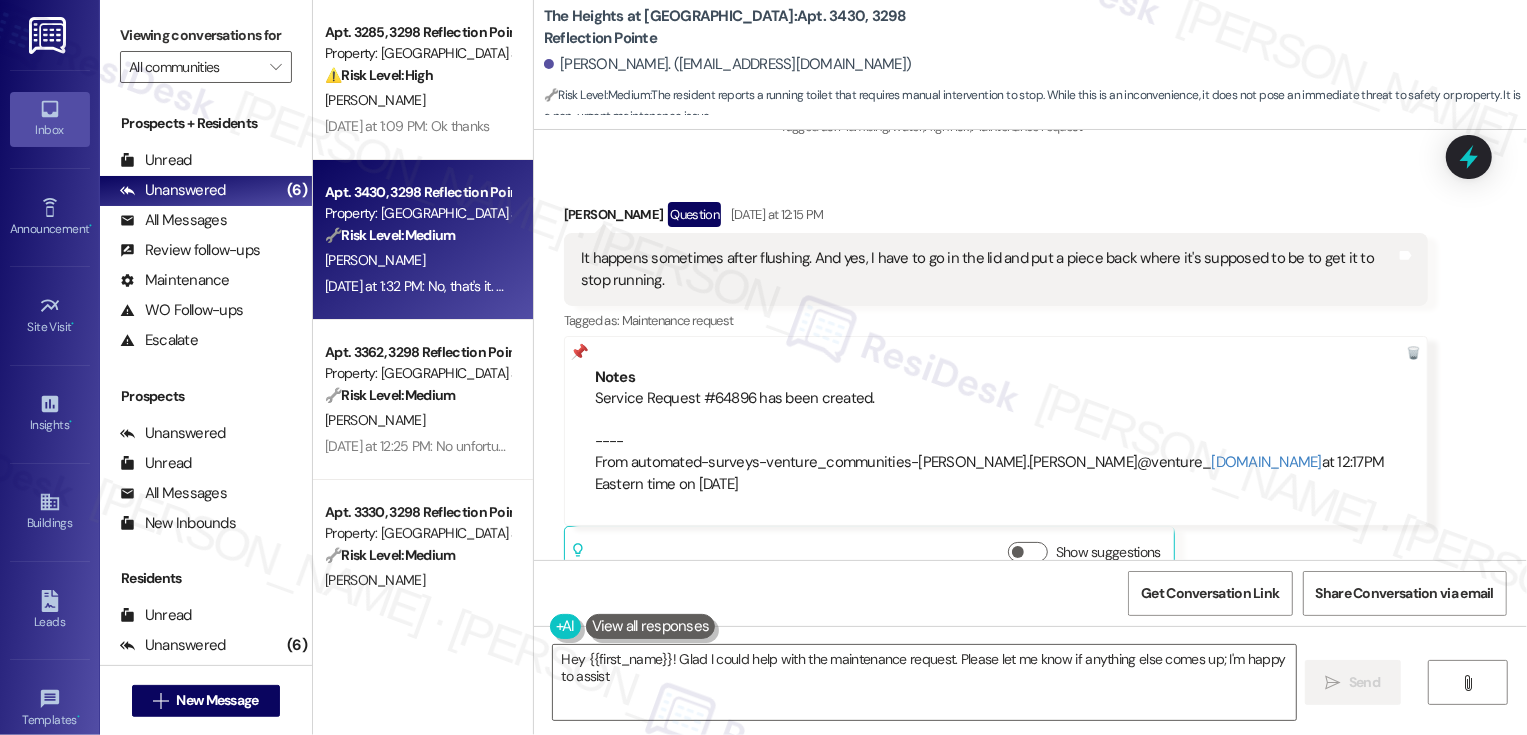 type on "Hey {{first_name}}! Glad I could help with the maintenance request. Please let me know if anything else comes up; I'm happy to assist!" 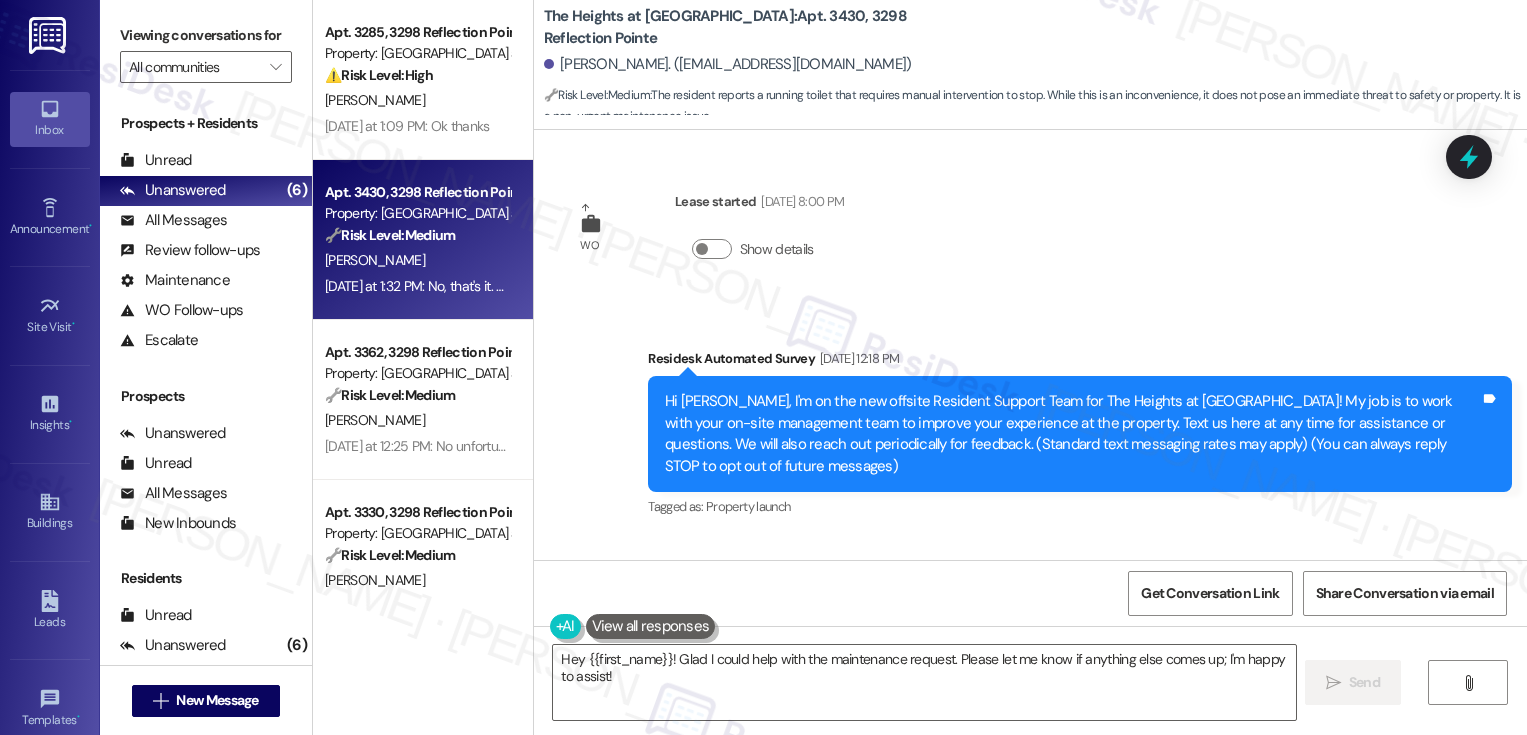 scroll, scrollTop: 0, scrollLeft: 0, axis: both 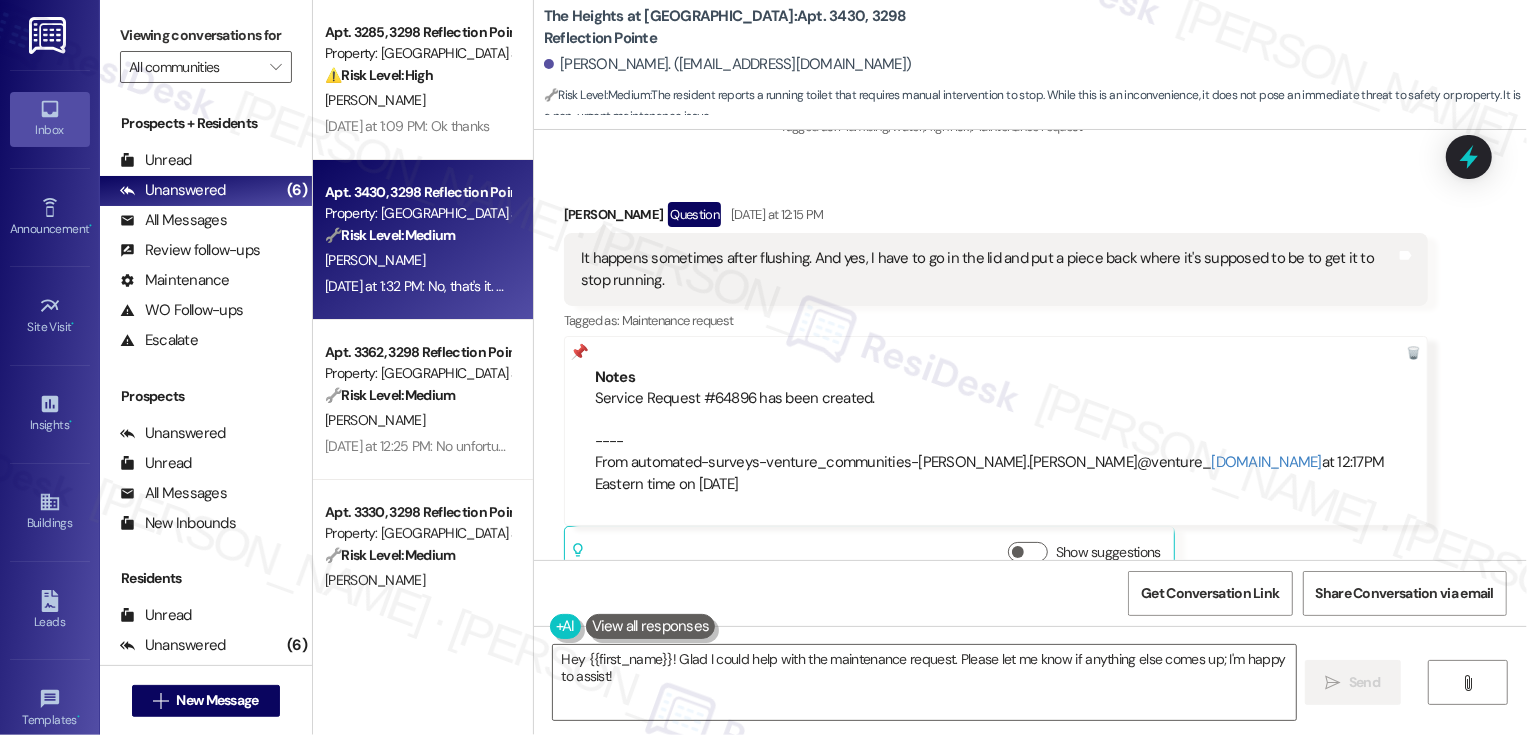 click on "Service Request #64896 has been created.
----
From automated-surveys-venture_communities-[PERSON_NAME].[PERSON_NAME]@venture_ [DOMAIN_NAME]  at 12:17PM Eastern time on [DATE]" at bounding box center [996, 441] 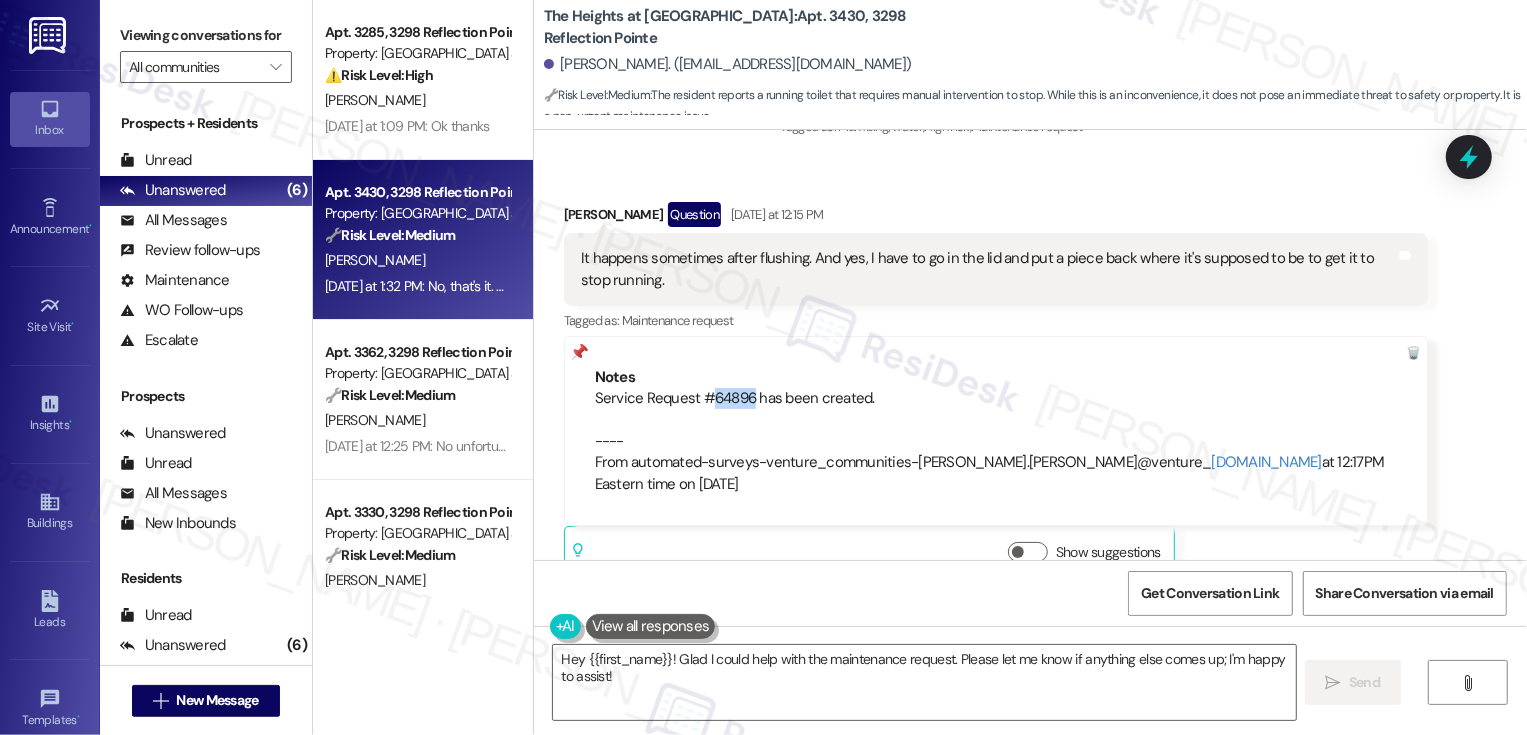 copy on "64896" 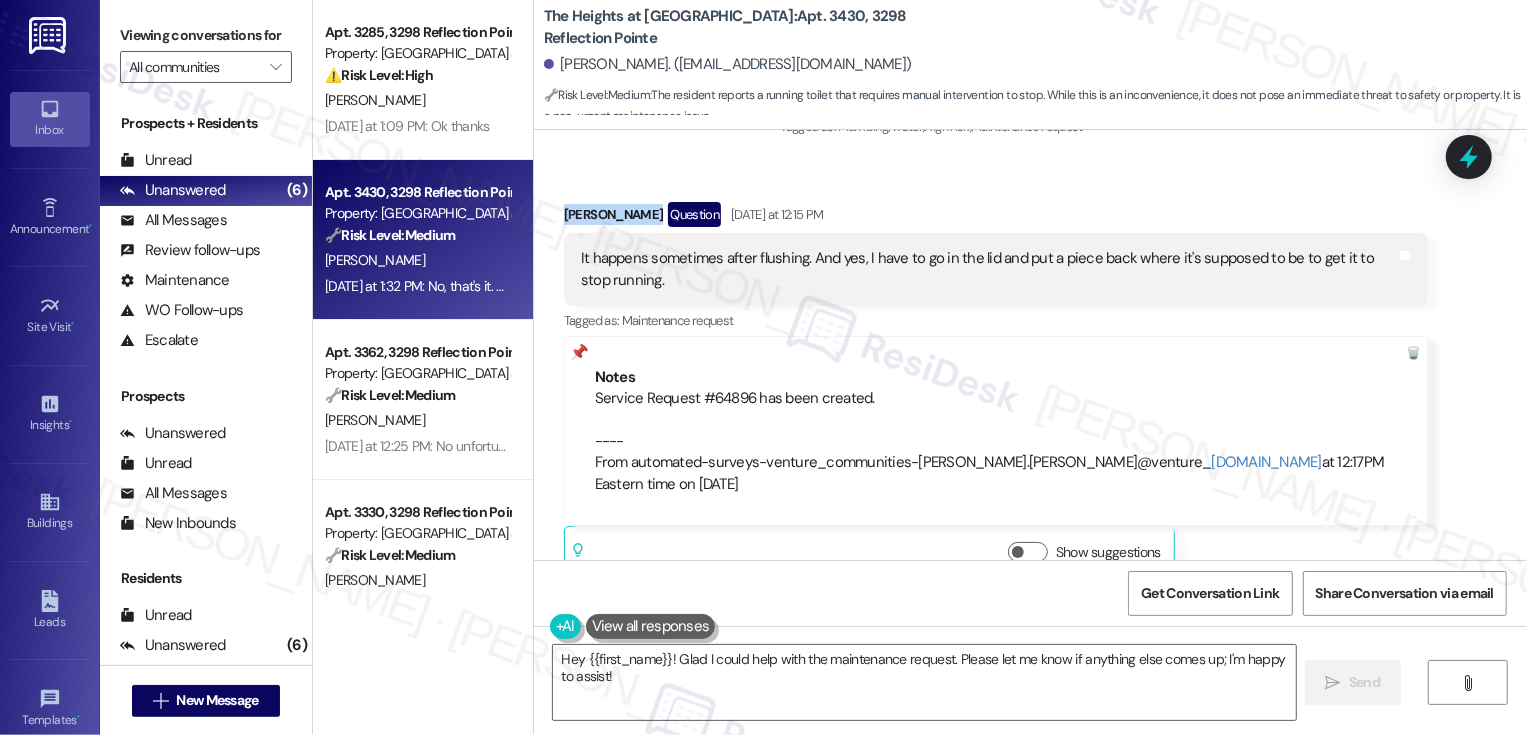 drag, startPoint x: 551, startPoint y: 212, endPoint x: 627, endPoint y: 213, distance: 76.00658 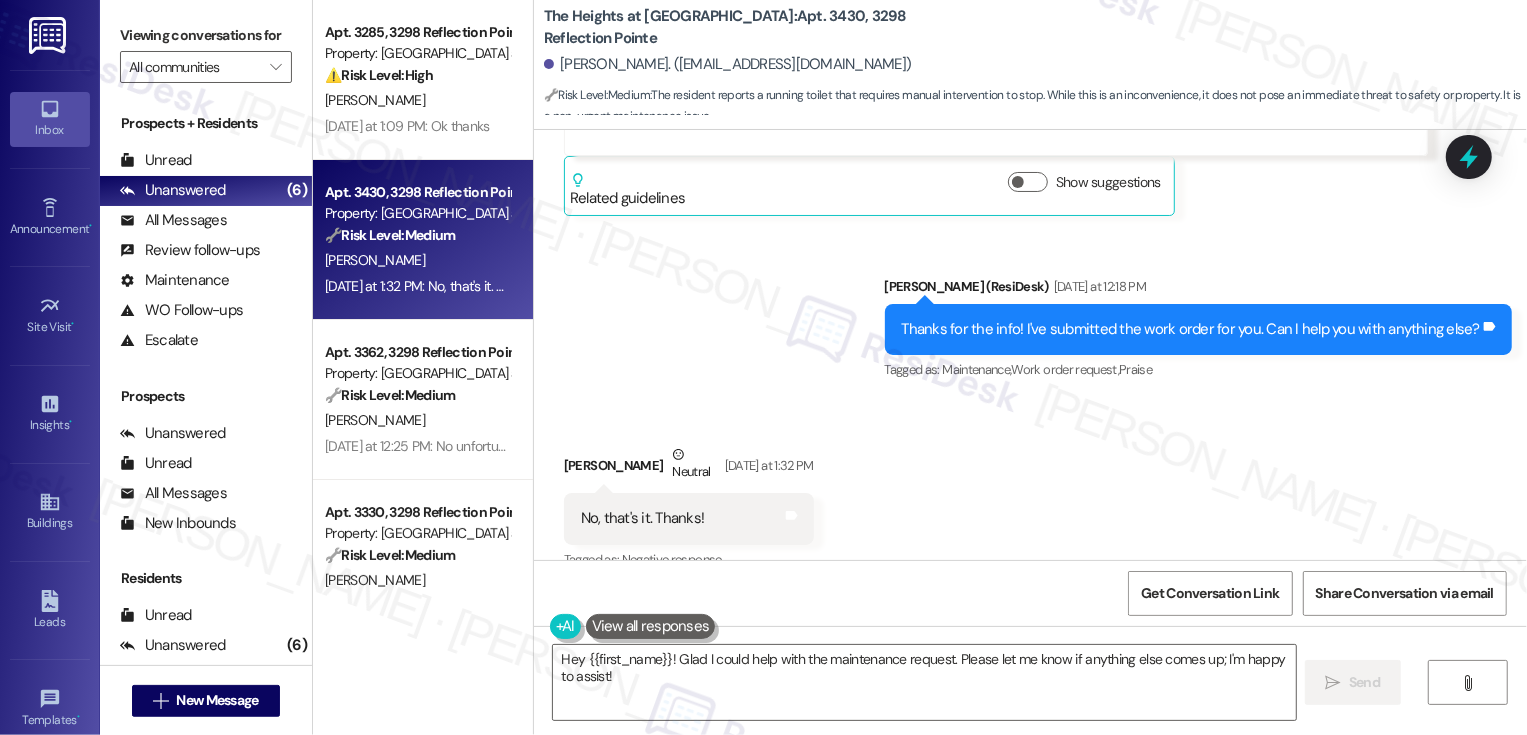 scroll, scrollTop: 1979, scrollLeft: 0, axis: vertical 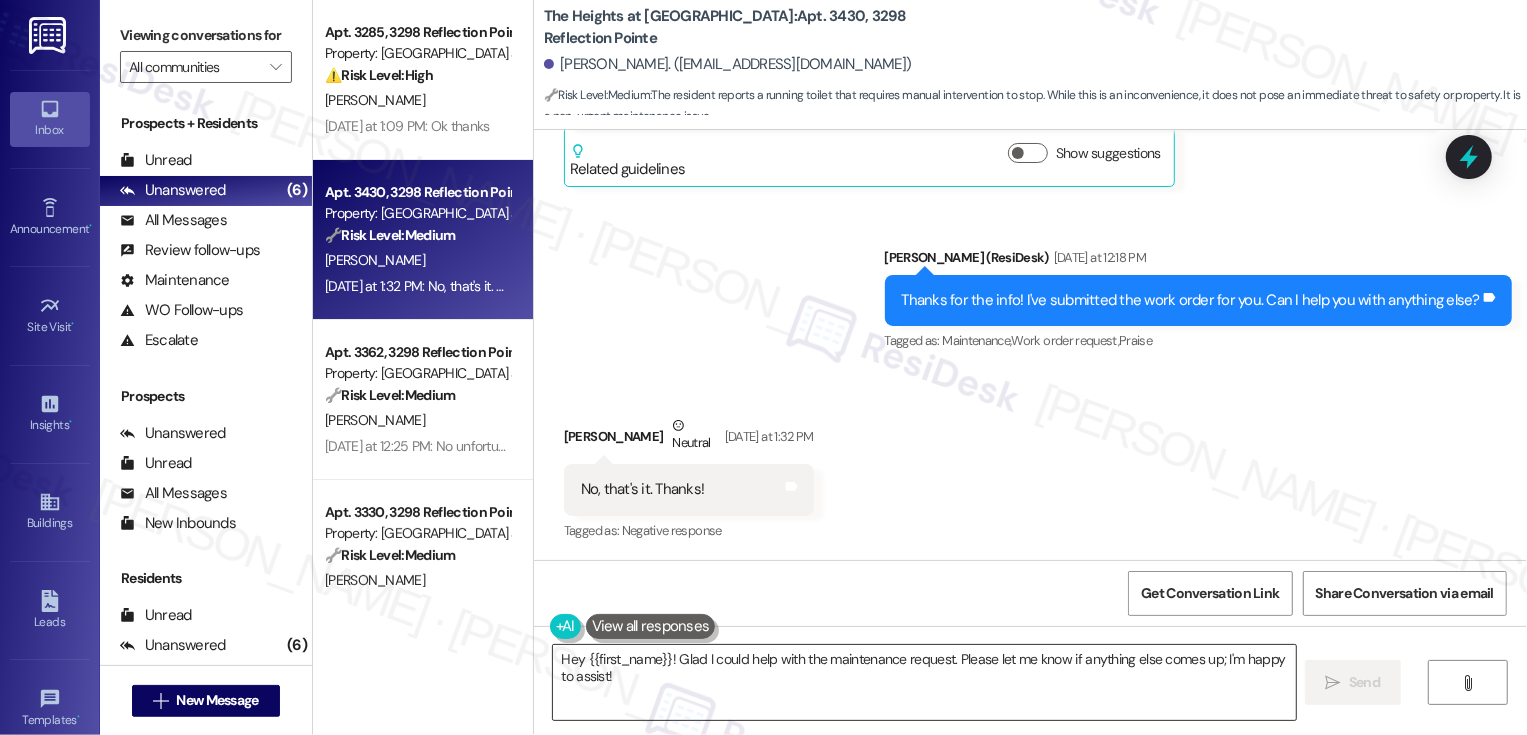click on "Hey {{first_name}}! Glad I could help with the maintenance request. Please let me know if anything else comes up; I'm happy to assist!" at bounding box center (924, 682) 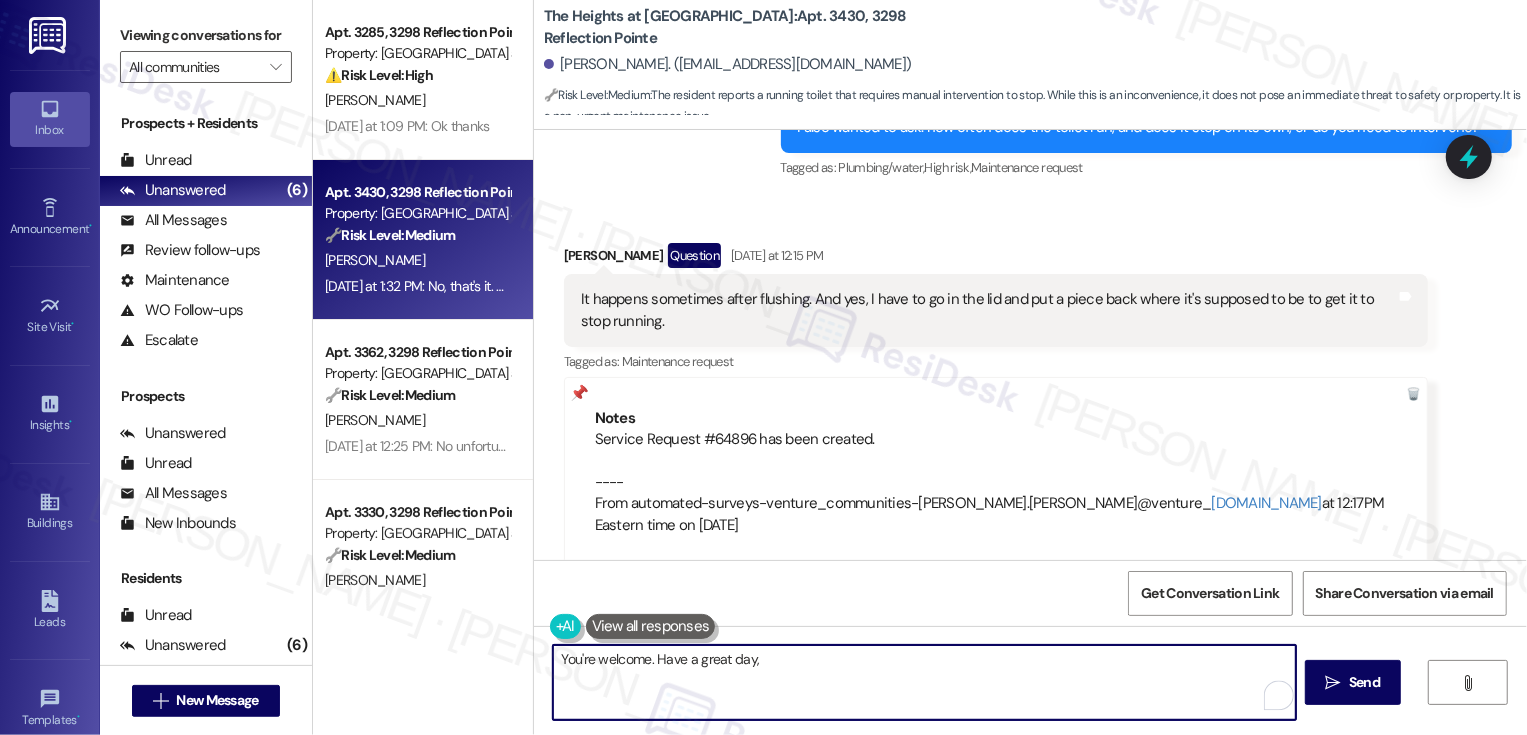 scroll, scrollTop: 1979, scrollLeft: 0, axis: vertical 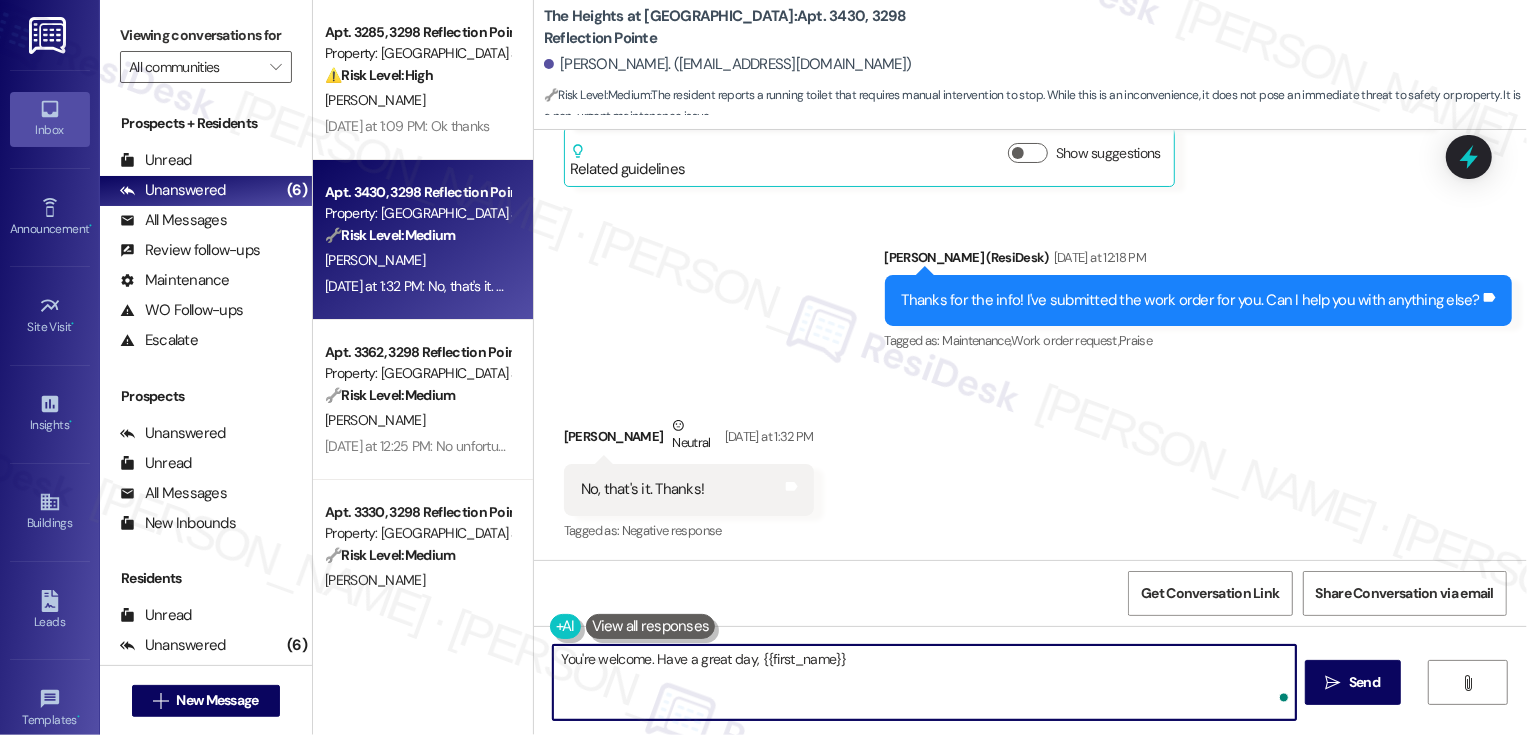 type on "You're welcome. Have a great day, {{first_name}}!" 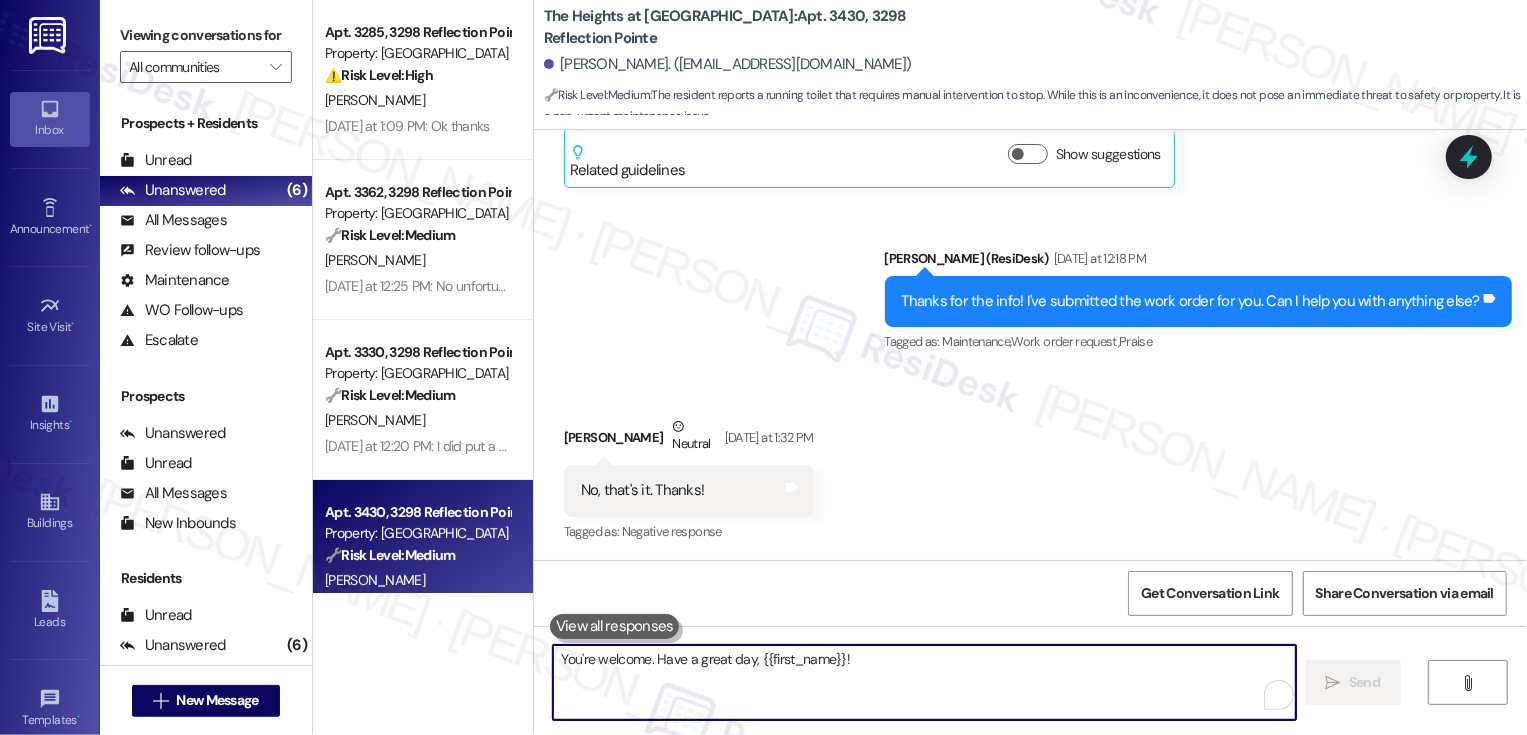 scroll, scrollTop: 2118, scrollLeft: 0, axis: vertical 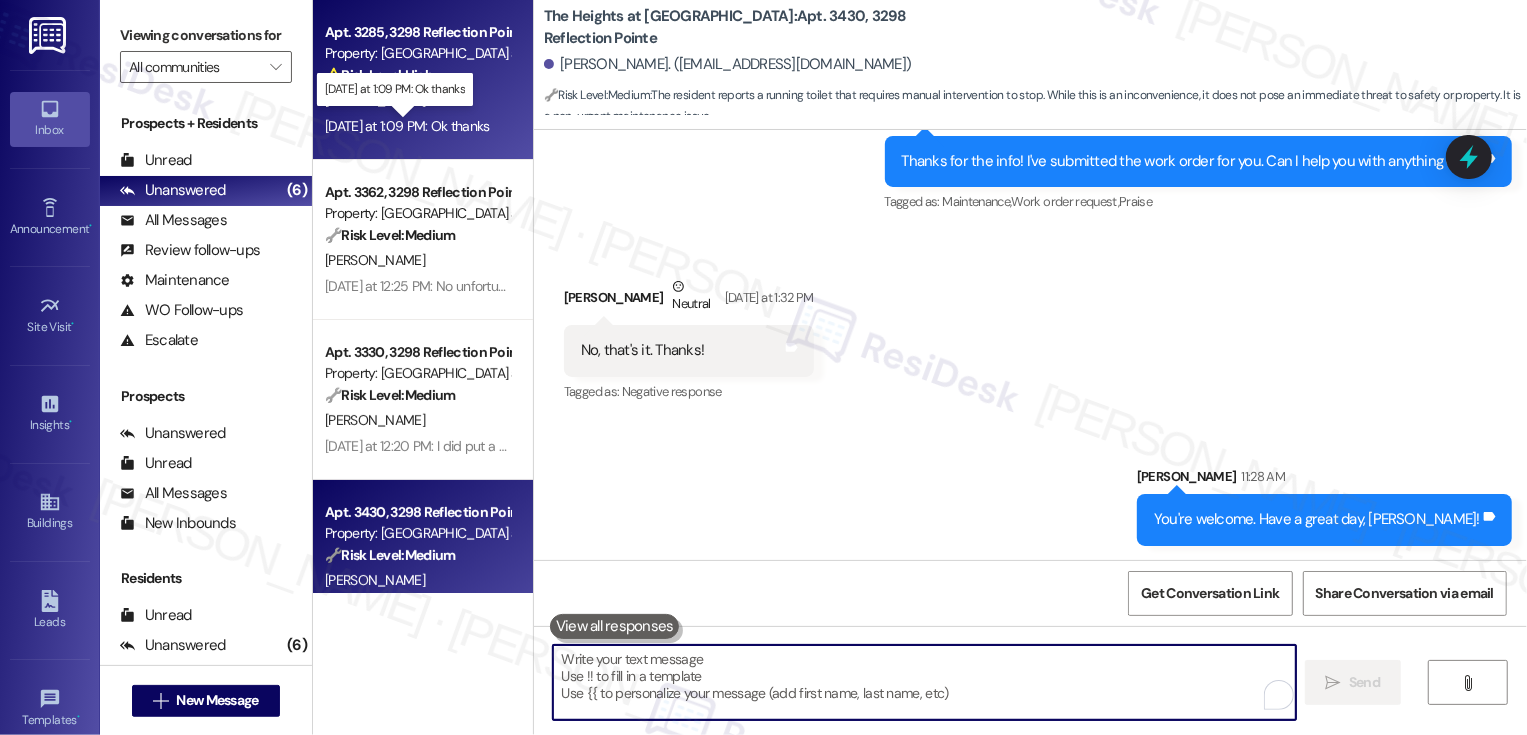 click on "[DATE] at 1:09 PM: Ok thanks [DATE] at 1:09 PM: Ok thanks" at bounding box center (407, 126) 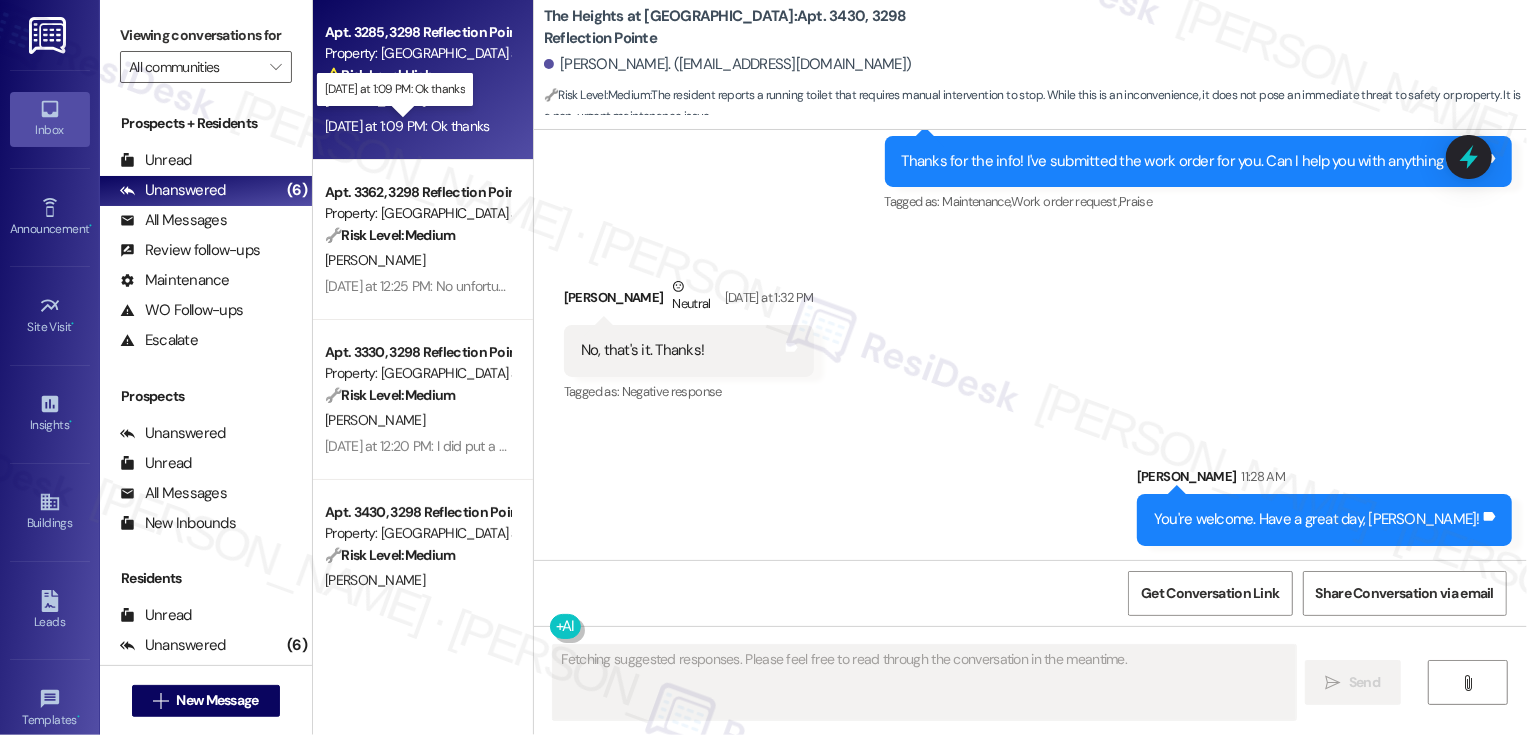 click on "[DATE] at 1:09 PM: Ok thanks [DATE] at 1:09 PM: Ok thanks" at bounding box center (407, 126) 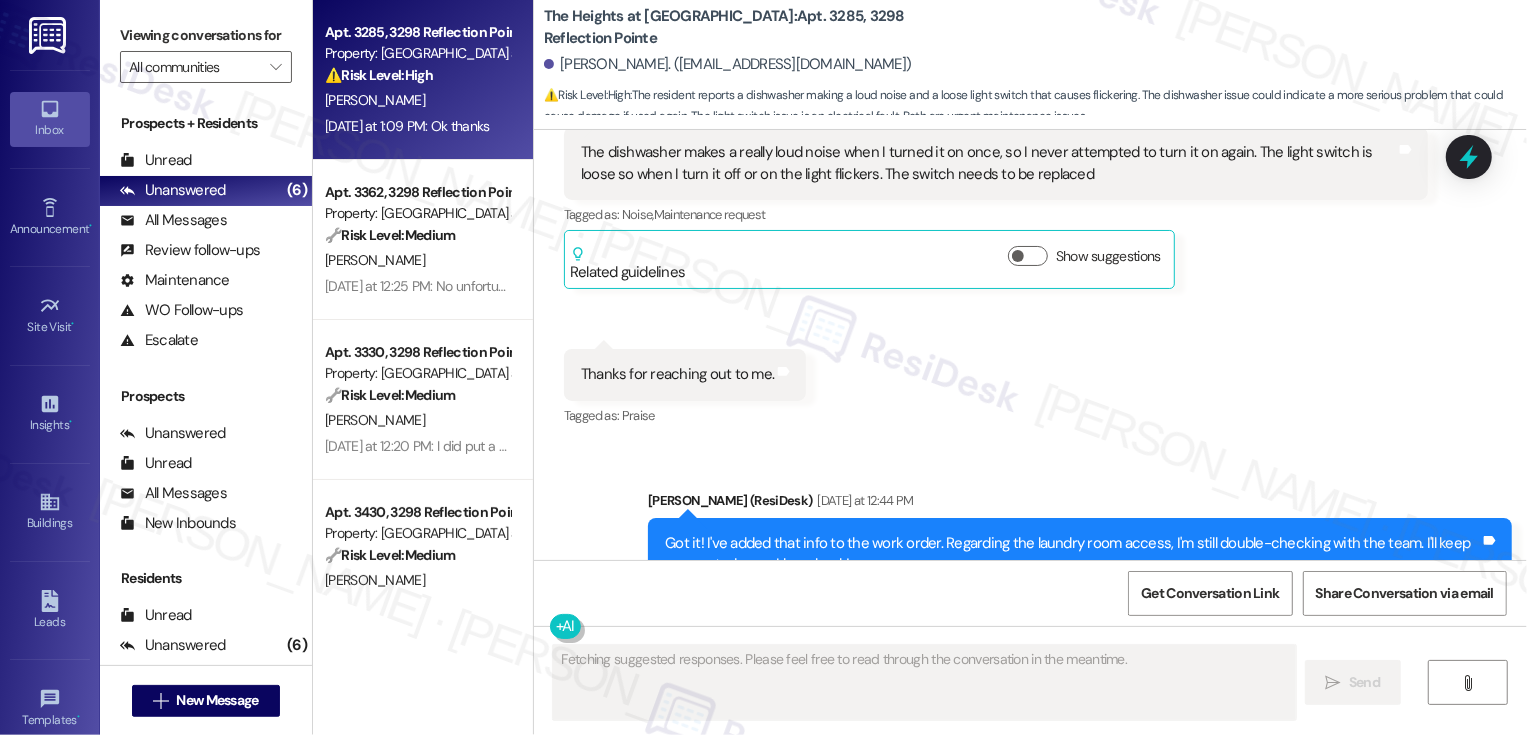 scroll, scrollTop: 6789, scrollLeft: 0, axis: vertical 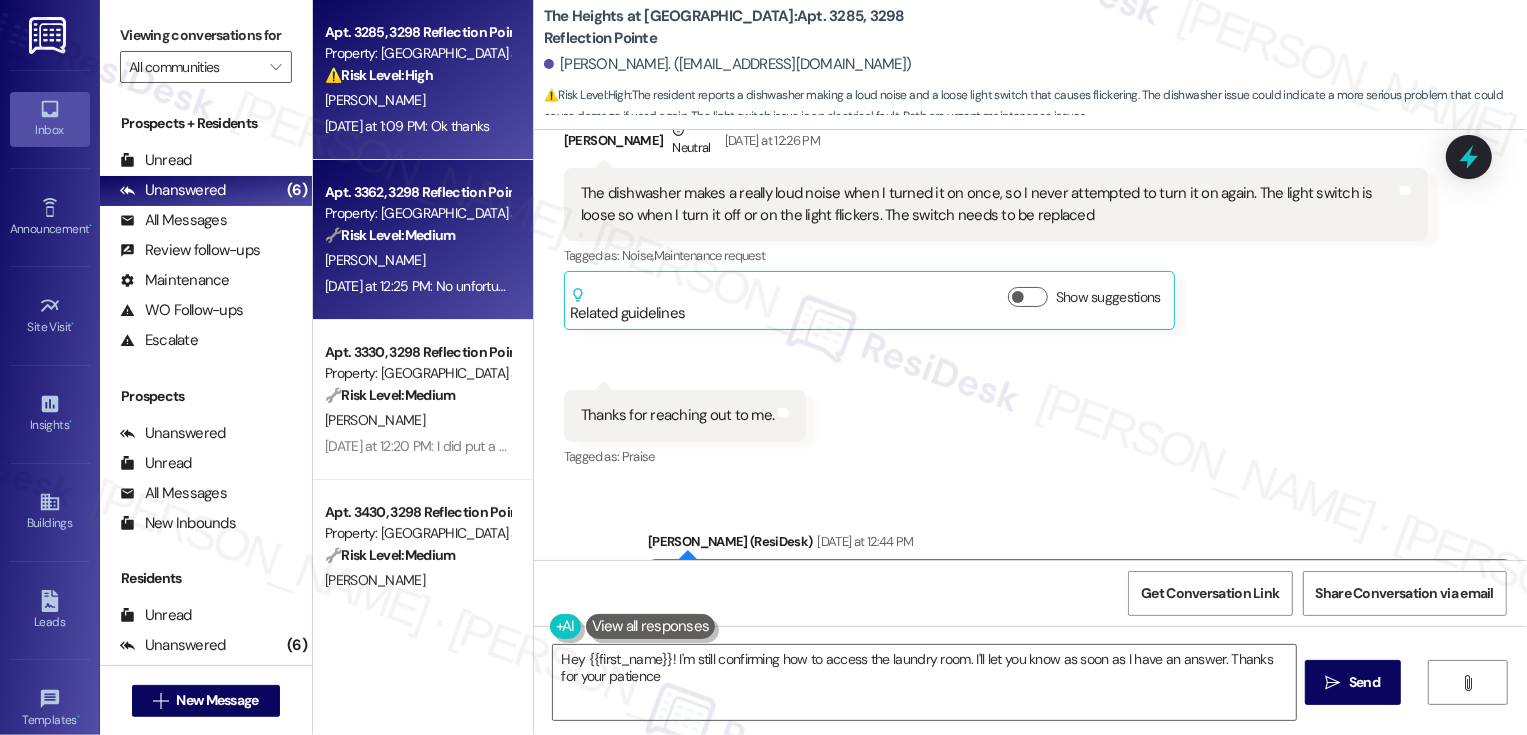 type on "Hey {{first_name}}! I'm still confirming how to access the laundry room. I'll let you know as soon as I have an answer. Thanks for your patience!" 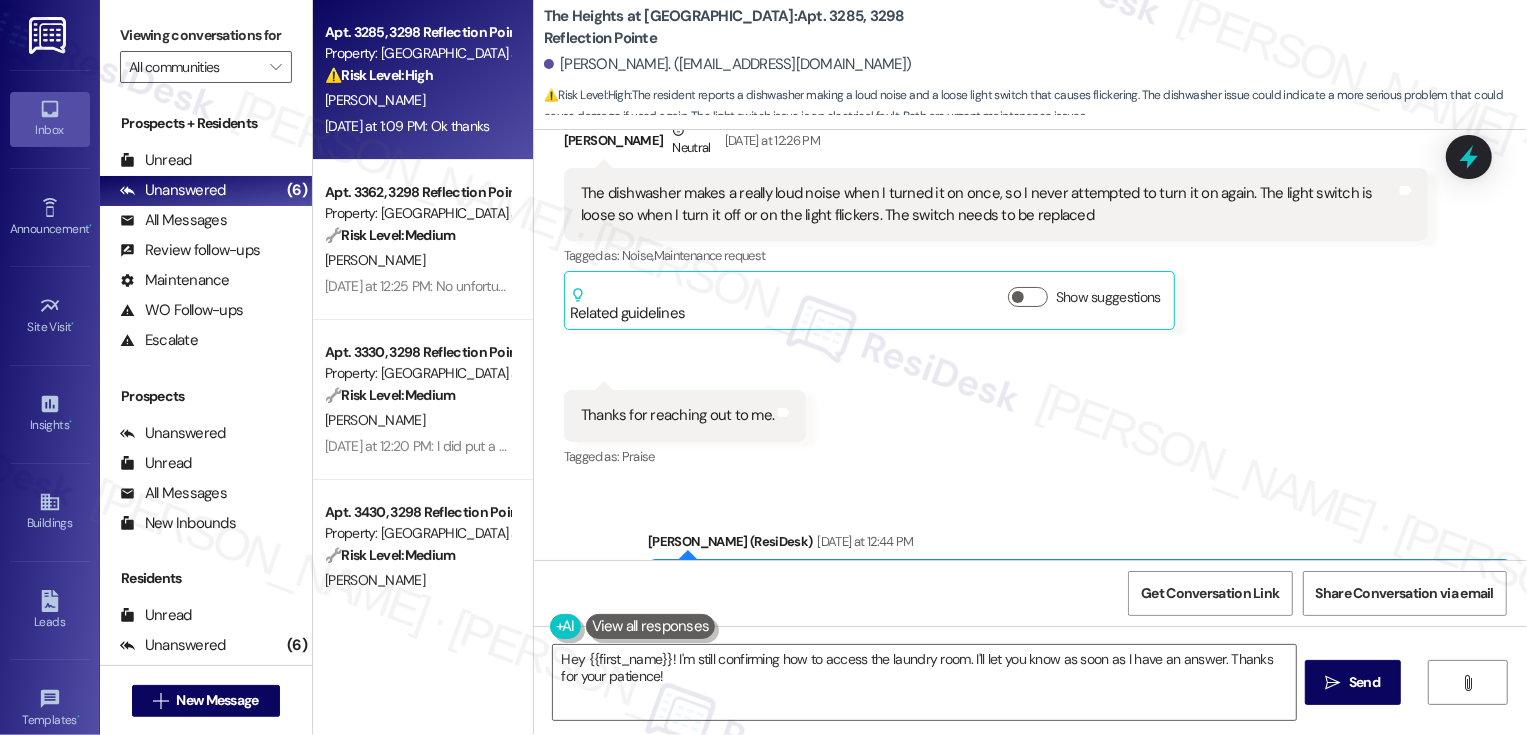 scroll, scrollTop: 6388, scrollLeft: 0, axis: vertical 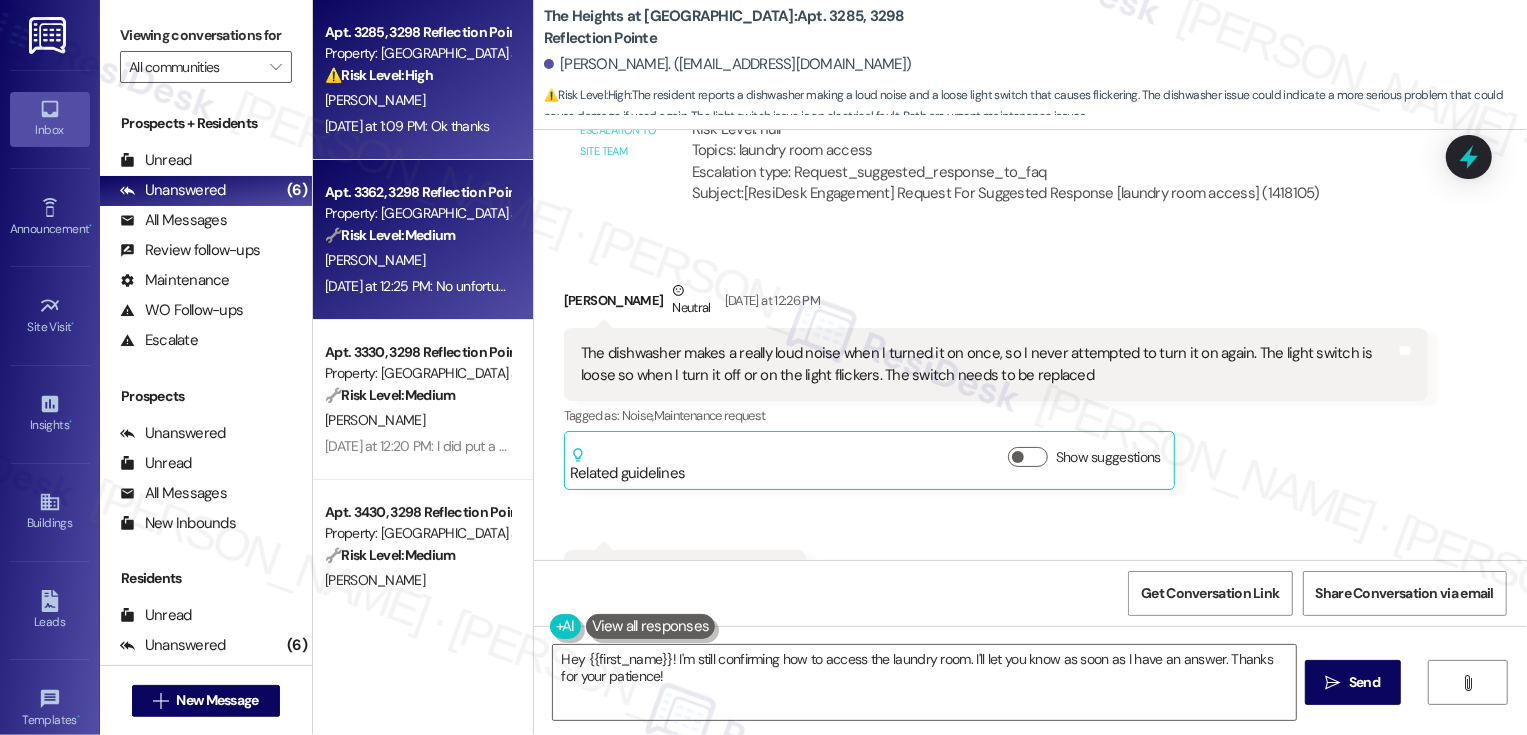 click on "[PERSON_NAME]" at bounding box center (375, 260) 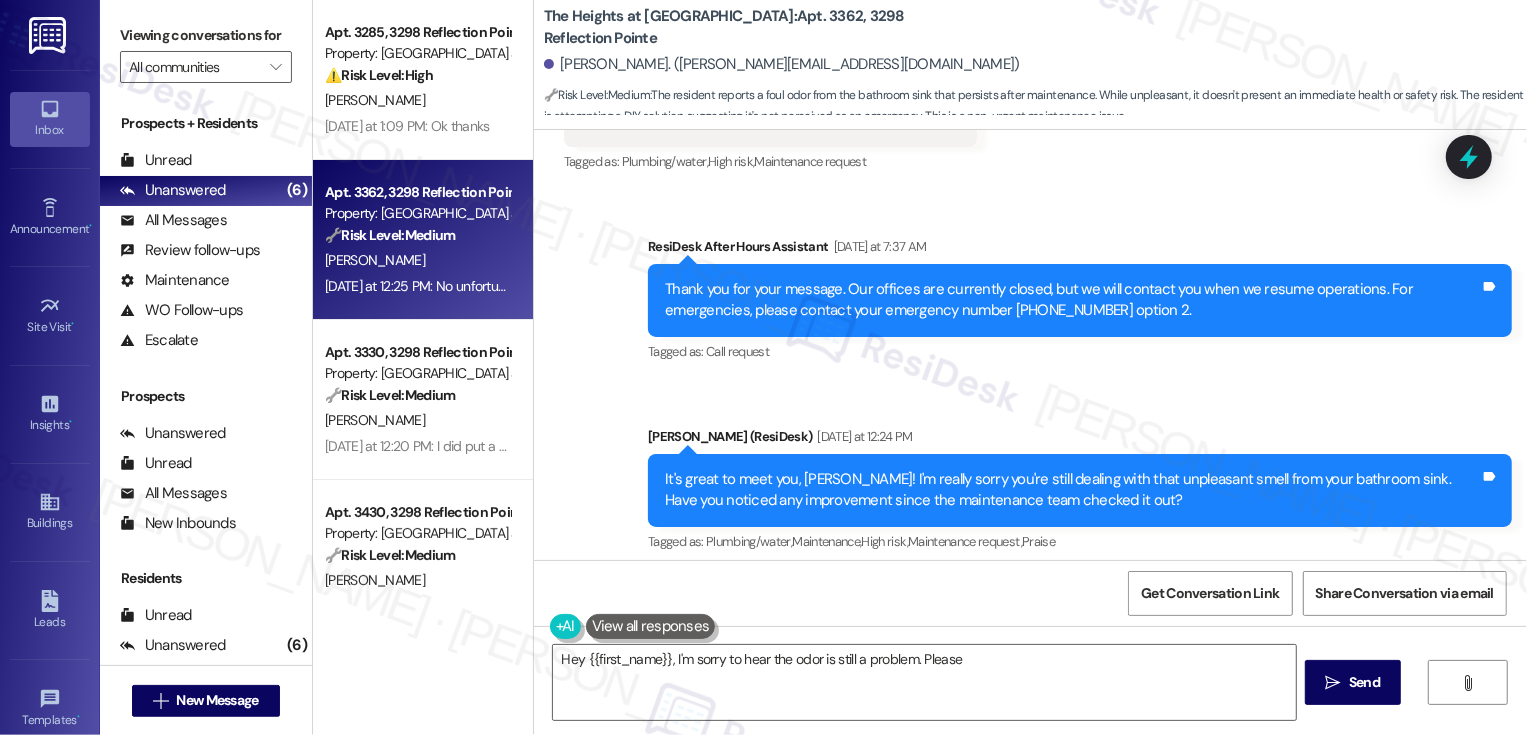 scroll, scrollTop: 895, scrollLeft: 0, axis: vertical 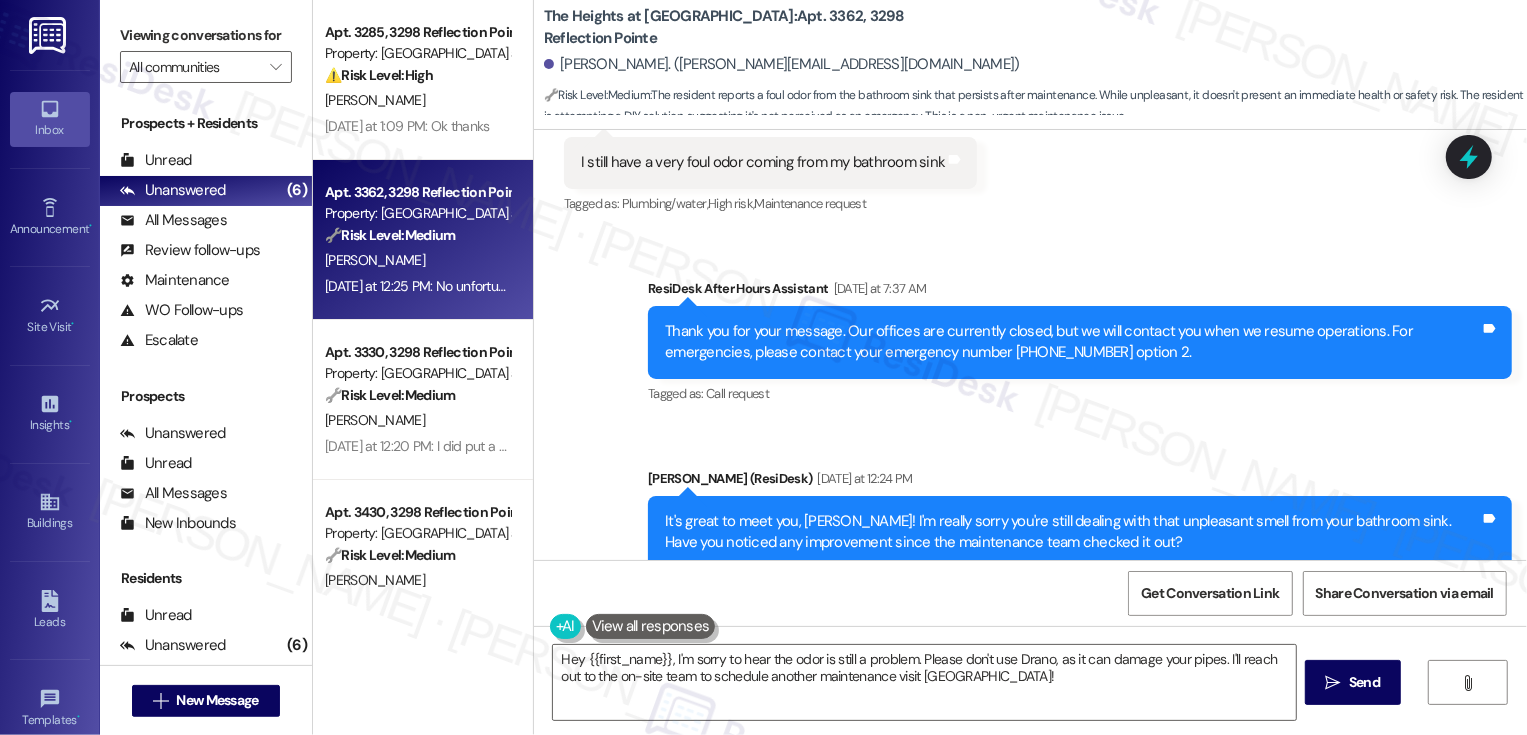 click on "The Heights at Bridgewater:  Apt. 3362, 3298 Reflection Pointe" at bounding box center [744, 27] 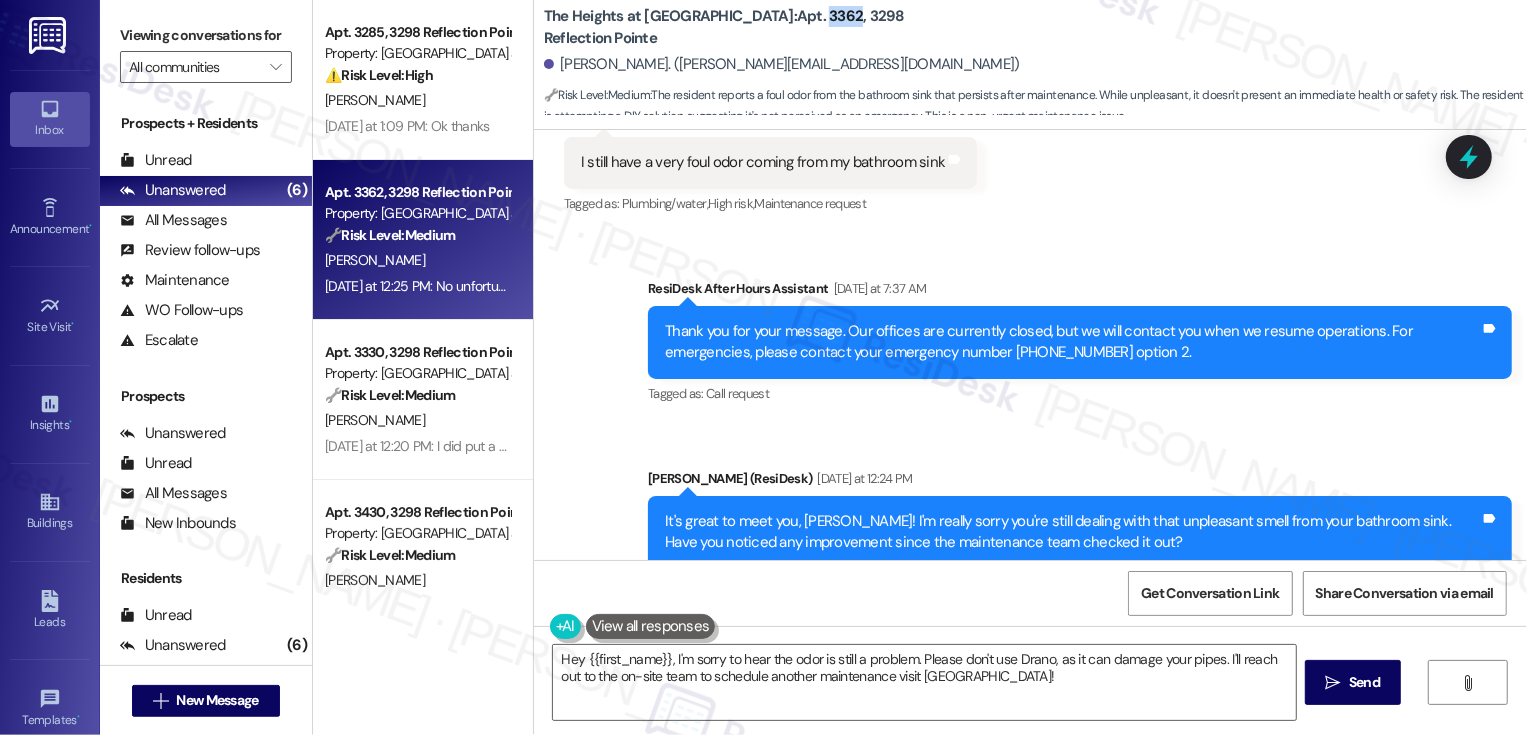 copy on "3362" 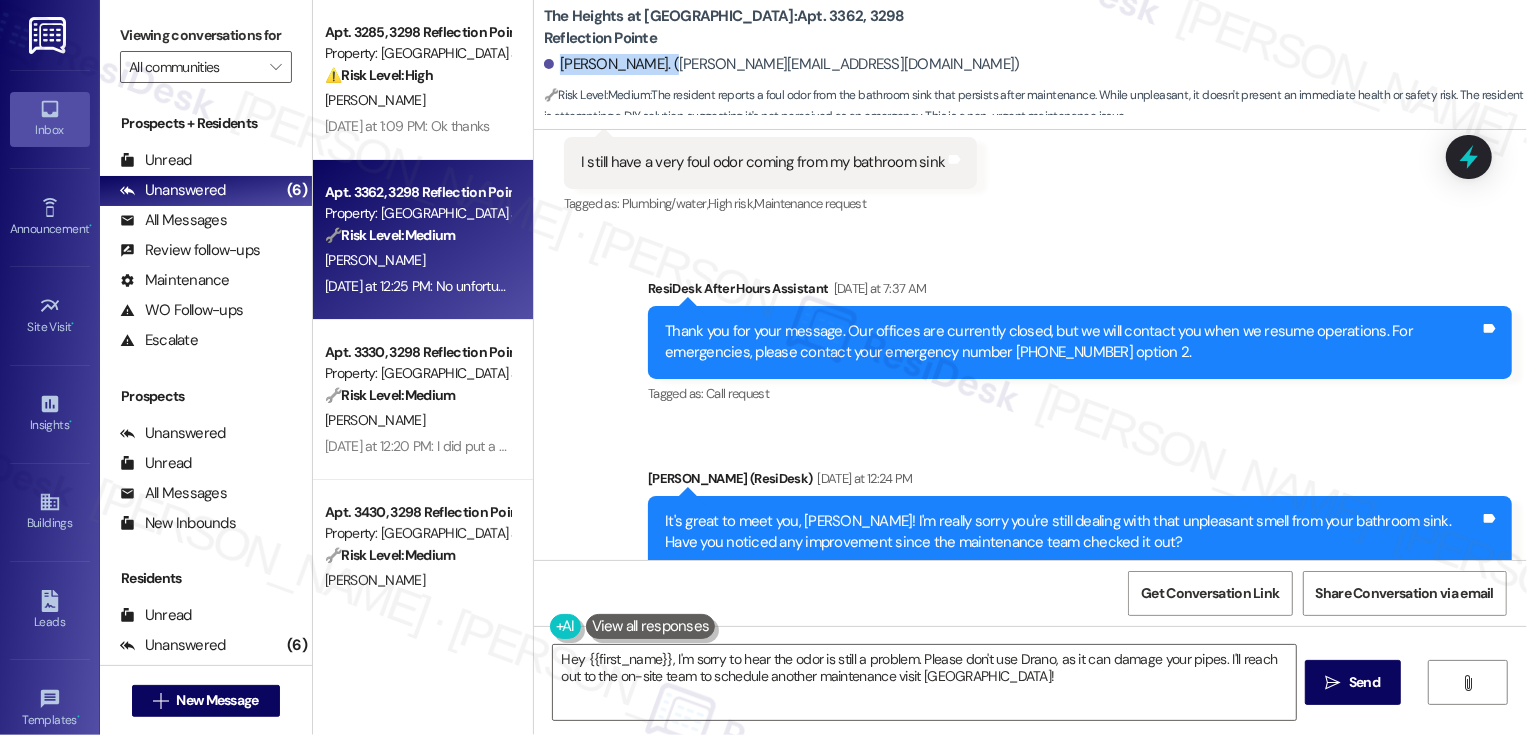 drag, startPoint x: 547, startPoint y: 67, endPoint x: 644, endPoint y: 67, distance: 97 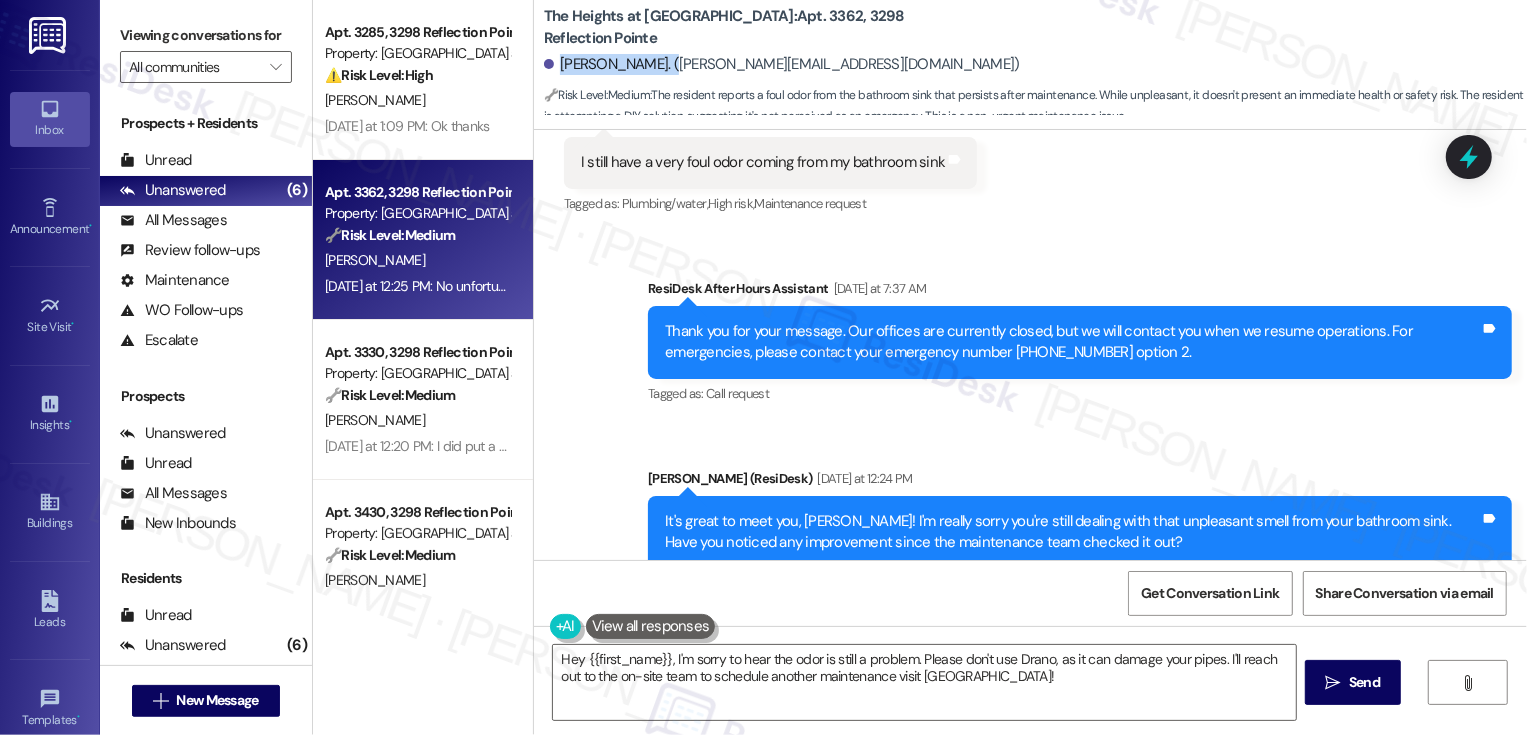 scroll, scrollTop: 1138, scrollLeft: 0, axis: vertical 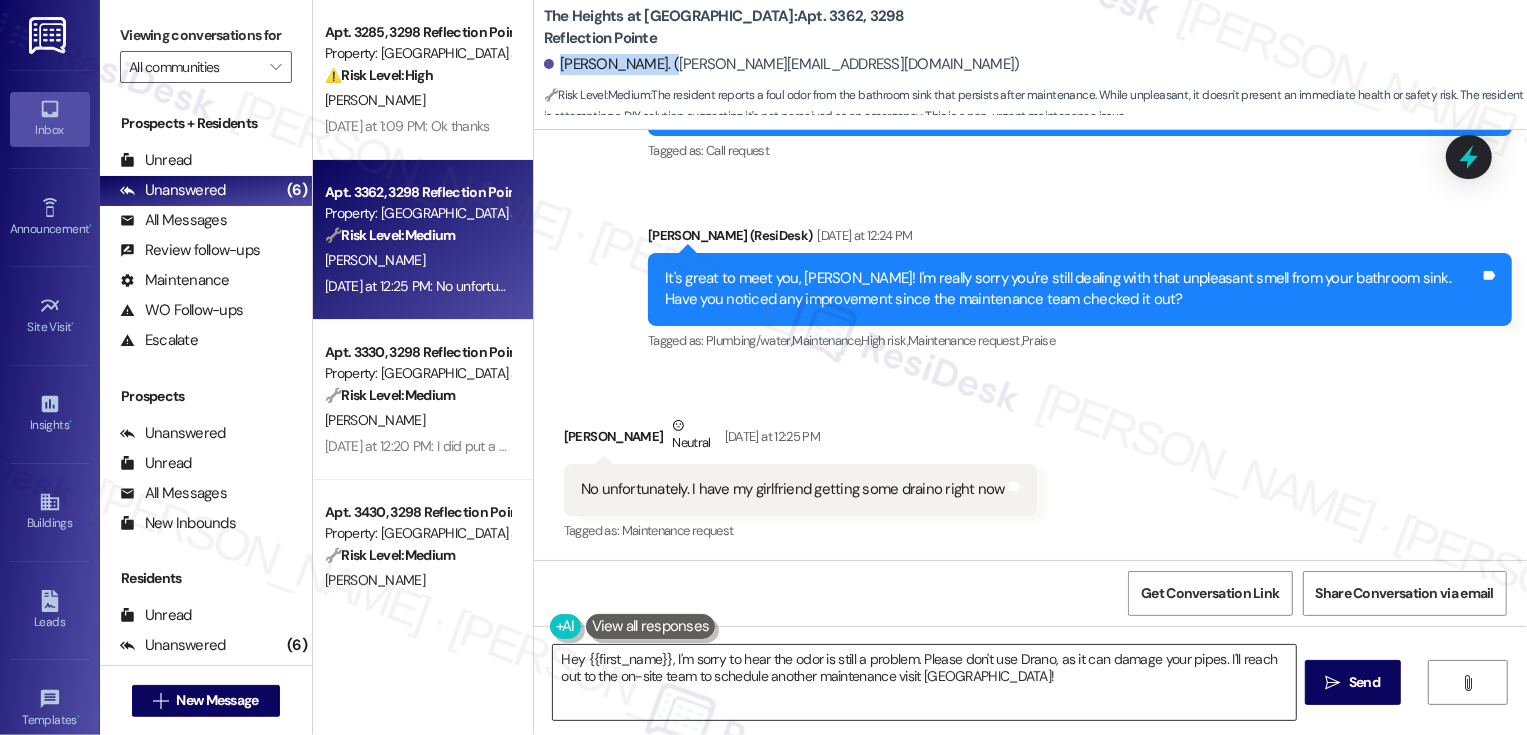 click on "Hey {{first_name}}, I'm sorry to hear the odor is still a problem. Please don't use Drano, as it can damage your pipes. I'll reach out to the on-site team to schedule another maintenance visit ASAP!" at bounding box center [924, 682] 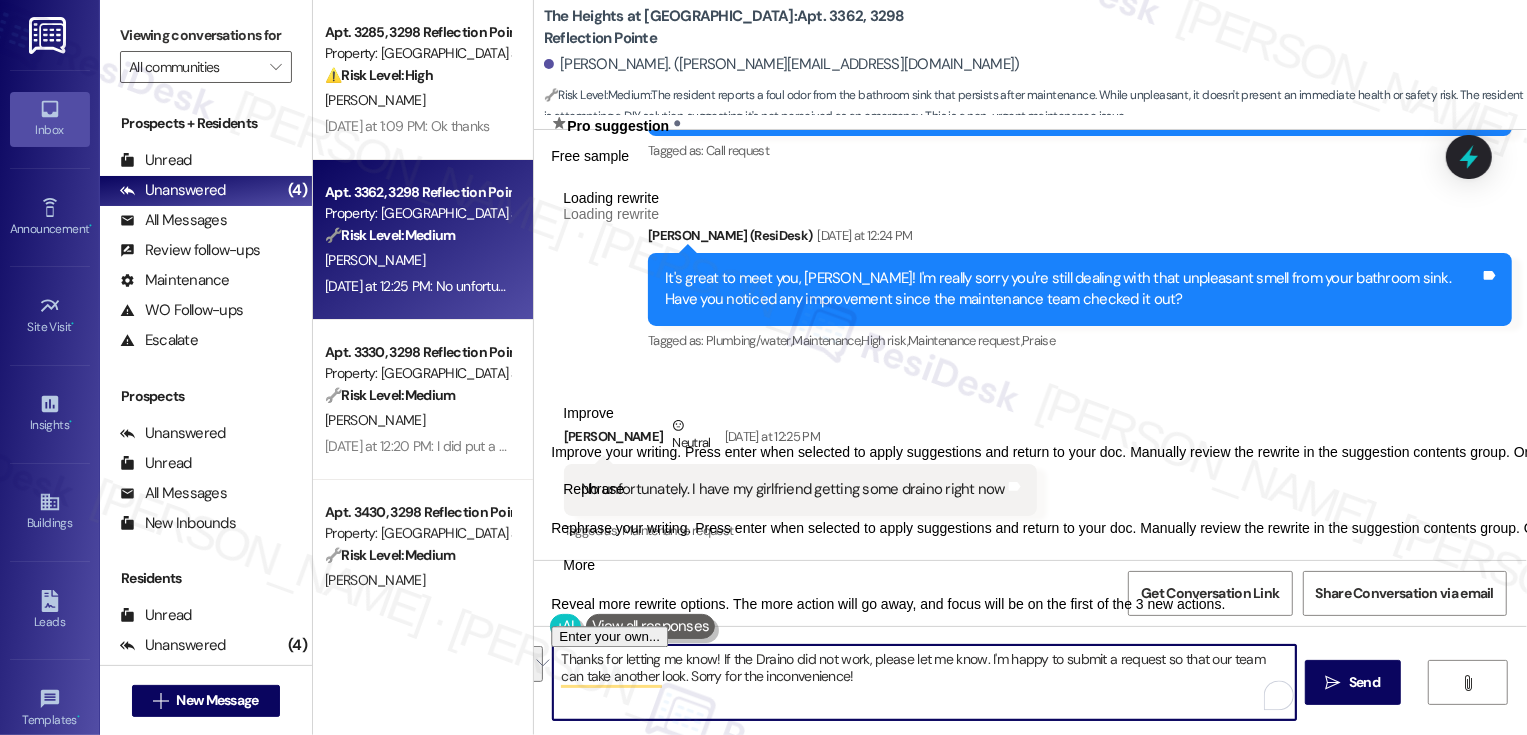 click on "Rephrase" at bounding box center (593, 489) 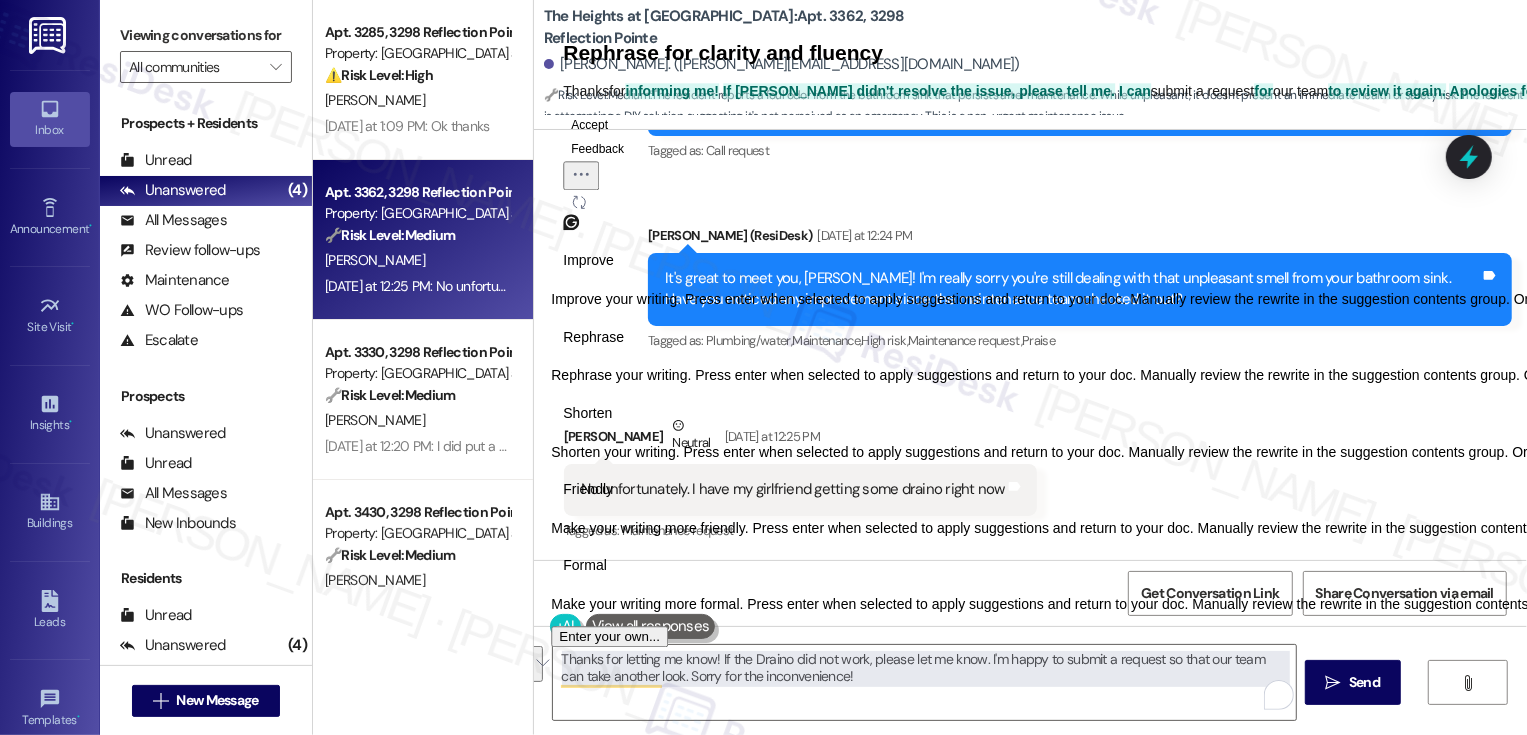 click on "Friendly" at bounding box center (588, 490) 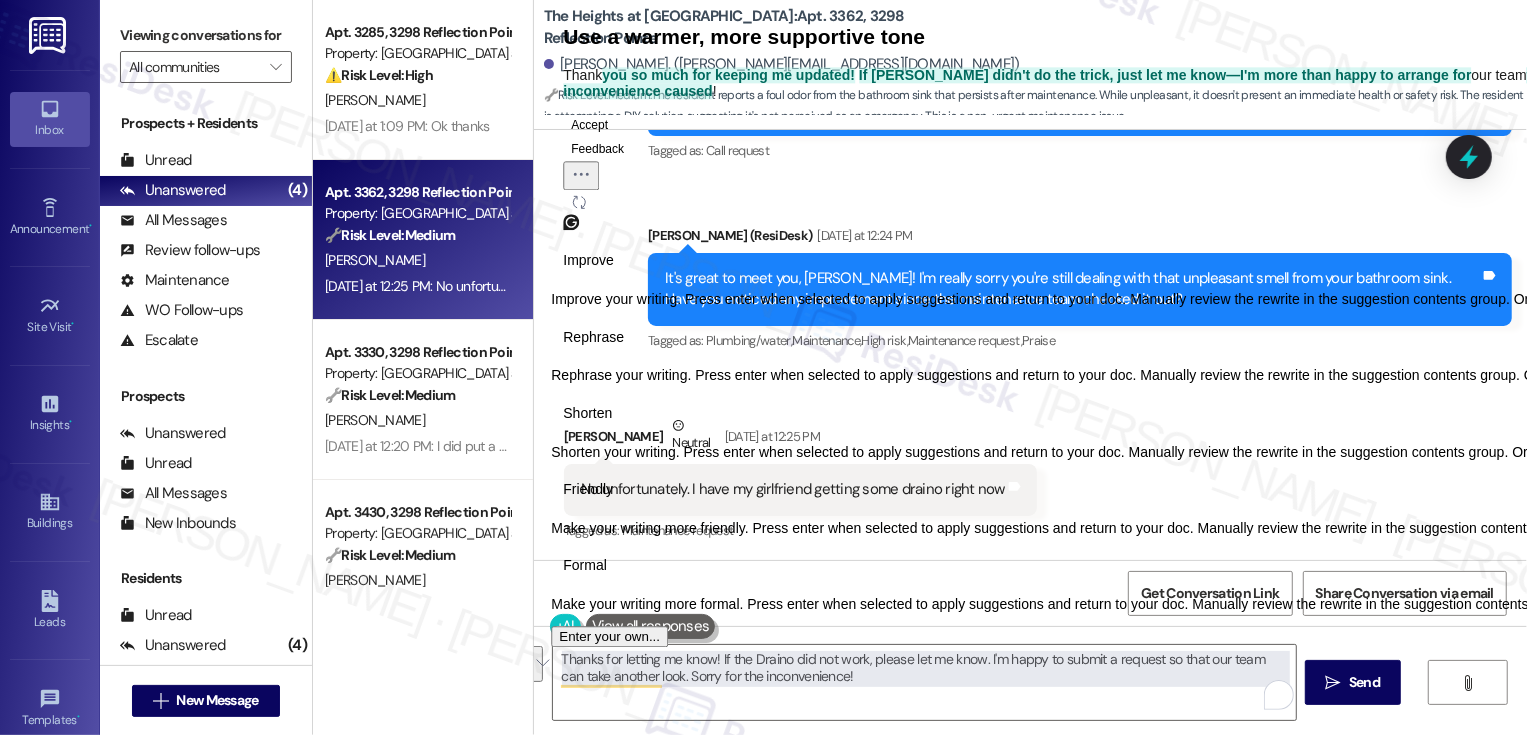 click on "Rephrase" at bounding box center (593, 337) 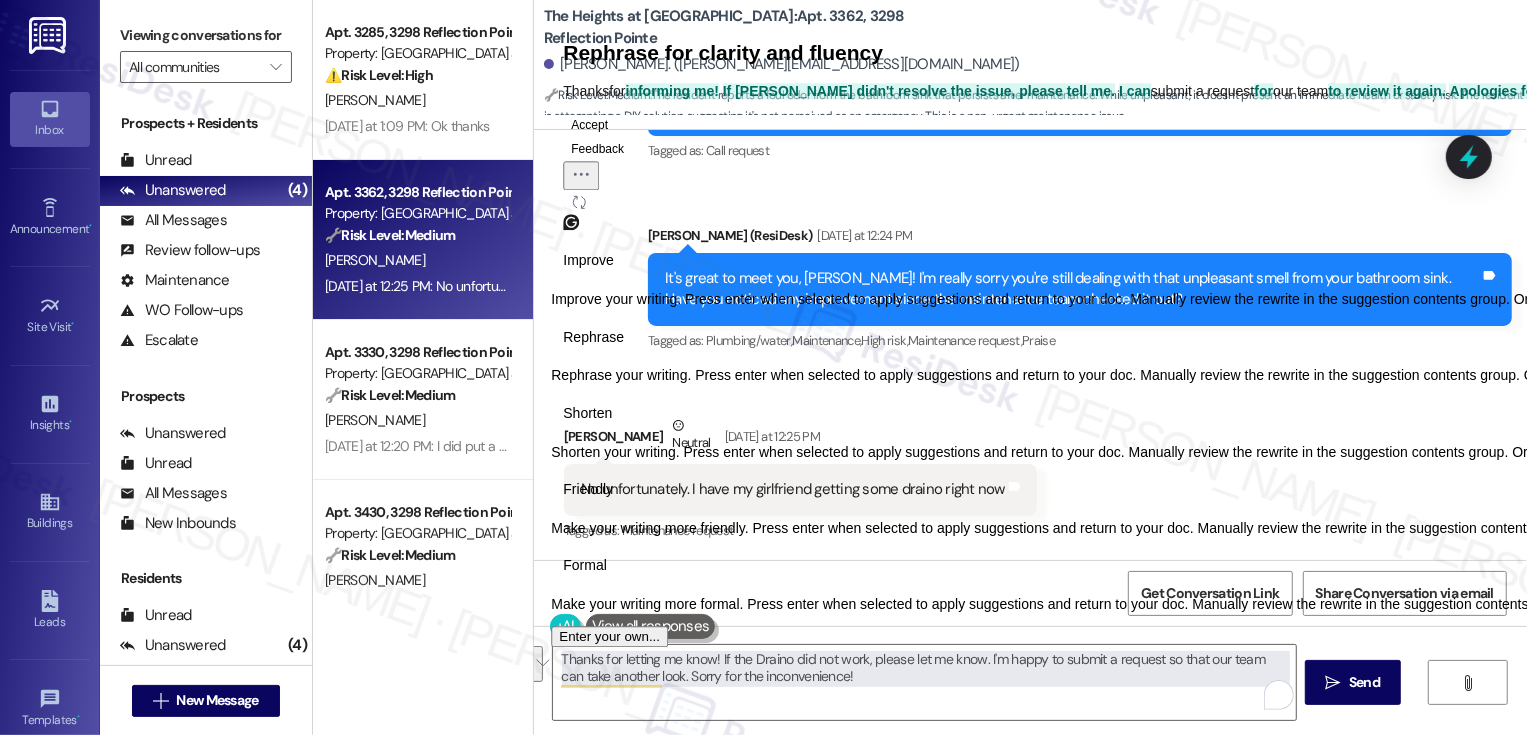 click on "Friendly" at bounding box center [588, 489] 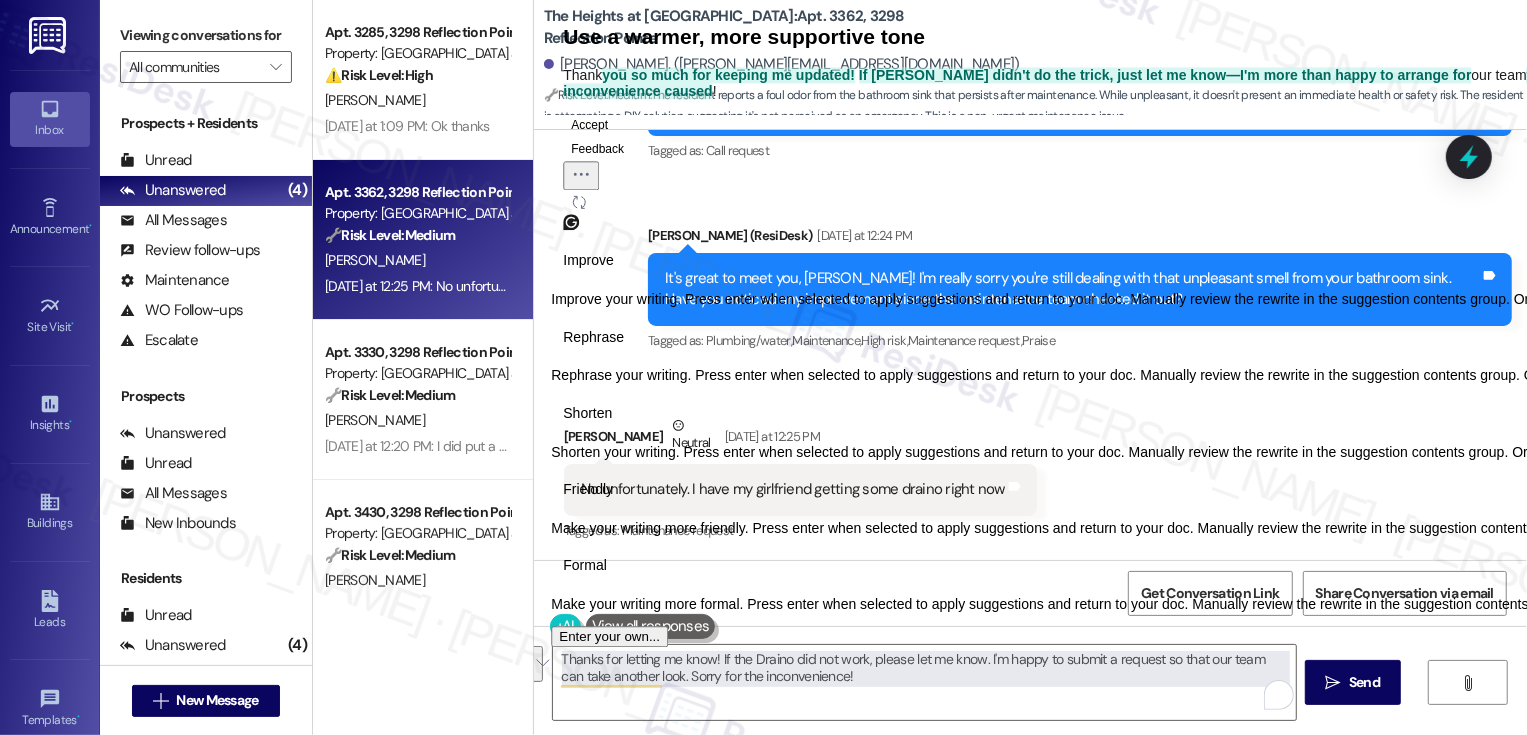 click 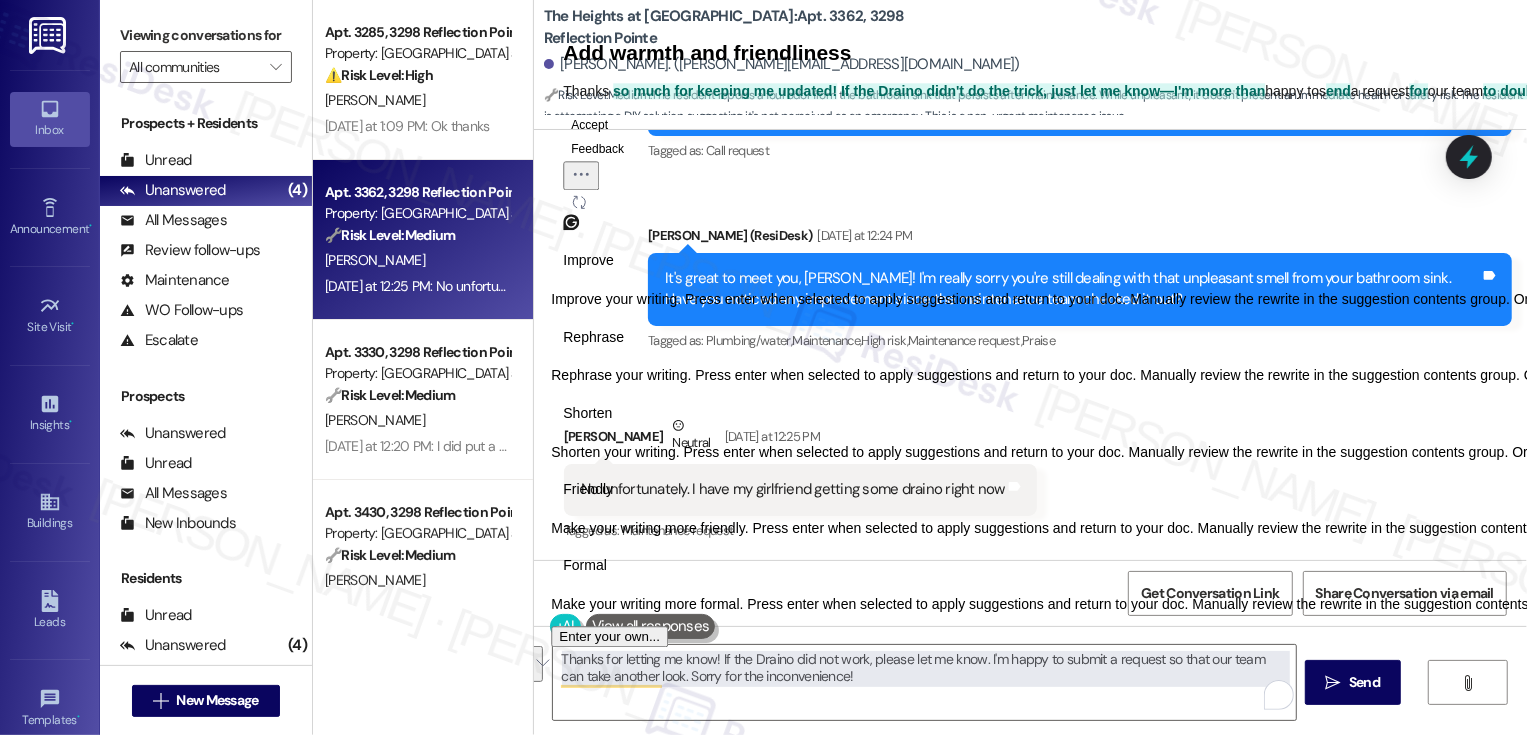 click 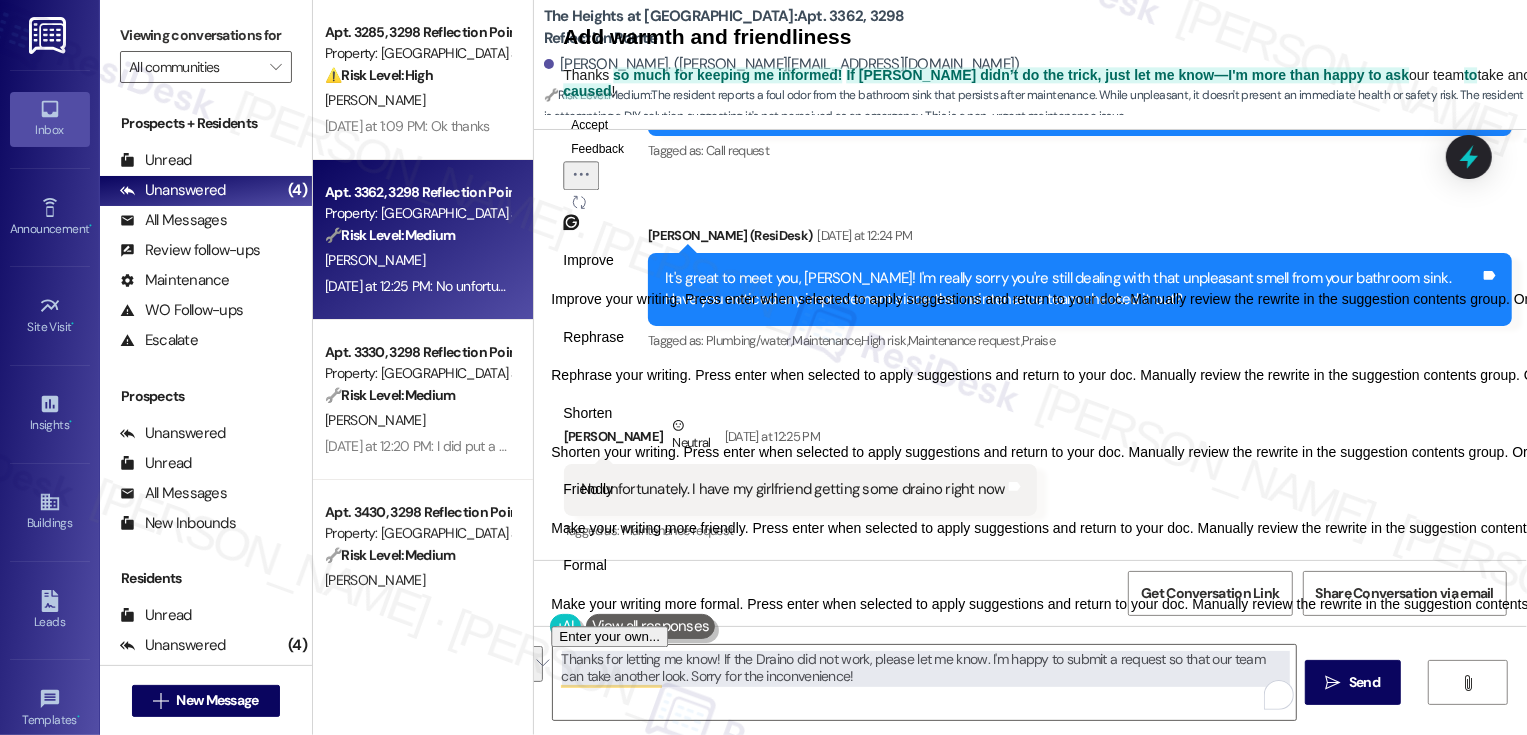 click on "Accept" 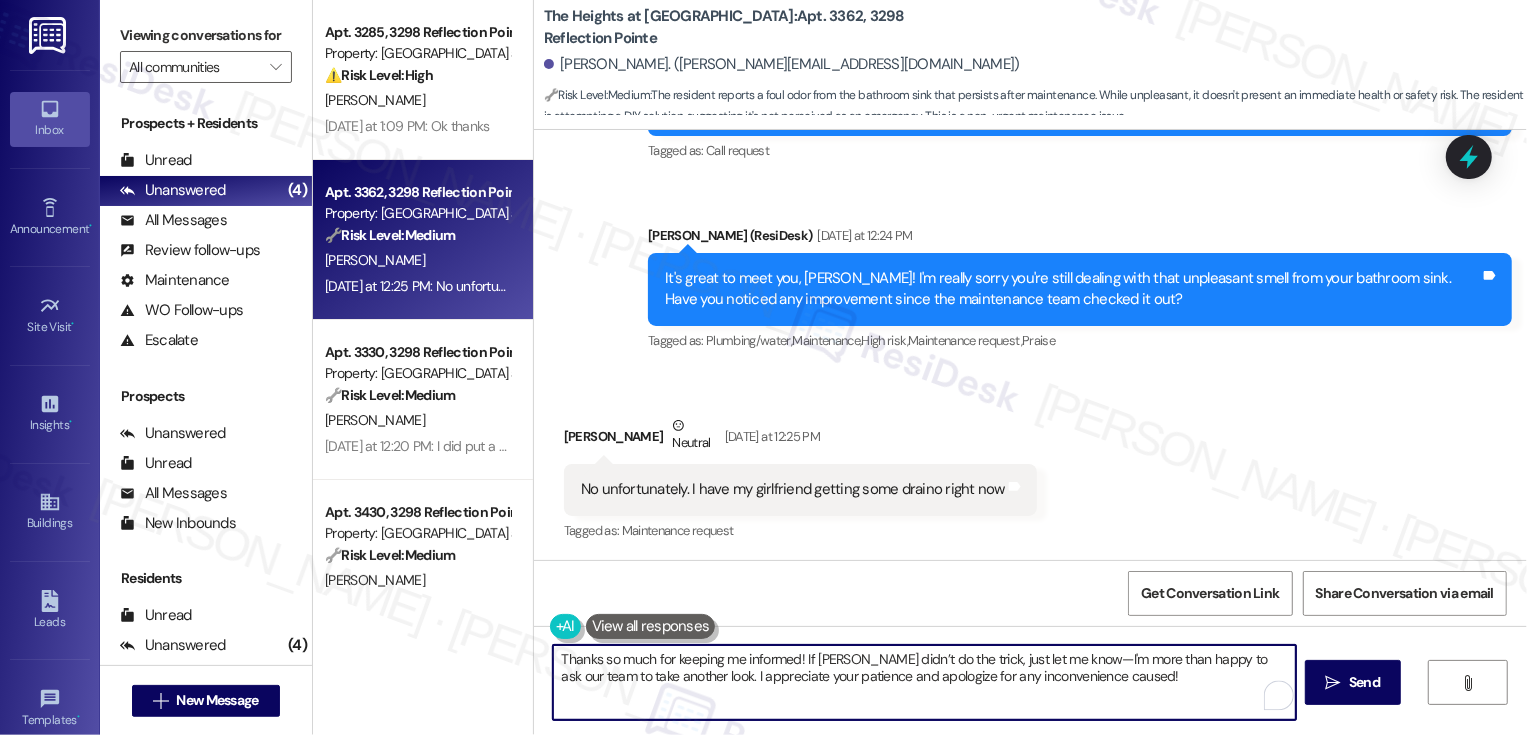 click on "Thanks so much for keeping me informed! If Draino didn’t do the trick, just let me know—I'm more than happy to ask our team to take another look. I appreciate your patience and apologize for any inconvenience caused!" at bounding box center [924, 682] 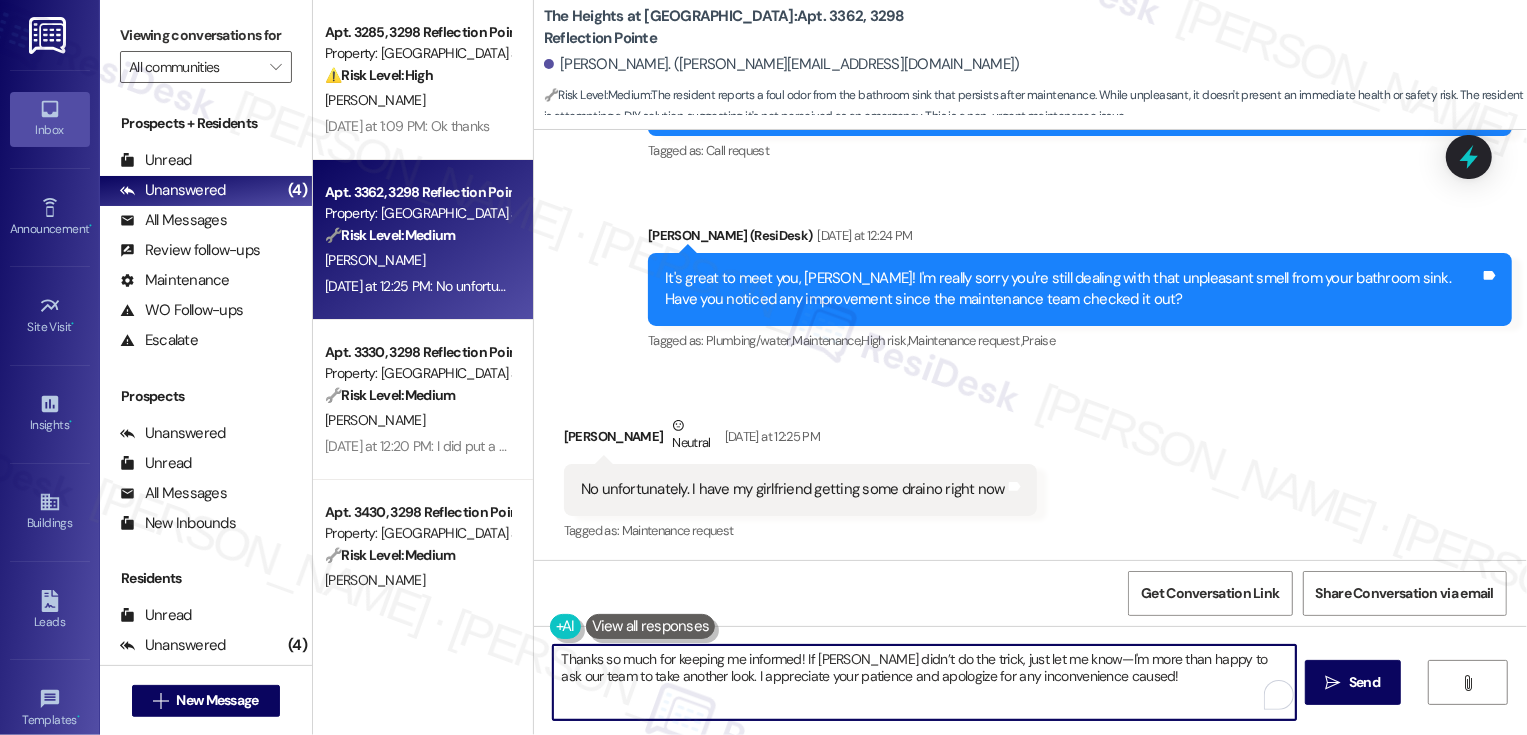 click on "Thanks so much for keeping me informed! If Draino didn’t do the trick, just let me know—I'm more than happy to ask our team to take another look. I appreciate your patience and apologize for any inconvenience caused!" at bounding box center (924, 682) 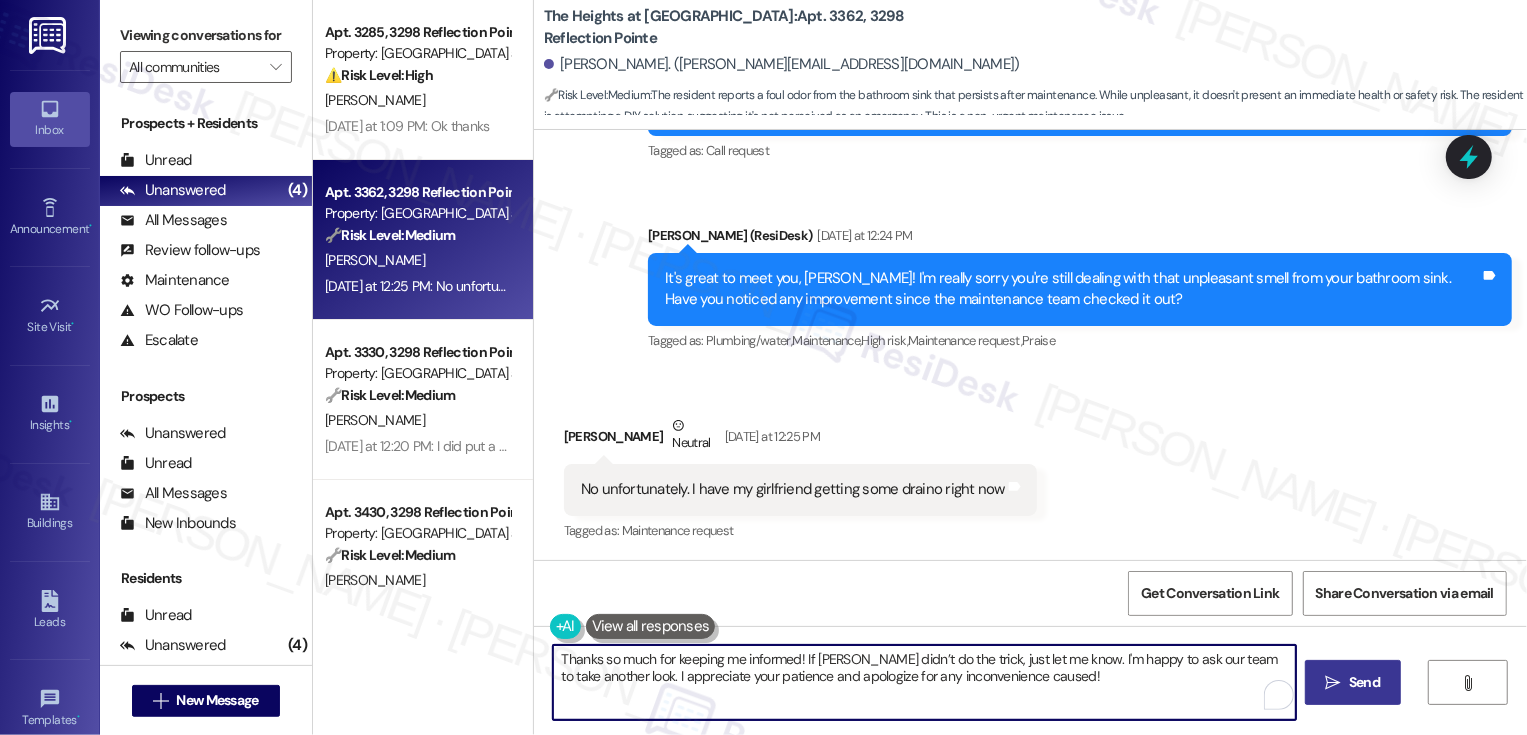 type on "Thanks so much for keeping me informed! If Draino didn’t do the trick, just let me know. I'm happy to ask our team to take another look. I appreciate your patience and apologize for any inconvenience caused!" 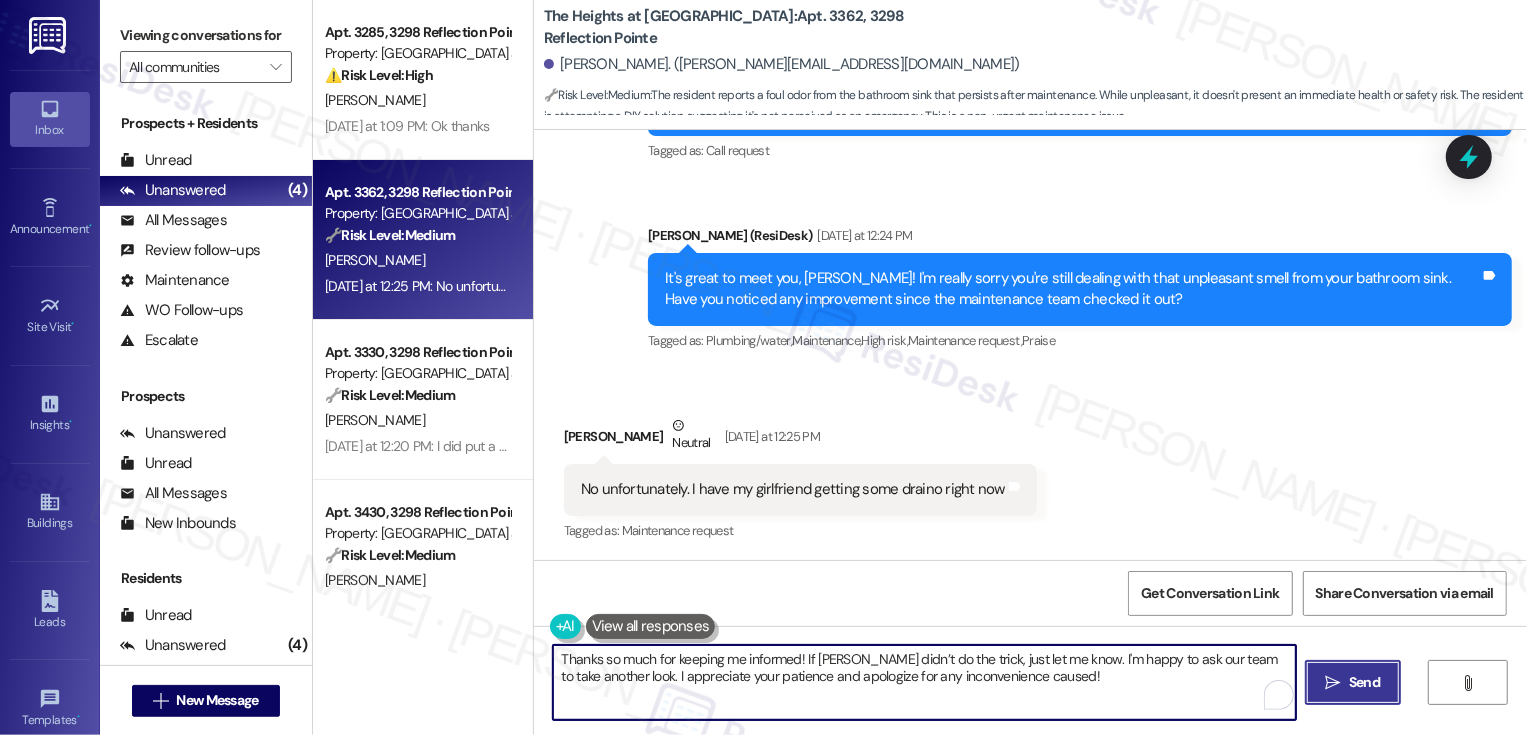 click on "" at bounding box center (1333, 683) 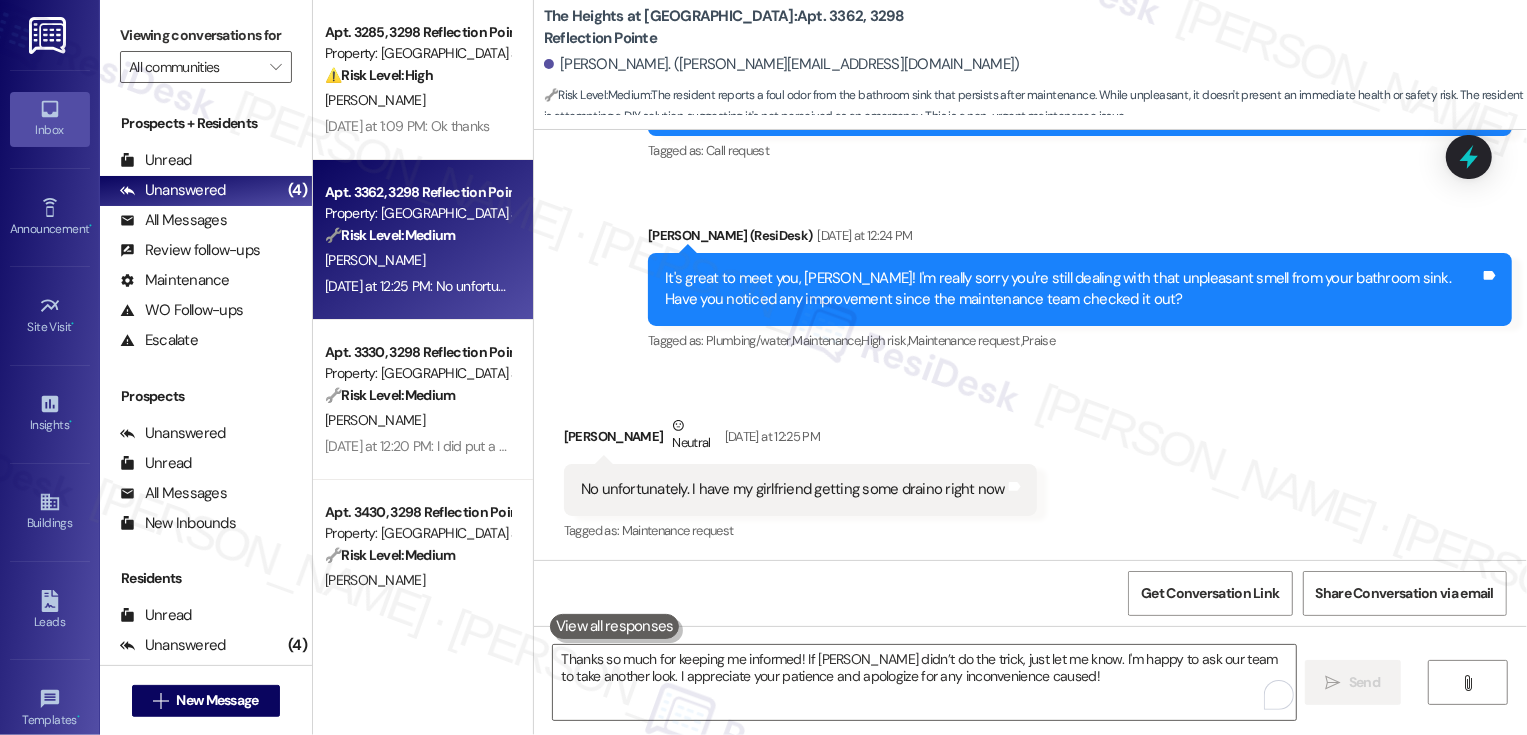 type 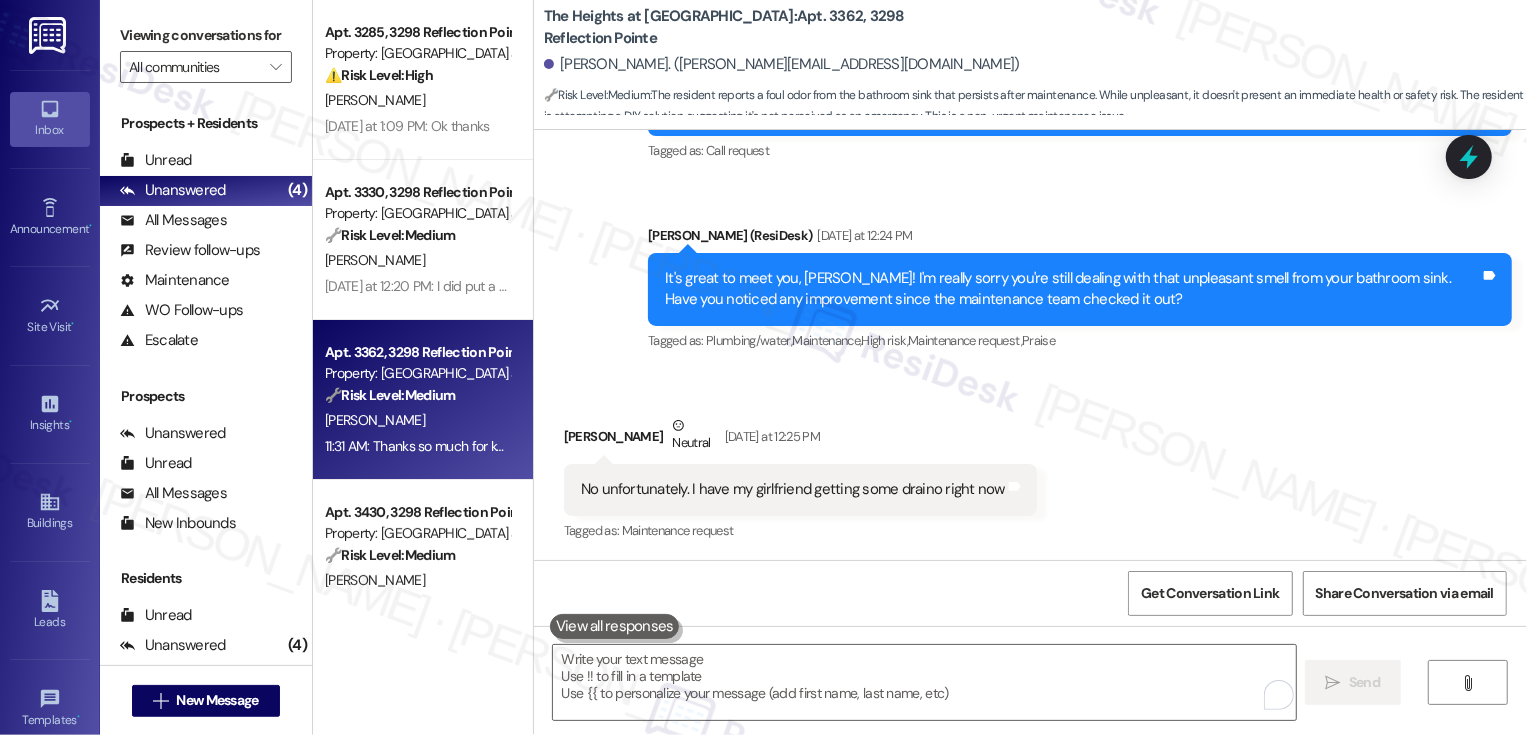 scroll, scrollTop: 1299, scrollLeft: 0, axis: vertical 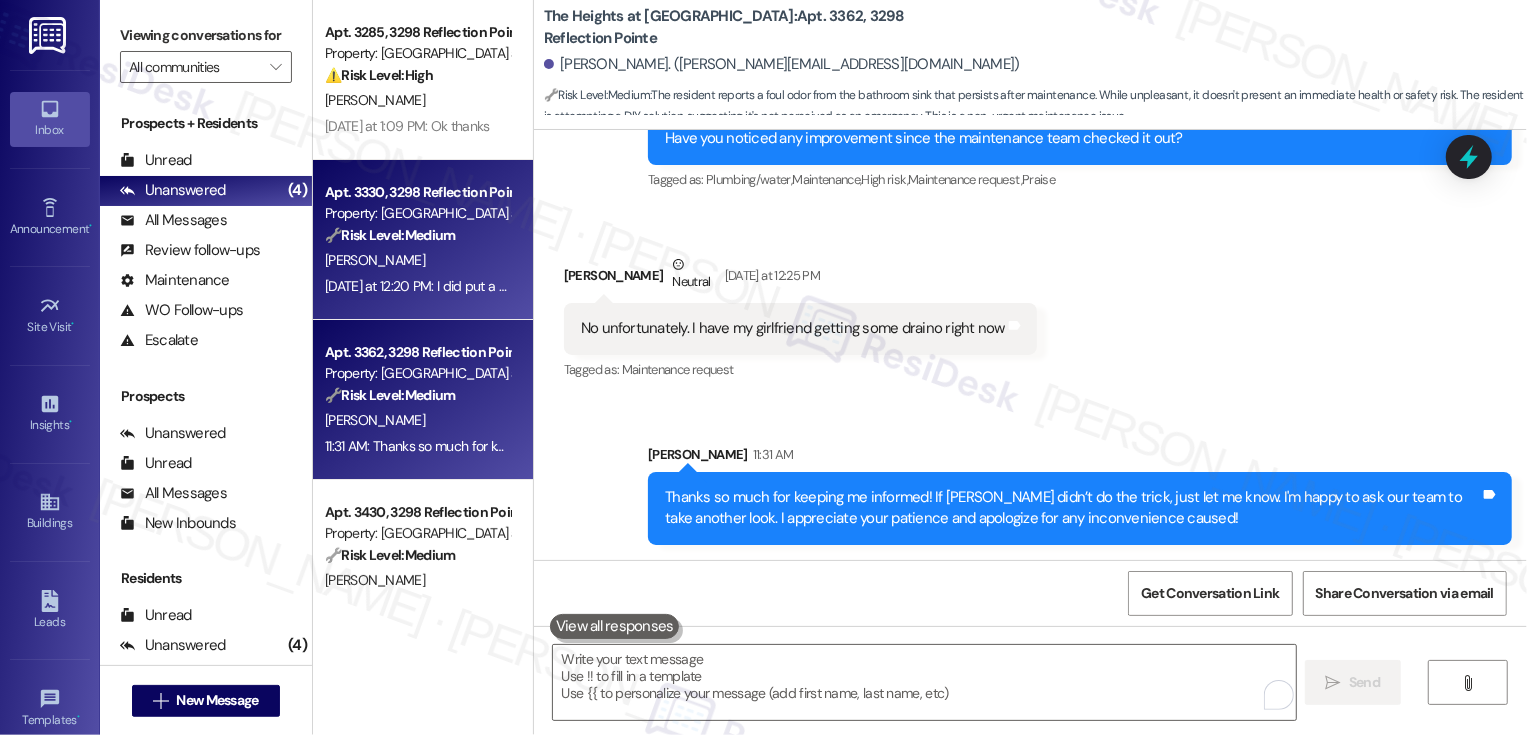 click on "[PERSON_NAME]" at bounding box center (417, 260) 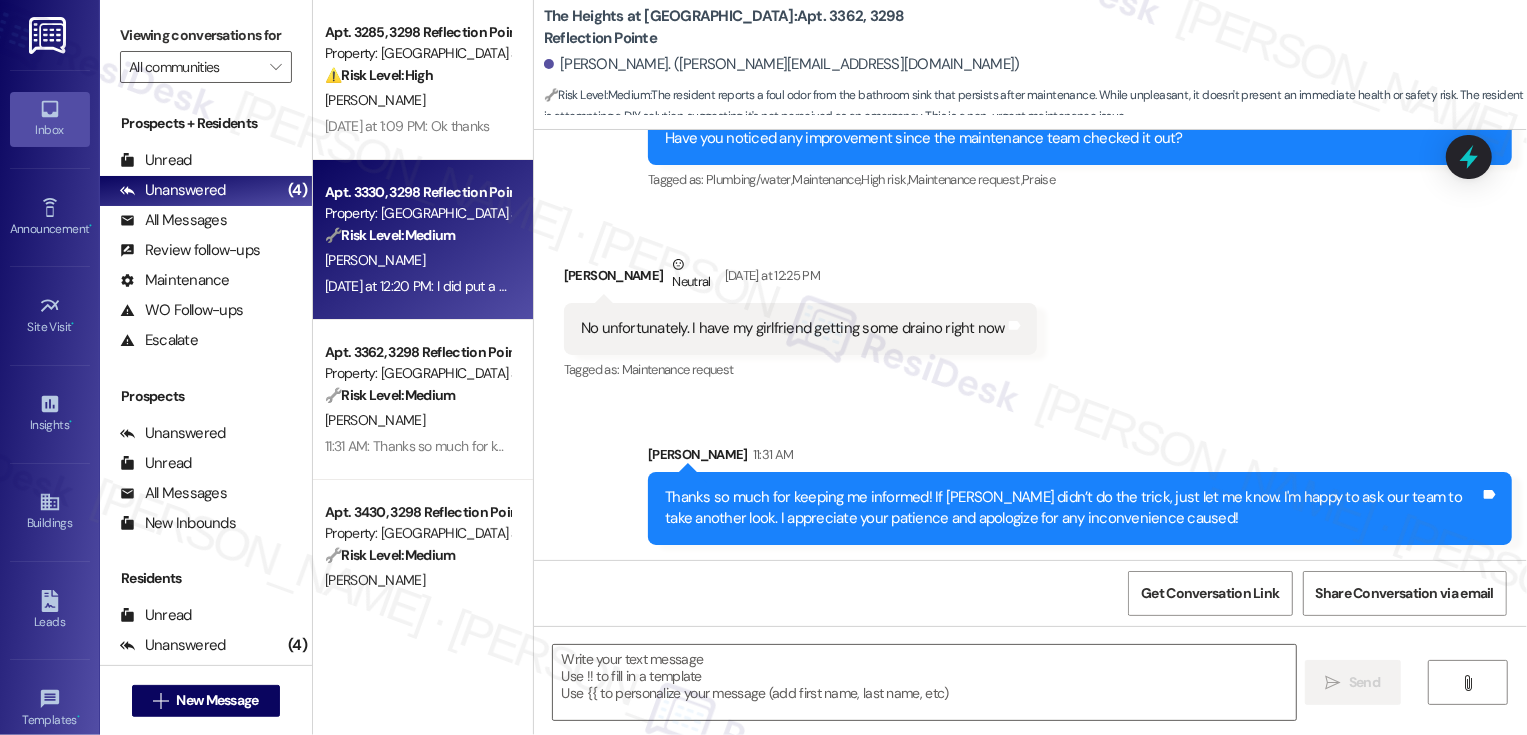 click on "[PERSON_NAME]" at bounding box center [417, 260] 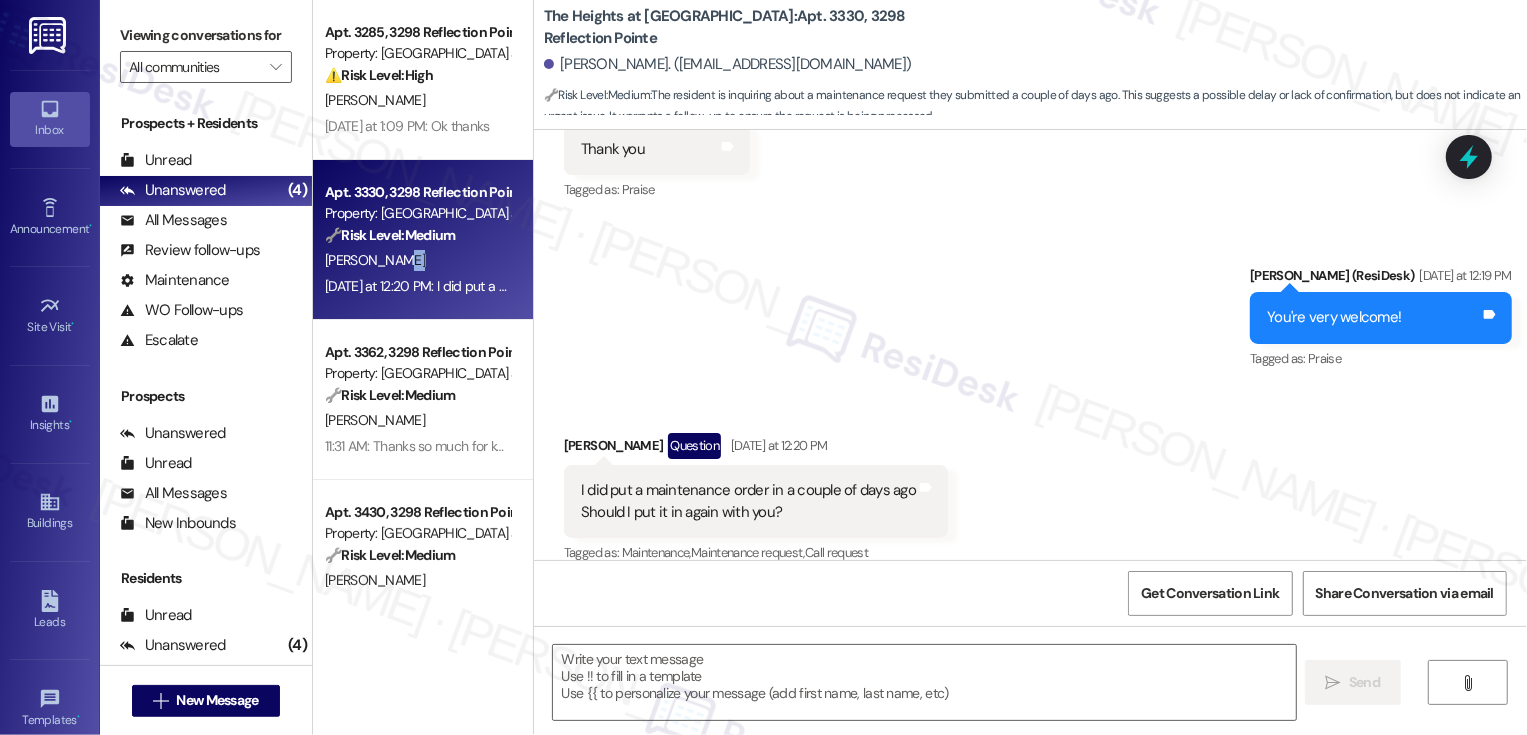 scroll, scrollTop: 4896, scrollLeft: 0, axis: vertical 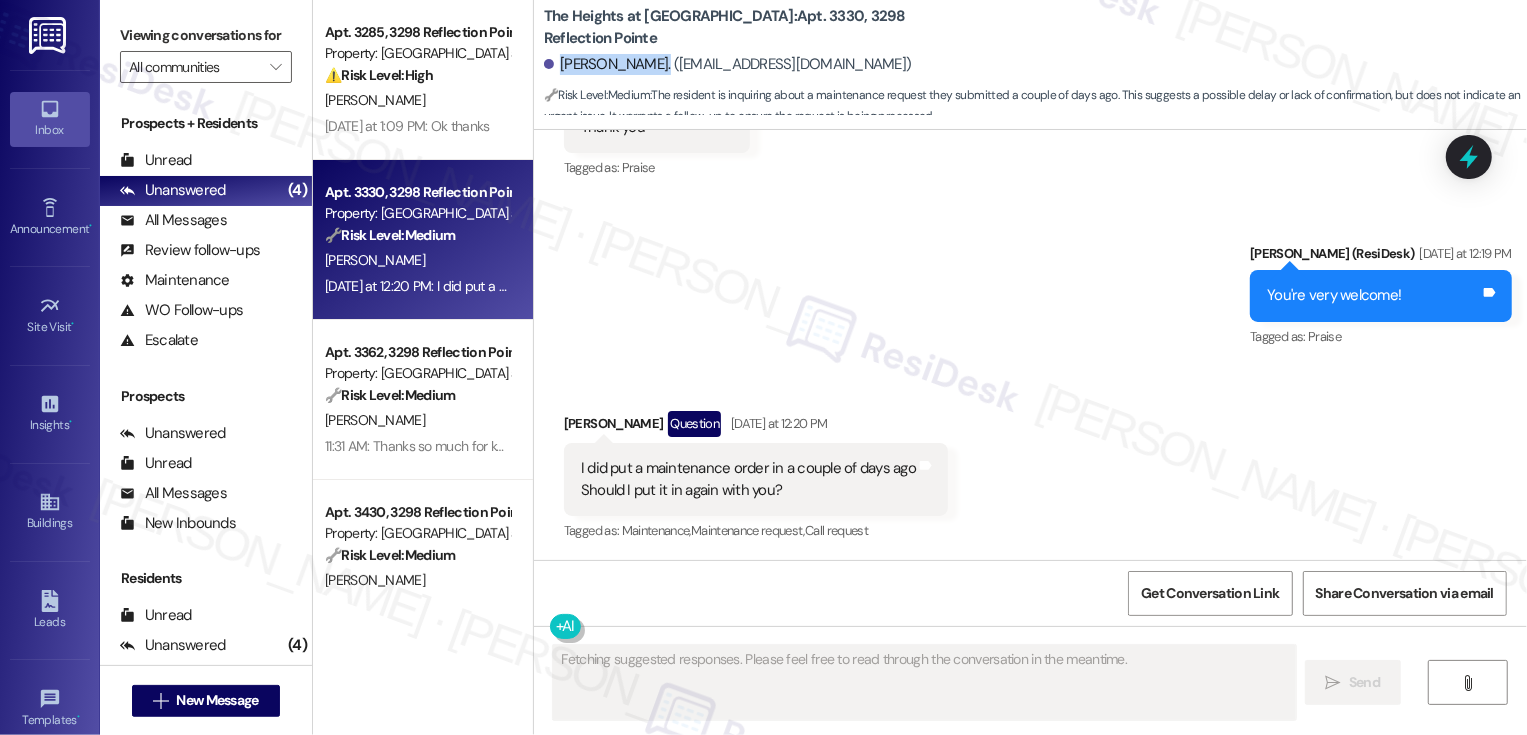 drag, startPoint x: 546, startPoint y: 64, endPoint x: 645, endPoint y: 66, distance: 99.0202 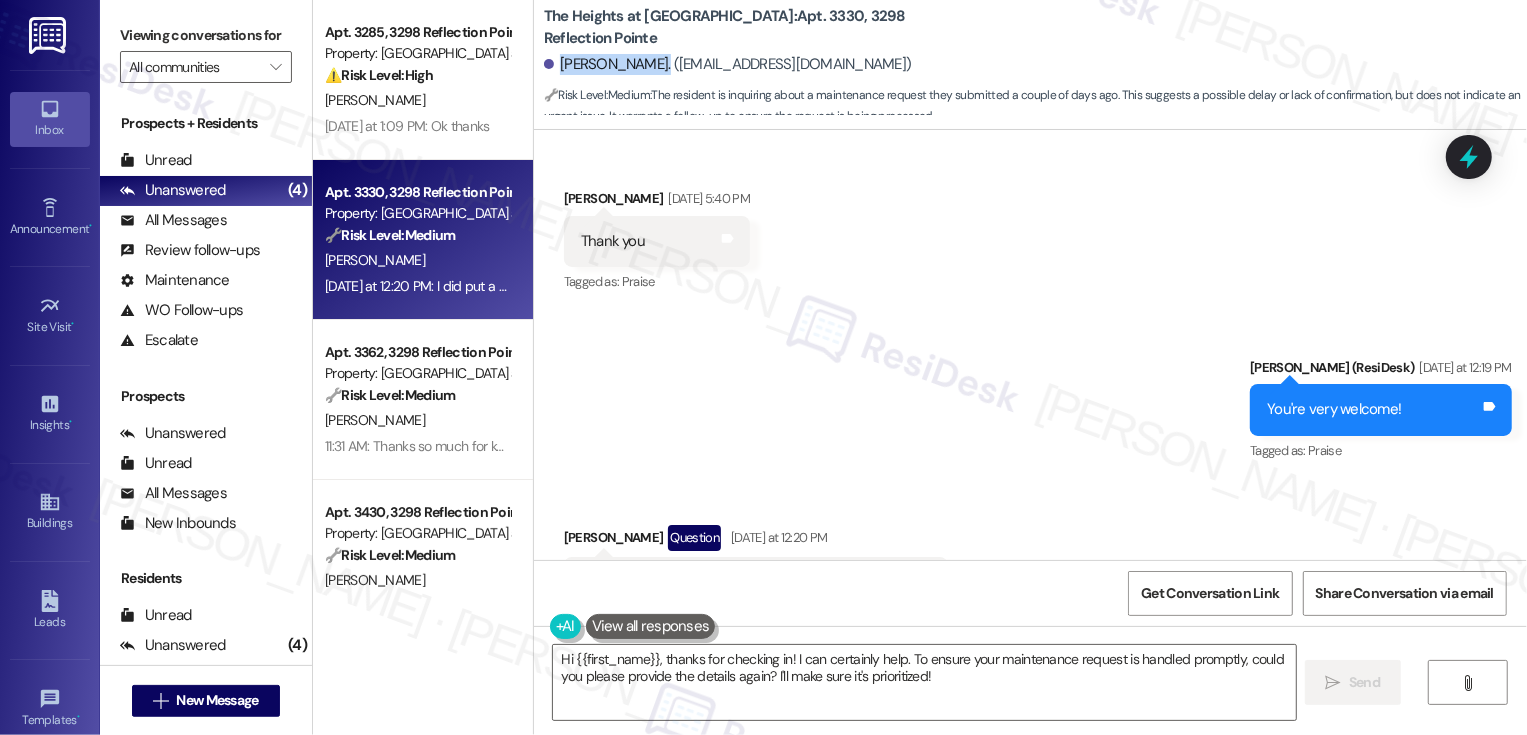 scroll, scrollTop: 4897, scrollLeft: 0, axis: vertical 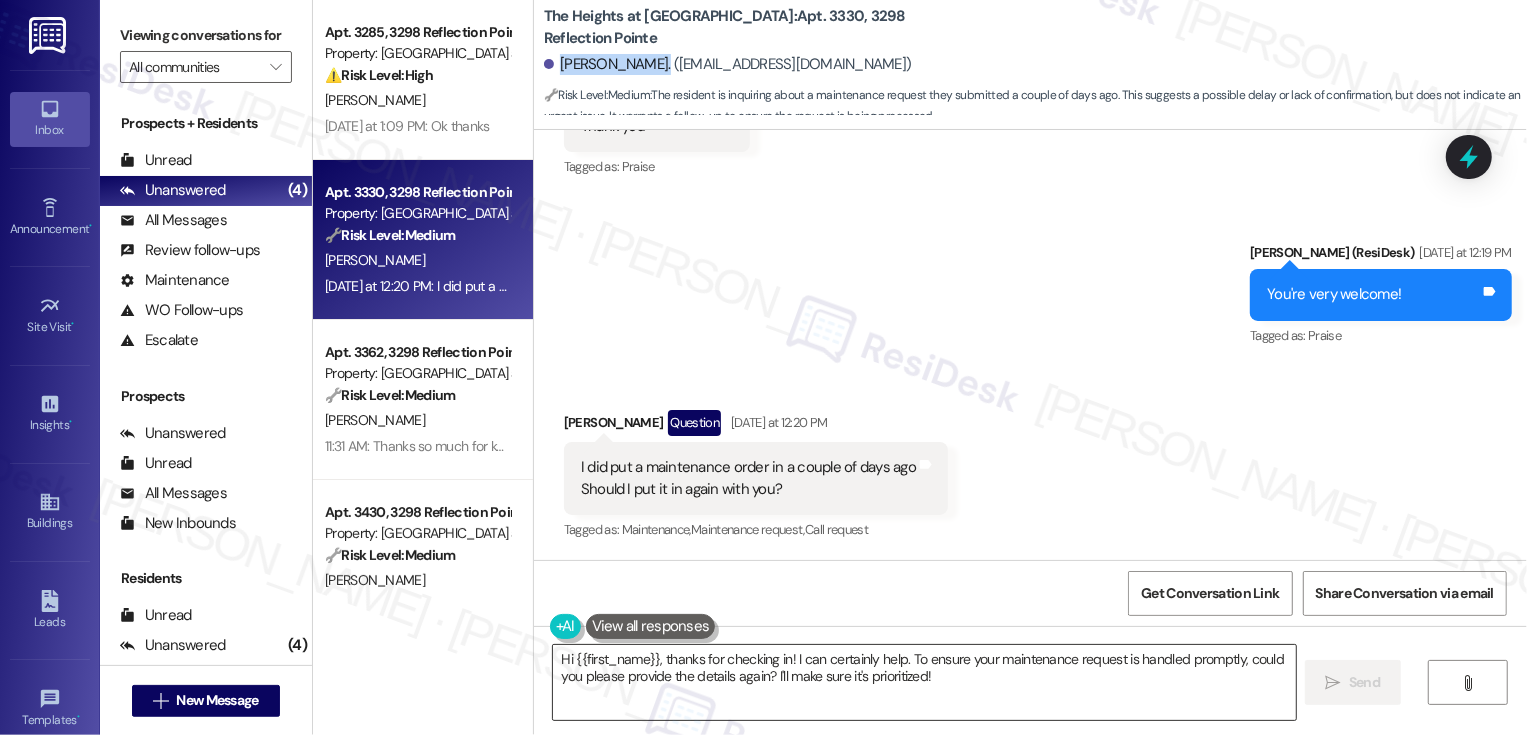click on "Hi {{first_name}}, thanks for checking in! I can certainly help. To ensure your maintenance request is handled promptly, could you please provide the details again? I'll make sure it's prioritized!" at bounding box center [924, 682] 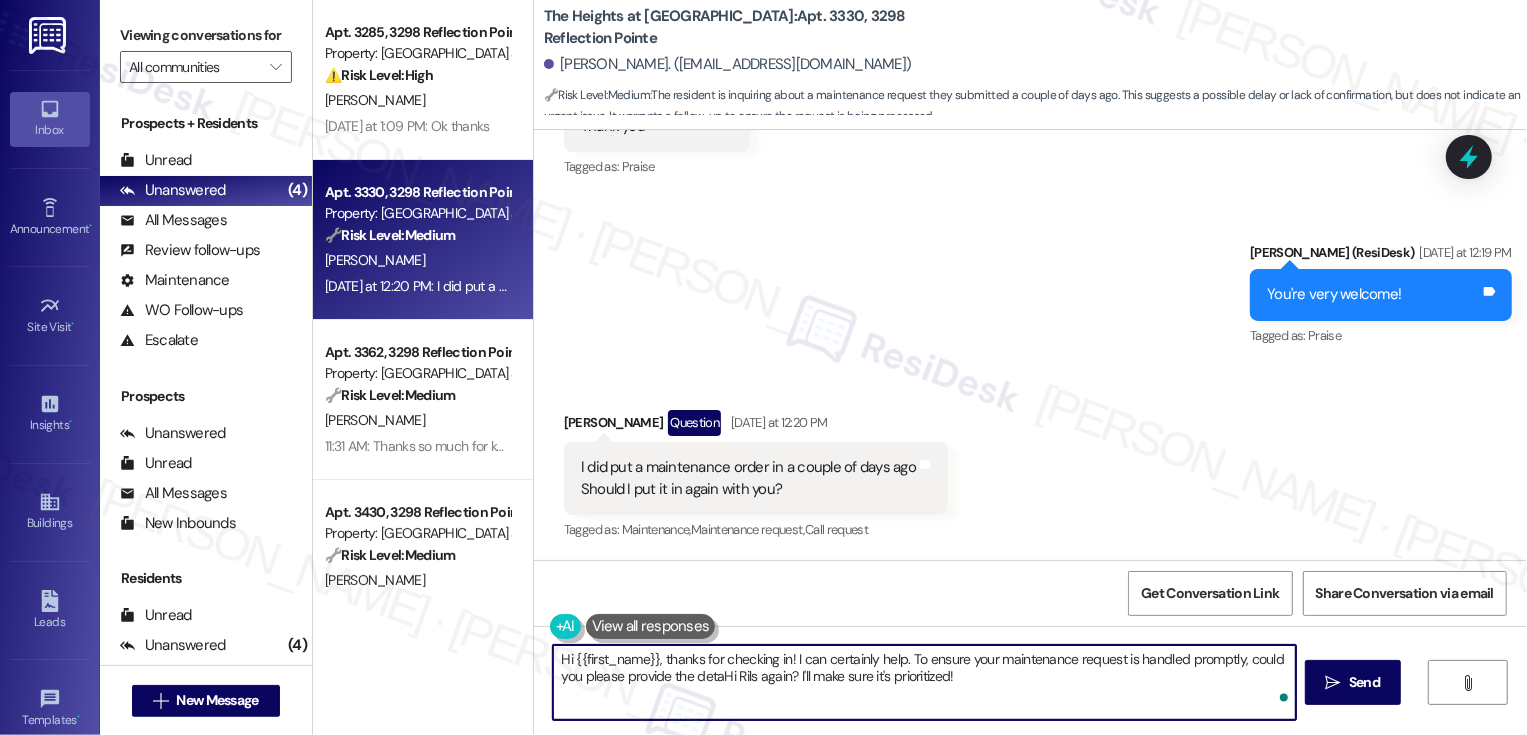 type on "i" 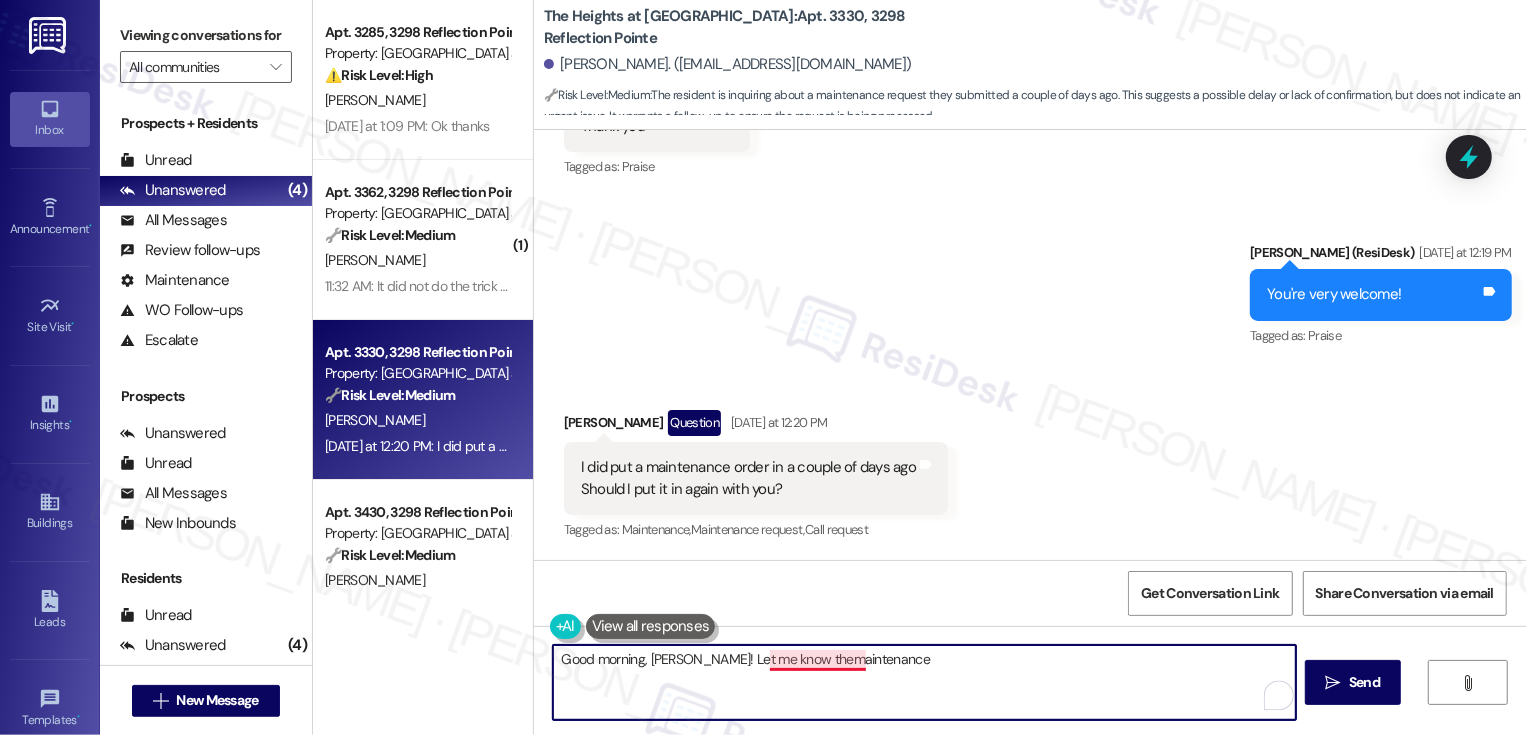 drag, startPoint x: 683, startPoint y: 662, endPoint x: 949, endPoint y: 662, distance: 266 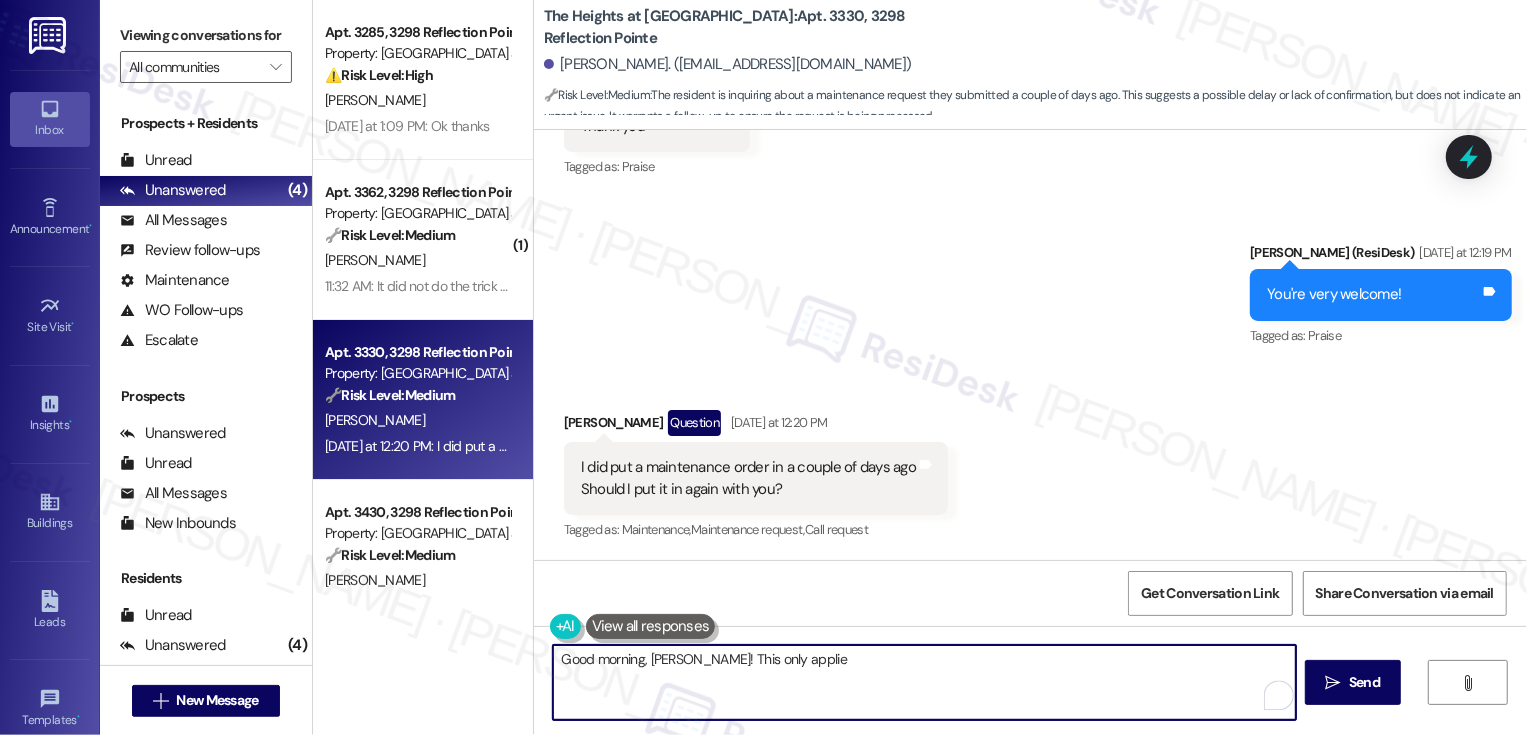 drag, startPoint x: 681, startPoint y: 657, endPoint x: 966, endPoint y: 657, distance: 285 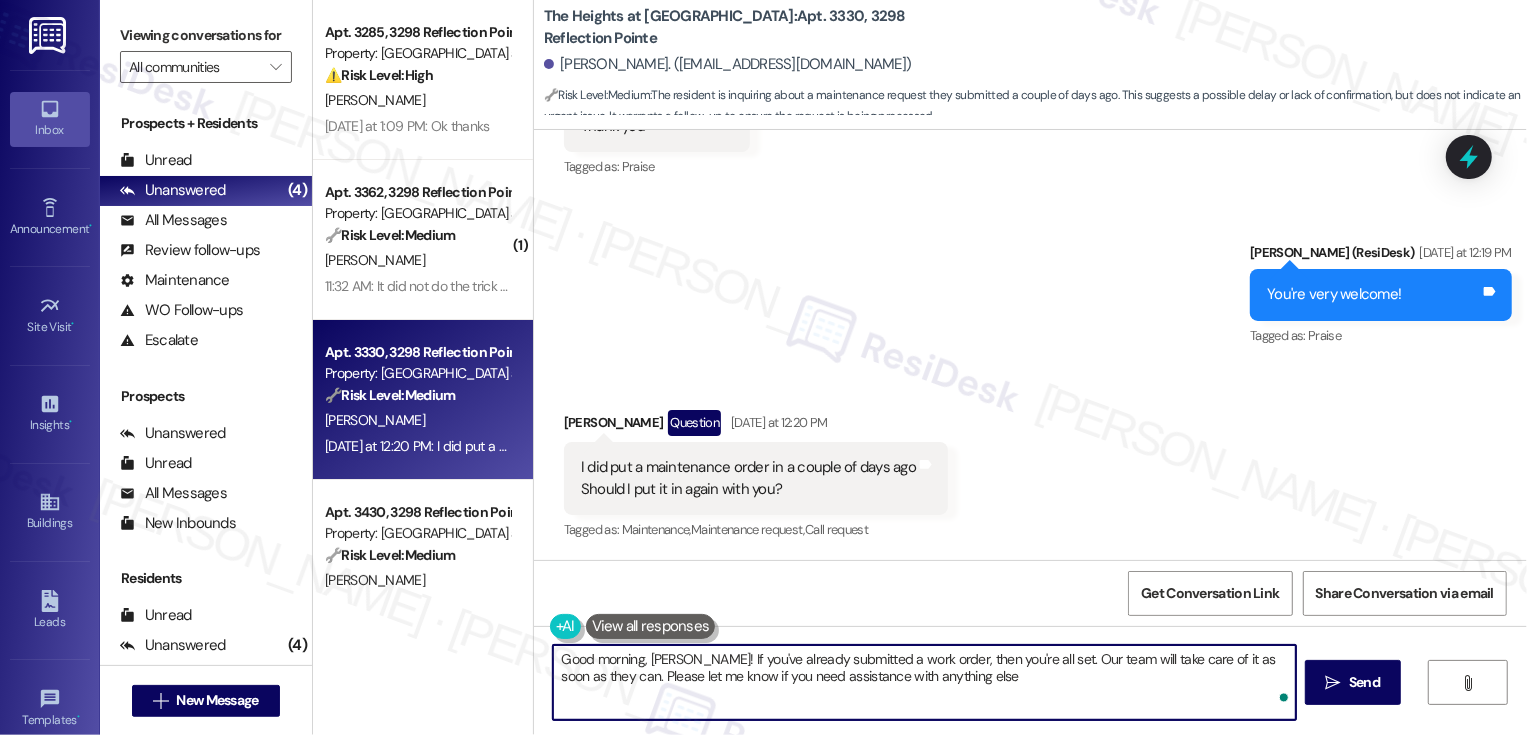 type on "Good morning, Renee! If you've already submitted a work order, then you're all set. Our team will take care of it as soon as they can. Please let me know if you need assistance with anything else!" 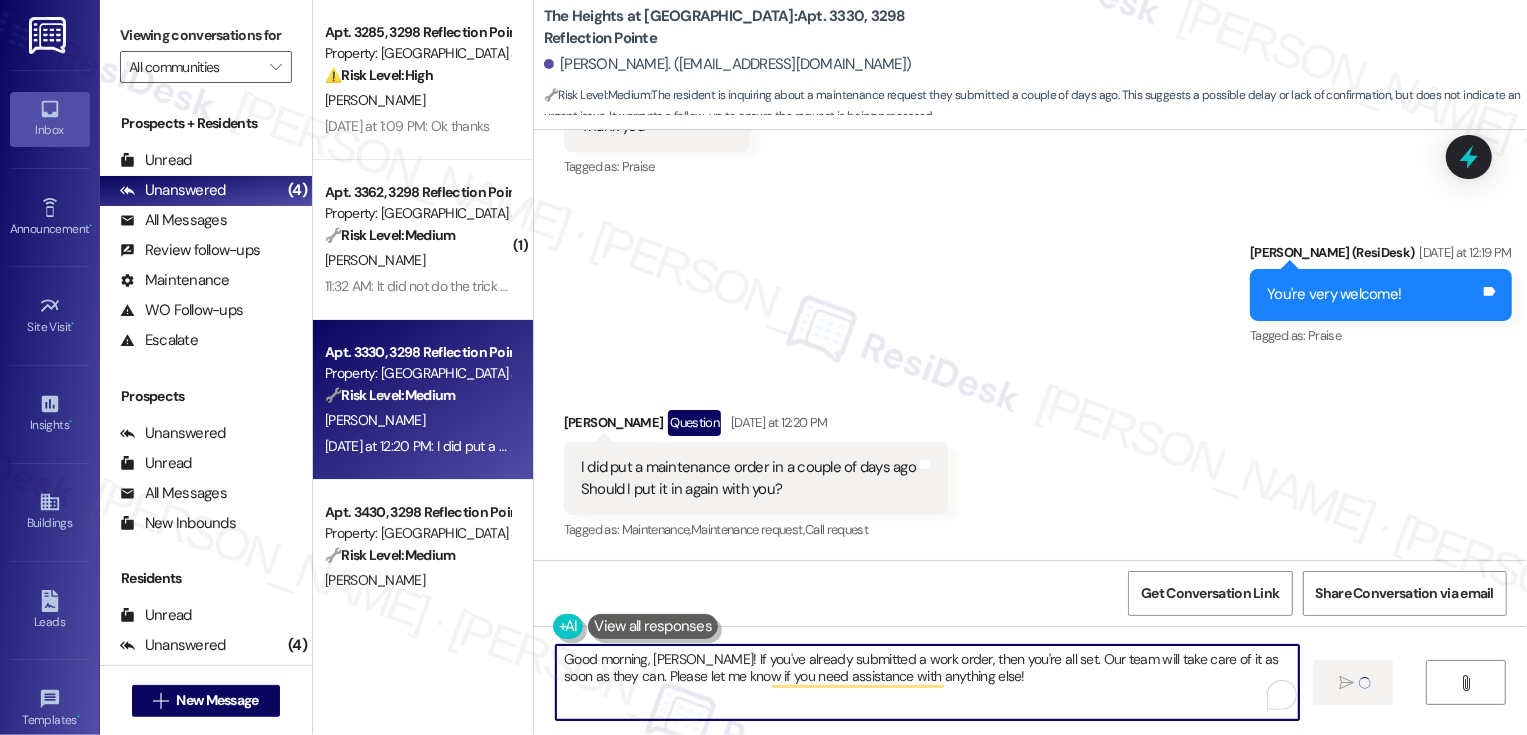 type 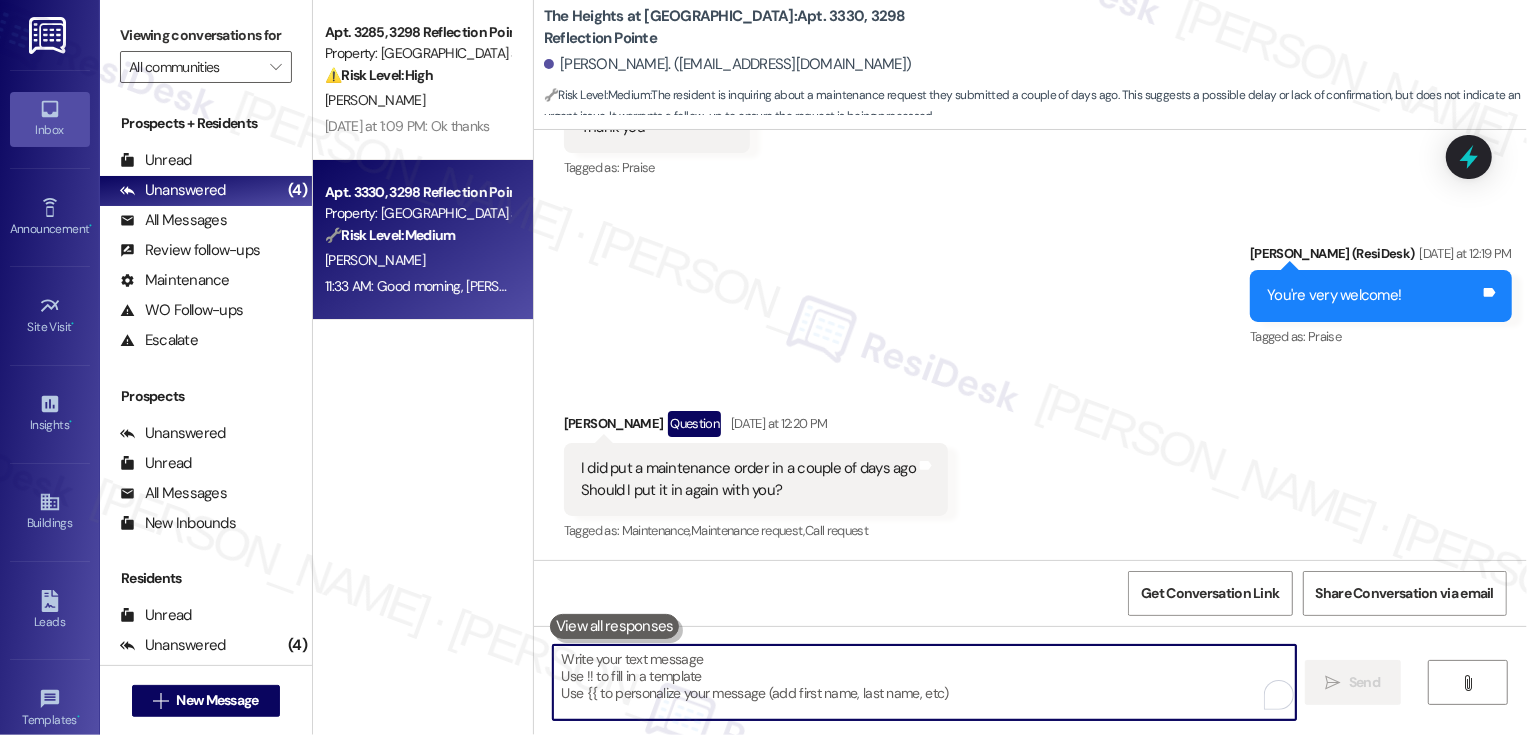 scroll, scrollTop: 5058, scrollLeft: 0, axis: vertical 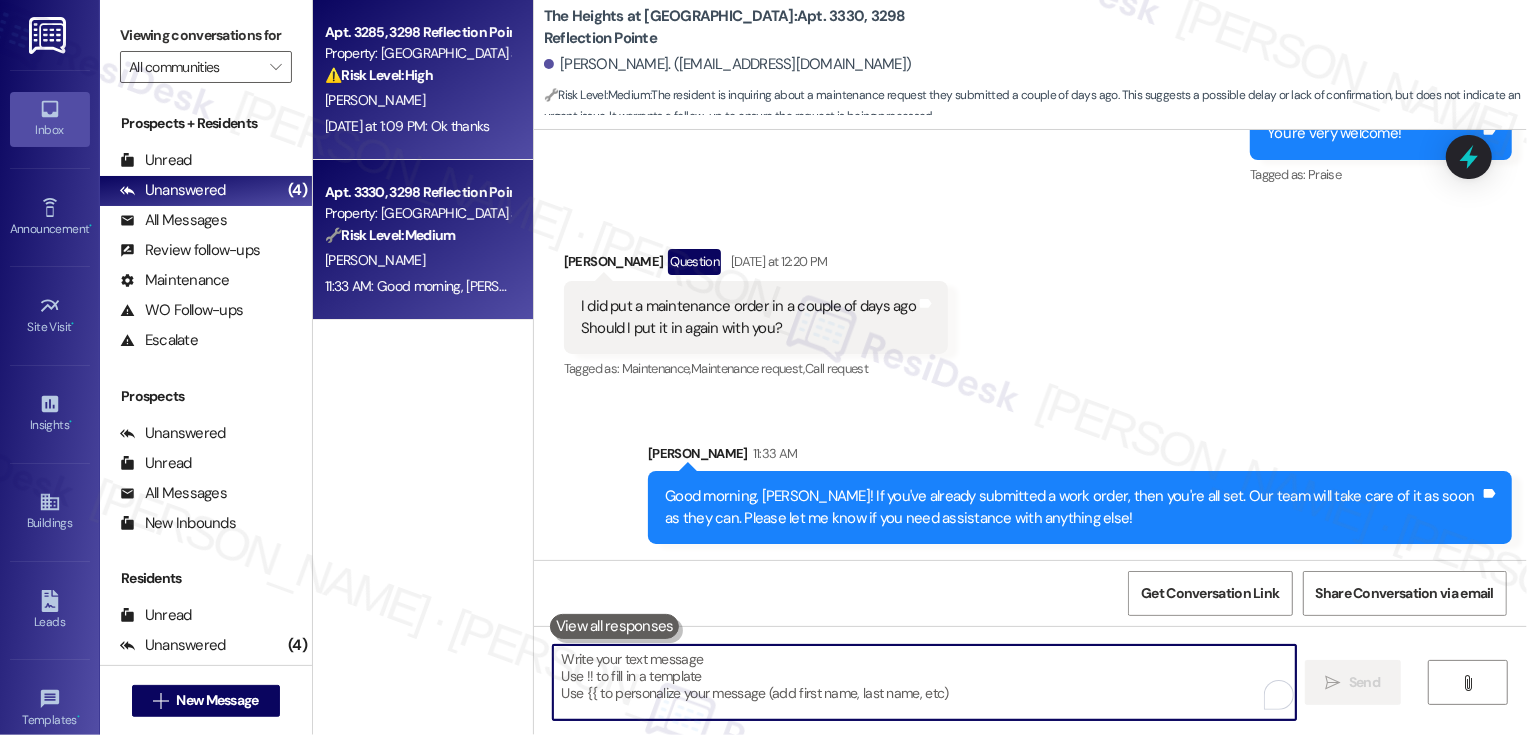 click on "Property: [GEOGRAPHIC_DATA] at [GEOGRAPHIC_DATA]" at bounding box center [417, 53] 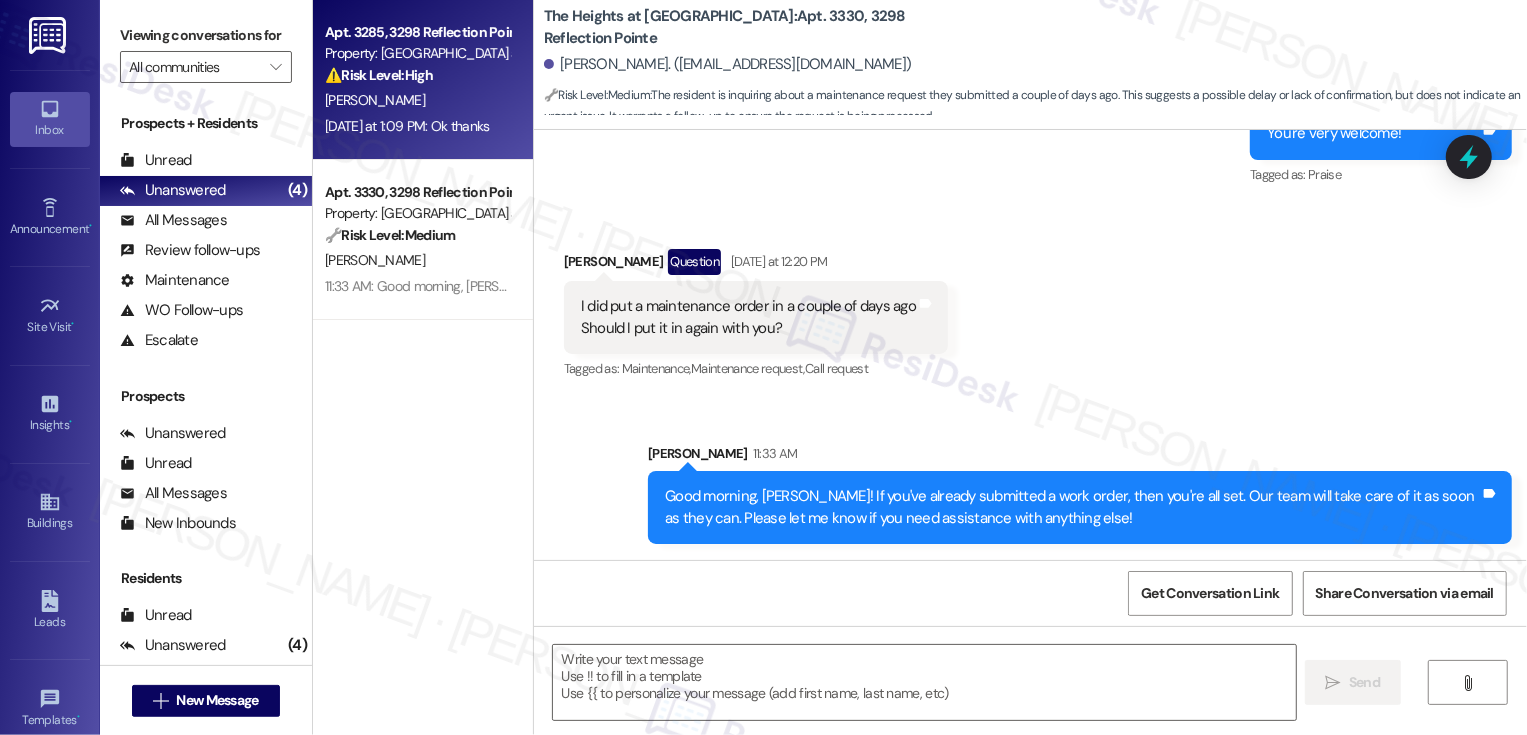 type on "Fetching suggested responses. Please feel free to read through the conversation in the meantime." 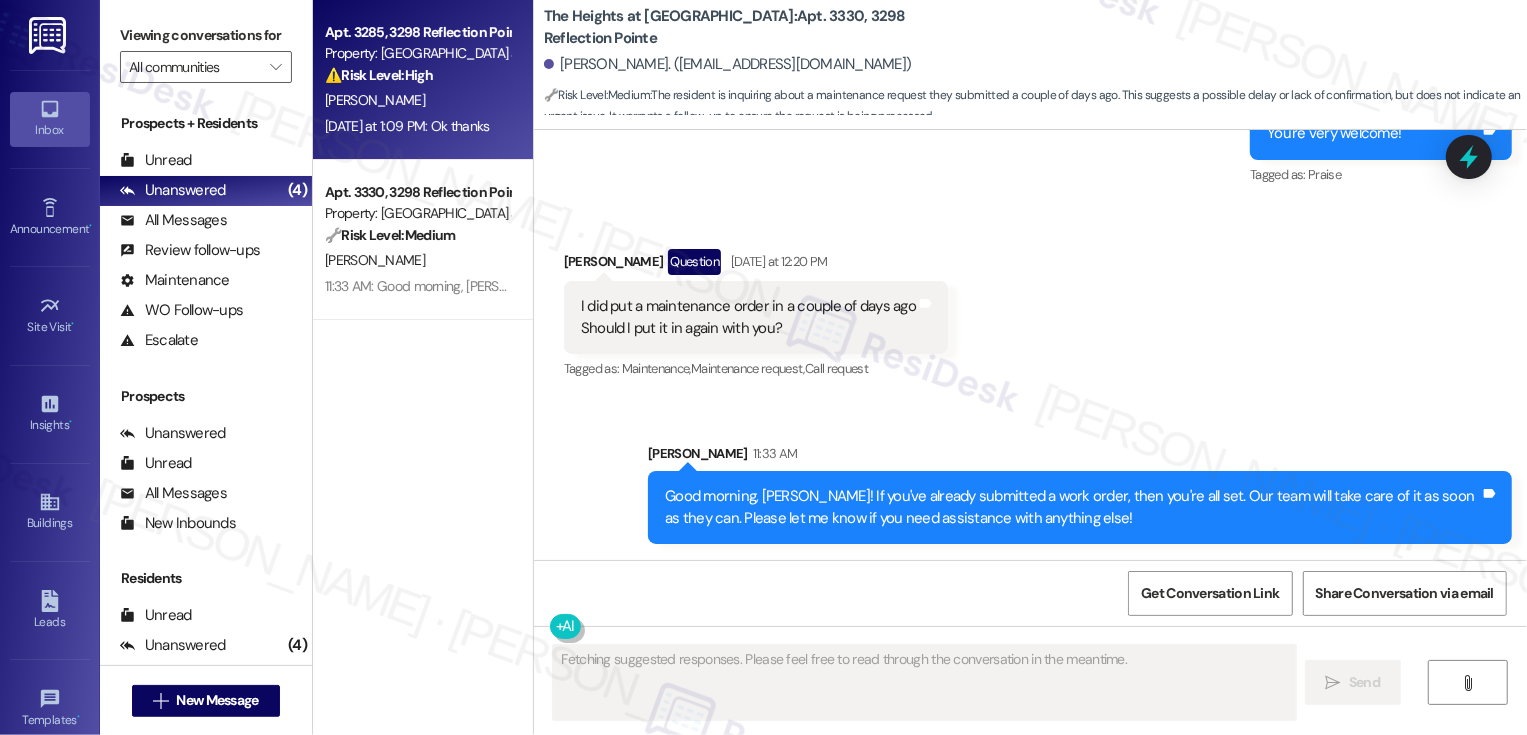 click on "Apt. 3285, 3298 Reflection Pointe Property: The Heights at Bridgewater ⚠️  Risk Level:  High The resident reports a dishwasher making a loud noise and a loose light switch that causes flickering. The dishwasher issue could indicate a more serious problem that could cause damage if used again. The light switch issue is an electrical fault. Both are urgent maintenance issues. A. Shanks Yesterday at 1:09 PM: Ok thanks Yesterday at 1:09 PM: Ok thanks" at bounding box center [423, 80] 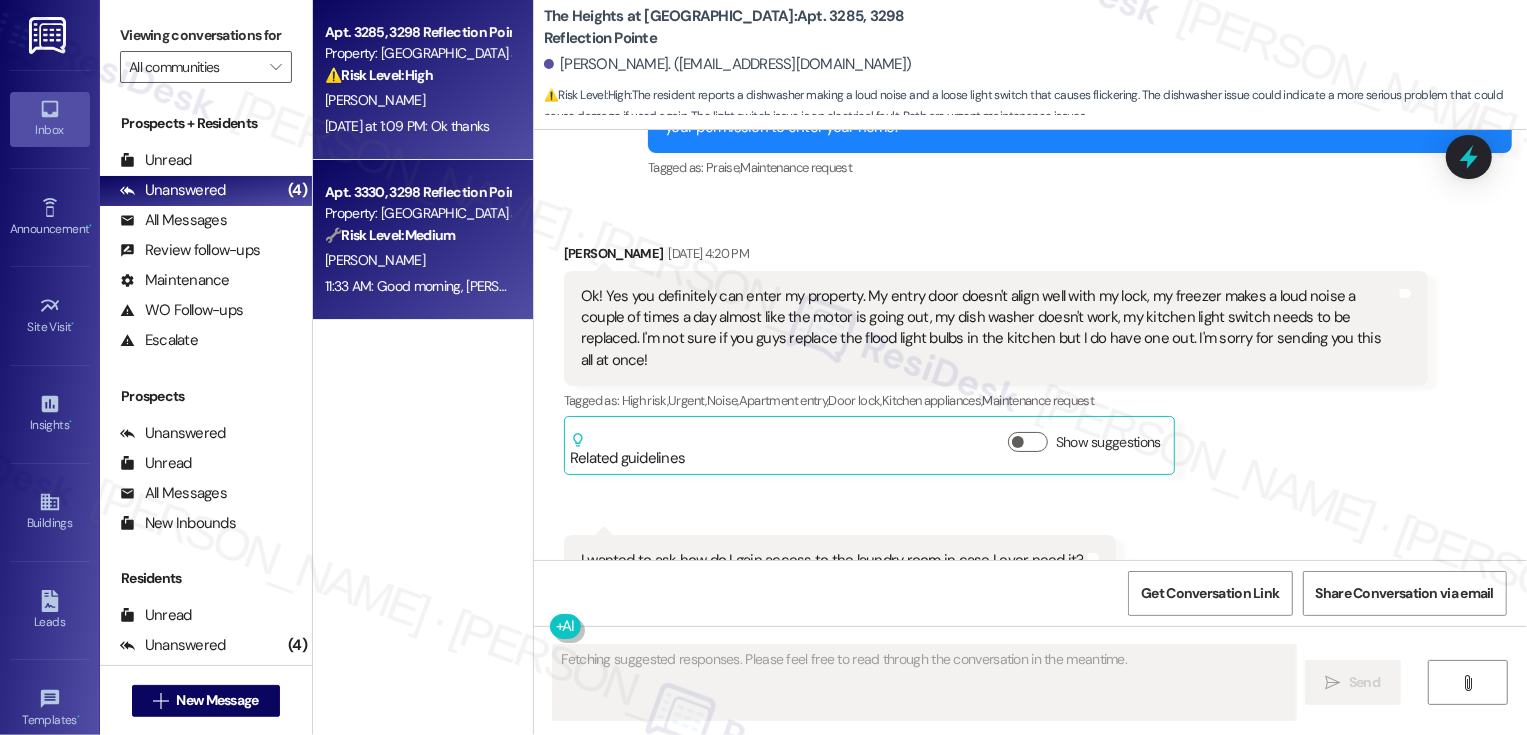 click on "Apt. 3330, 3298 Reflection Pointe" at bounding box center [417, 192] 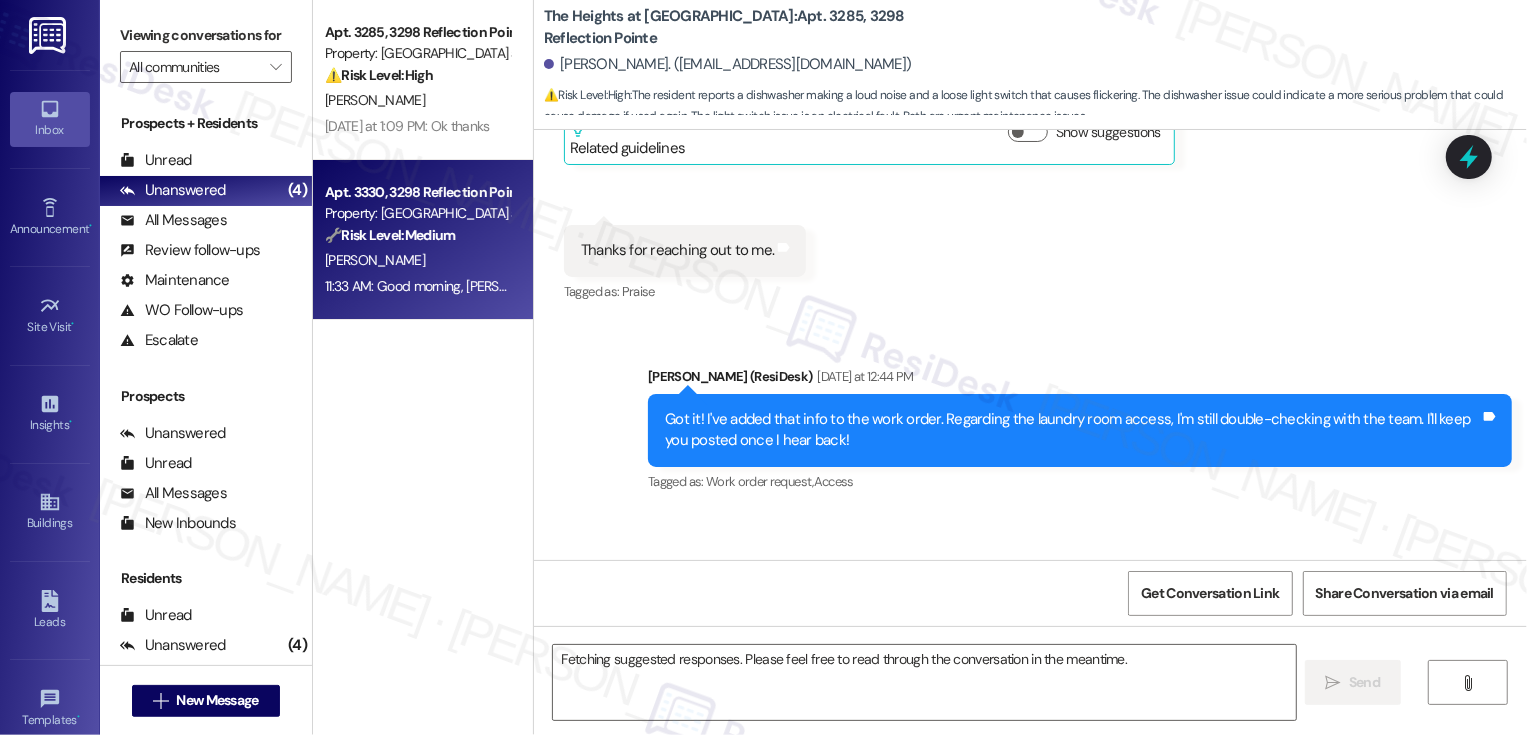 scroll, scrollTop: 6789, scrollLeft: 0, axis: vertical 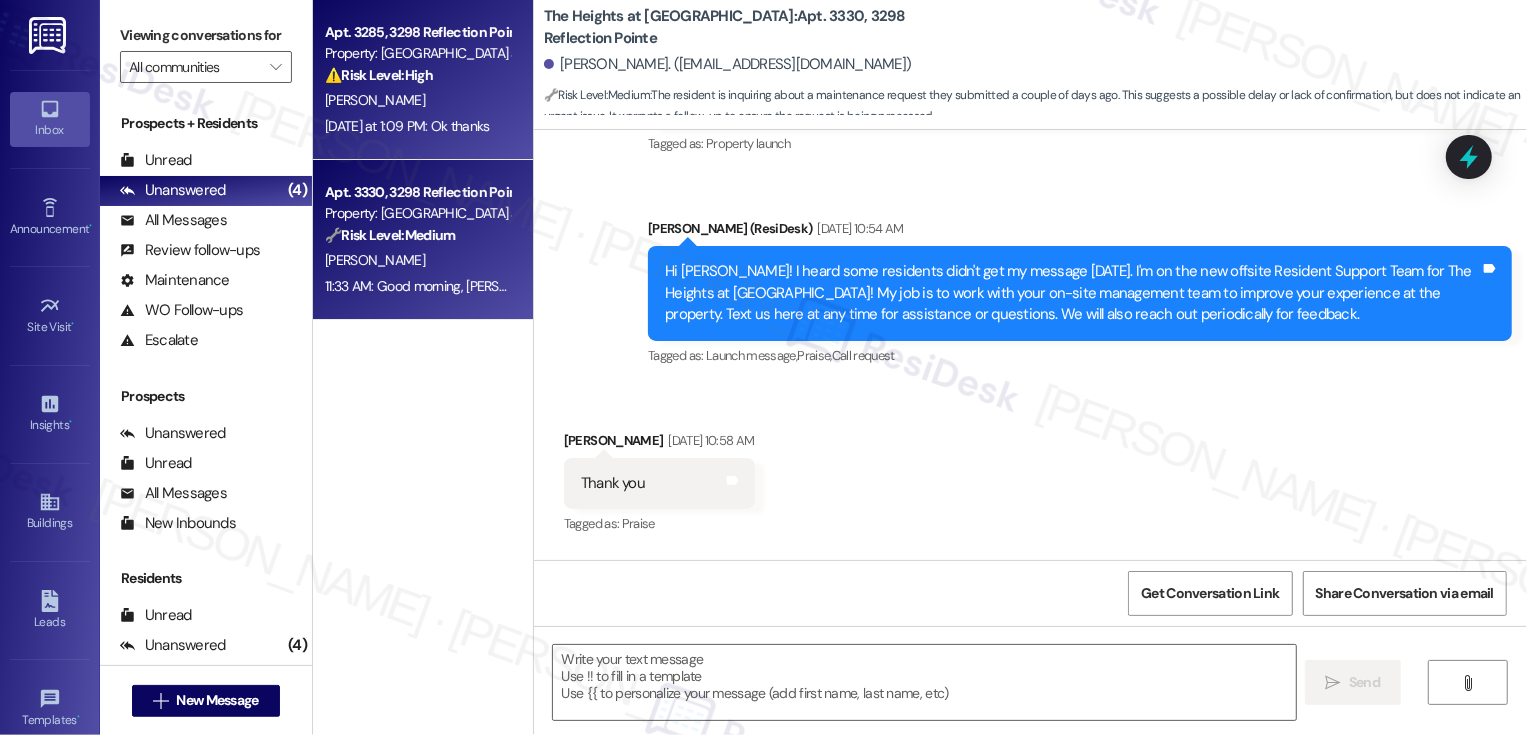 click on "[DATE] at 1:09 PM: Ok thanks [DATE] at 1:09 PM: Ok thanks" at bounding box center (407, 126) 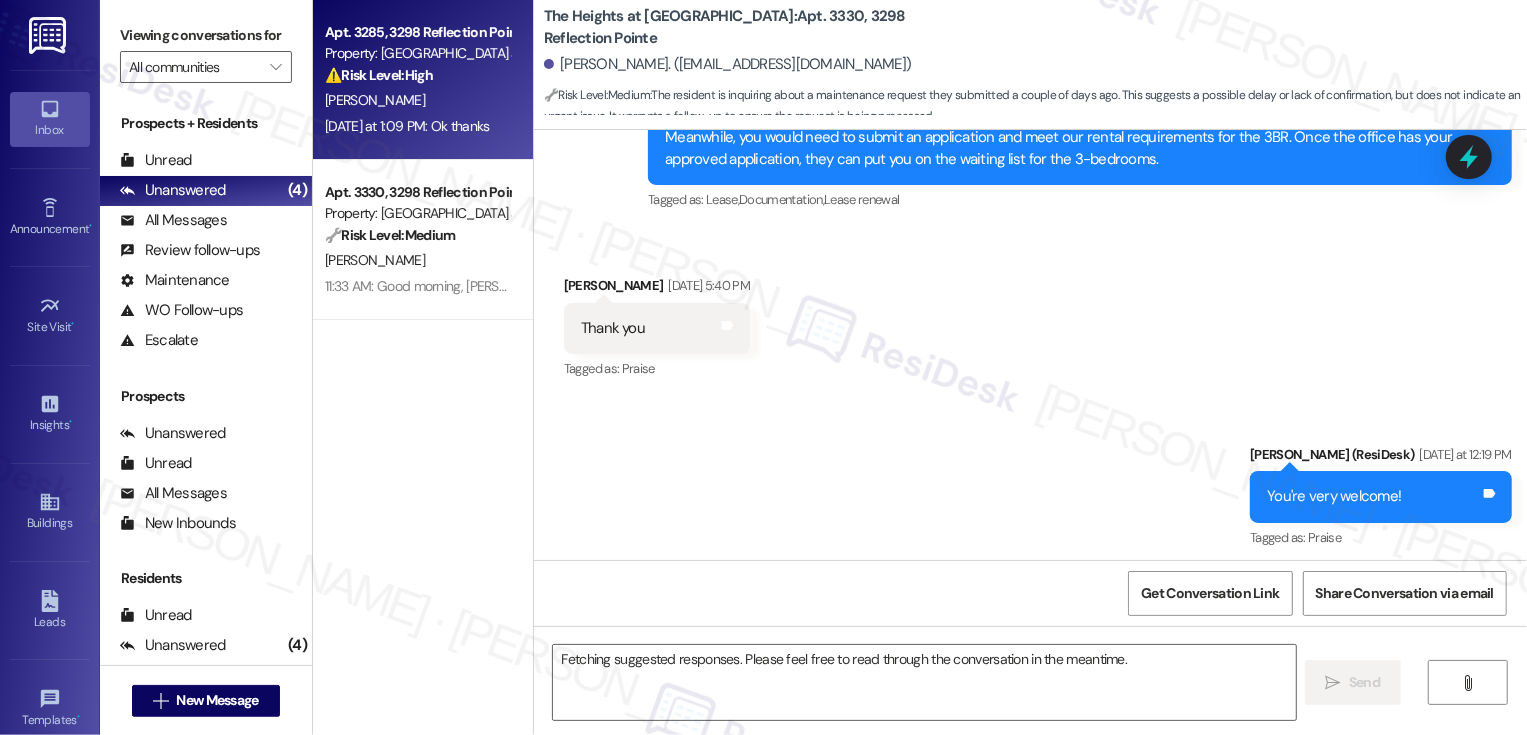 click on "Property: [GEOGRAPHIC_DATA] at [GEOGRAPHIC_DATA]" at bounding box center [417, 213] 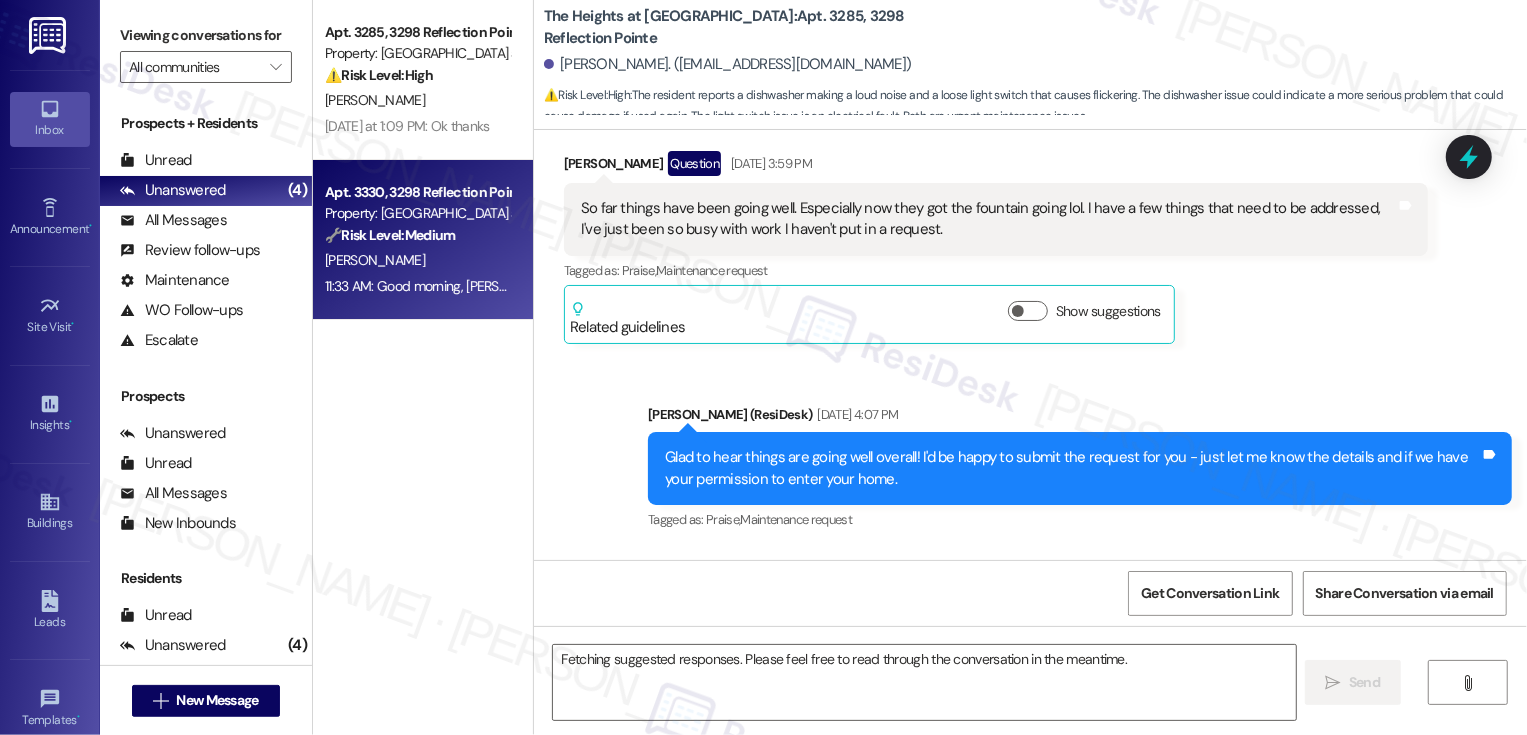 scroll, scrollTop: 5245, scrollLeft: 0, axis: vertical 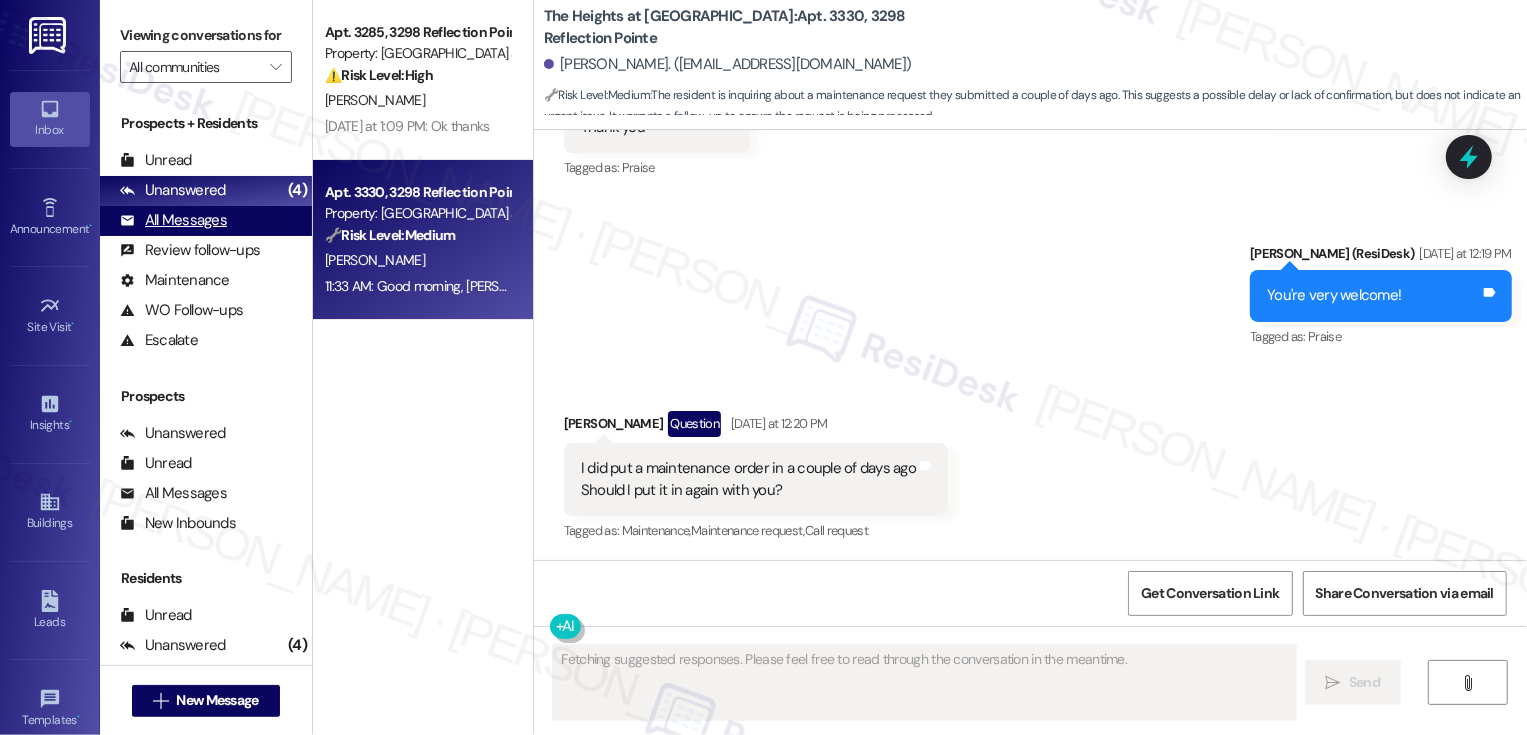 click on "All Messages (undefined)" at bounding box center [206, 221] 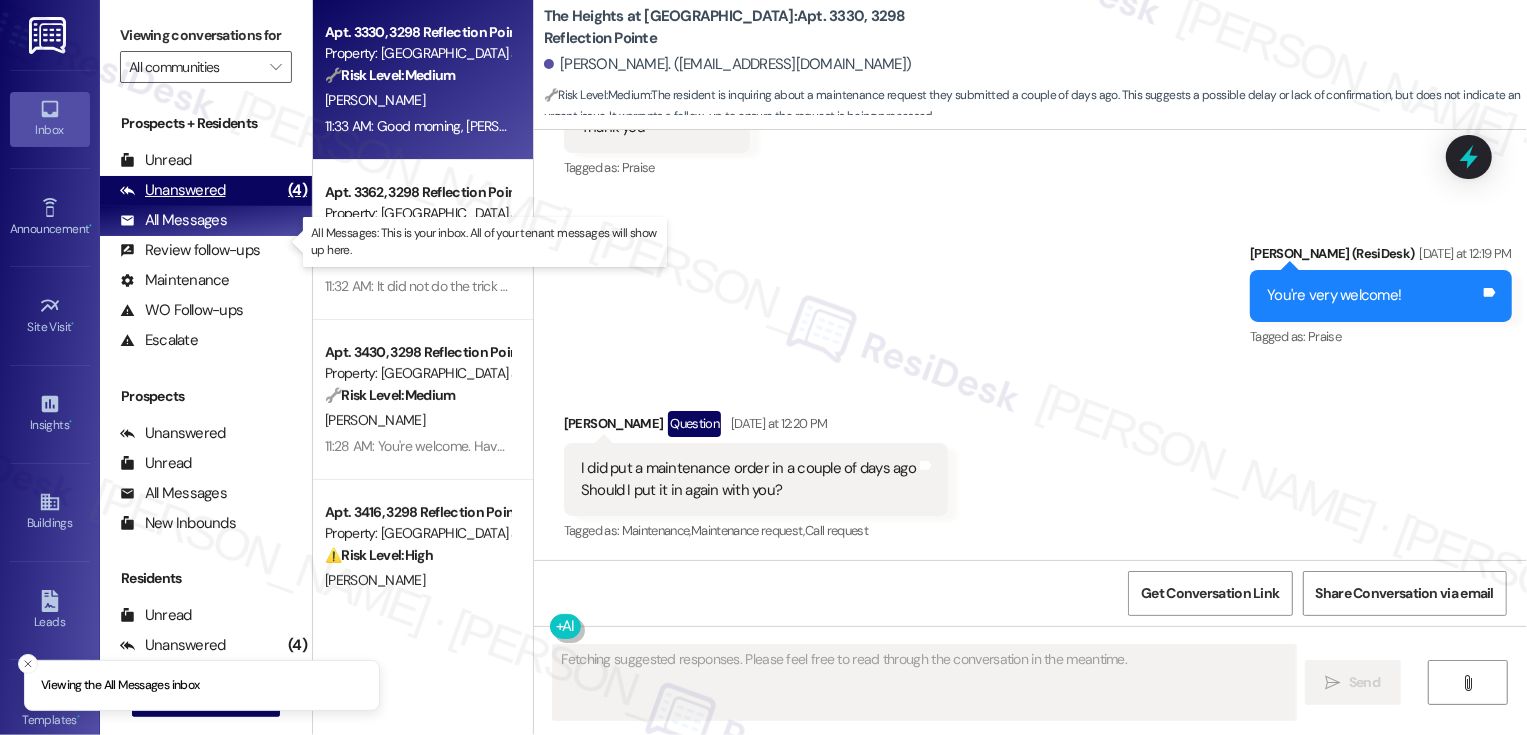 click on "Unanswered (4)" at bounding box center (206, 191) 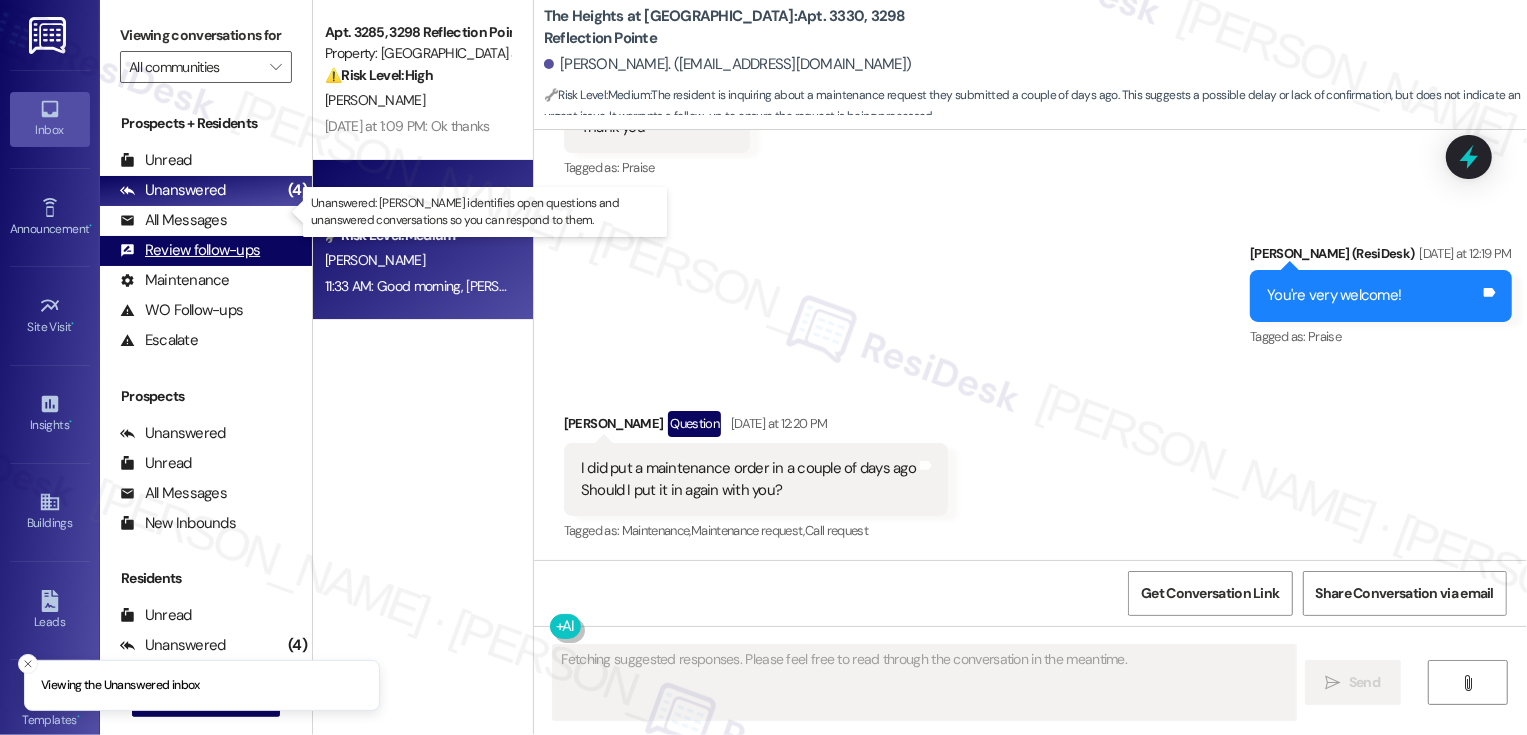 click on "Review follow-ups" at bounding box center [190, 250] 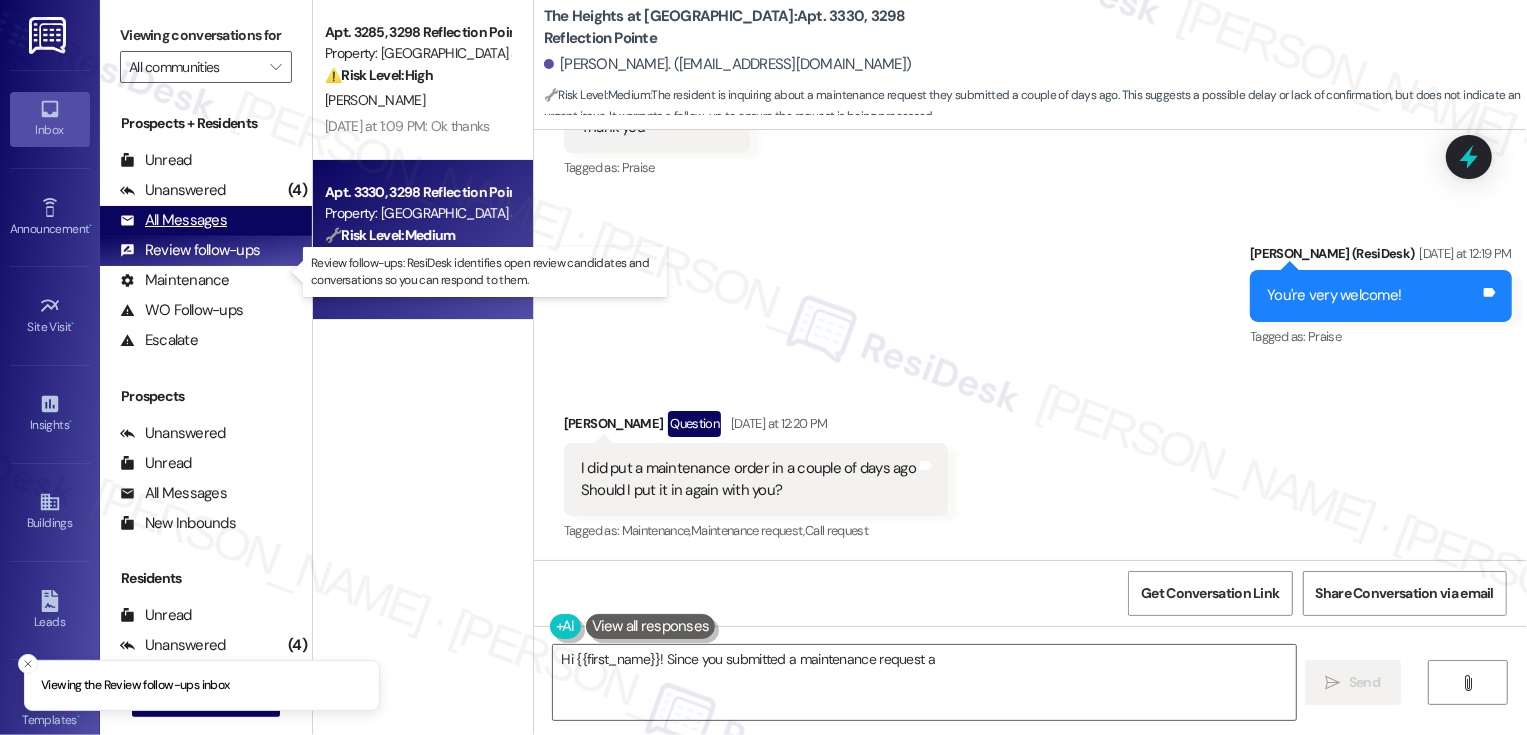 type on "Hi {{first_name}}! Since you submitted a maintenance request a" 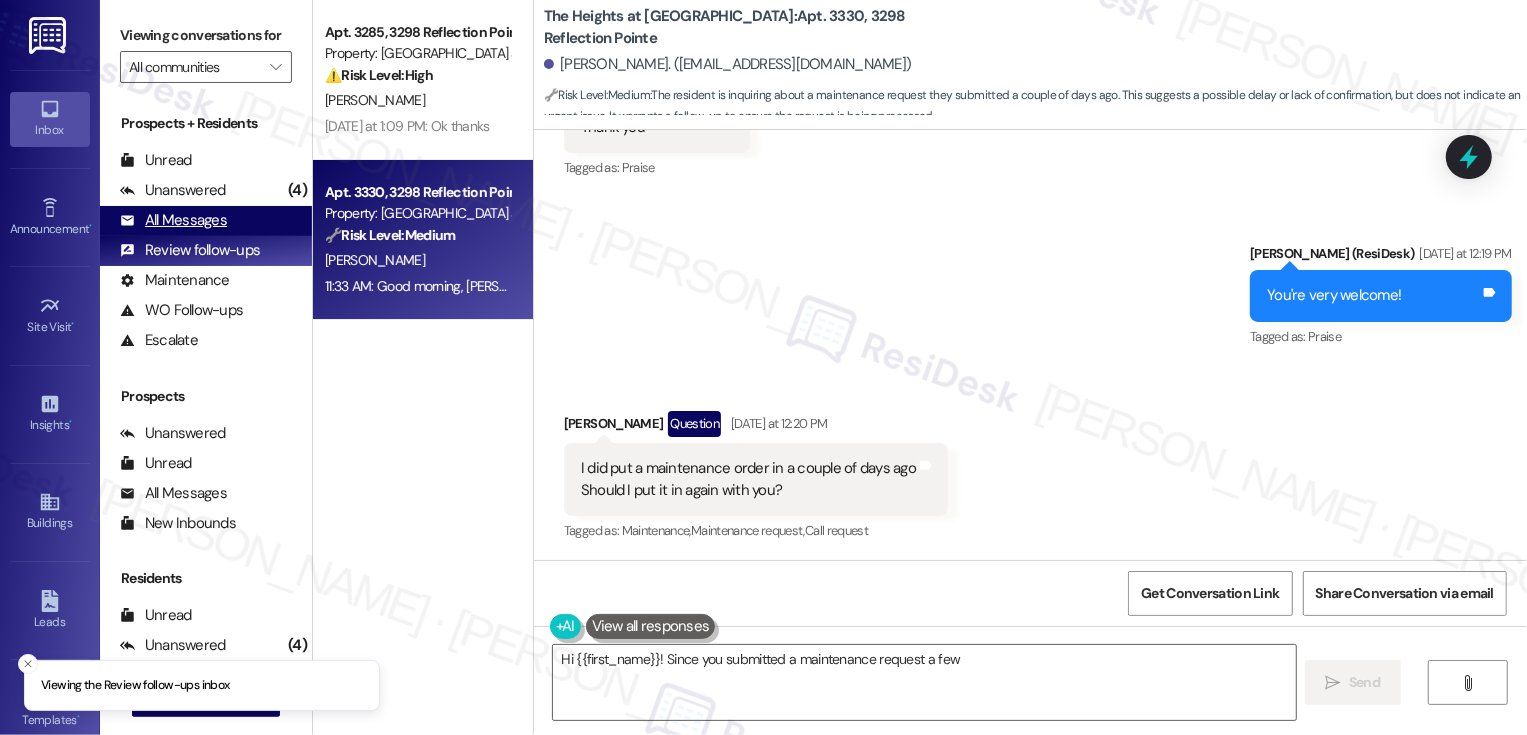 click on "All Messages (undefined)" at bounding box center (206, 221) 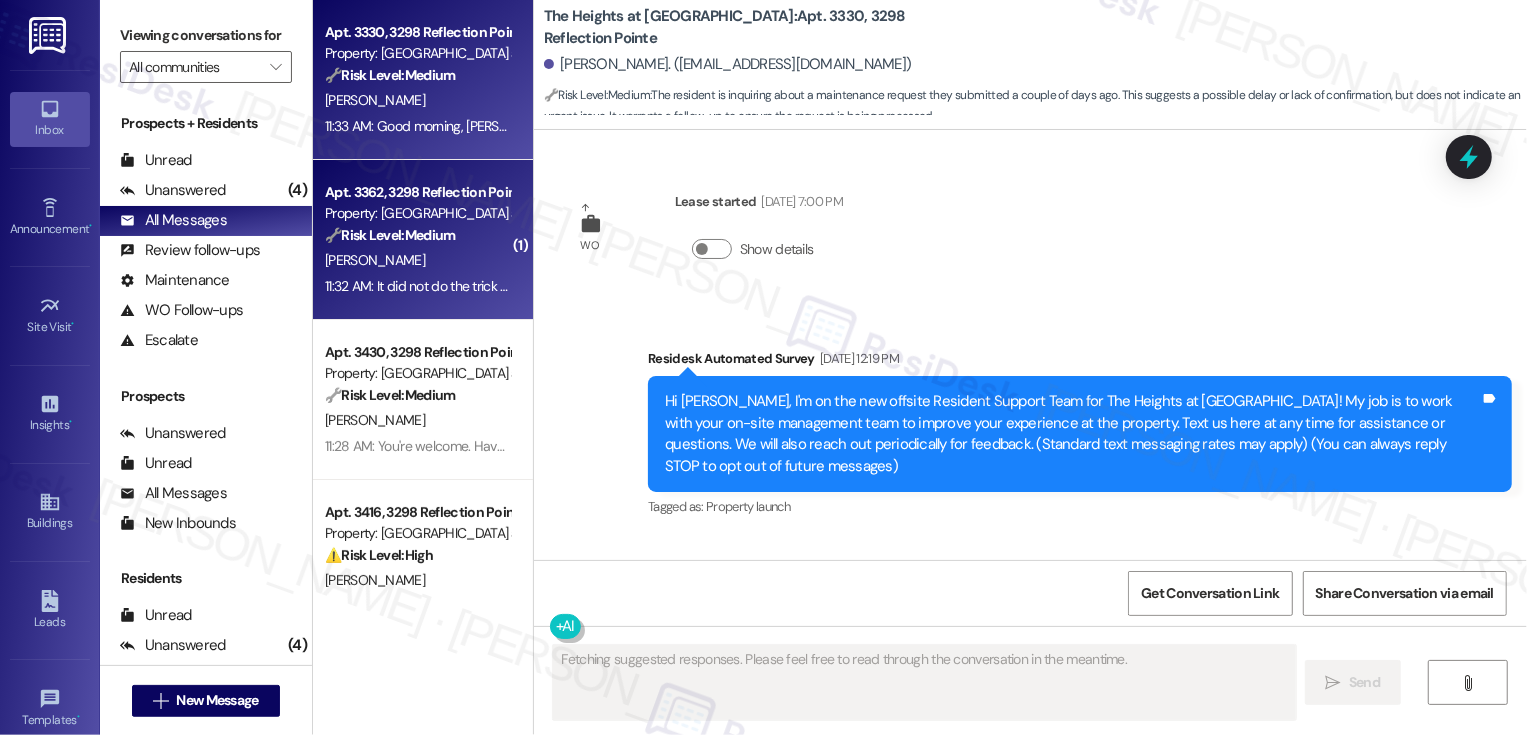 type on "Fetching suggested responses. Please feel free to read through the conversation in the meantime." 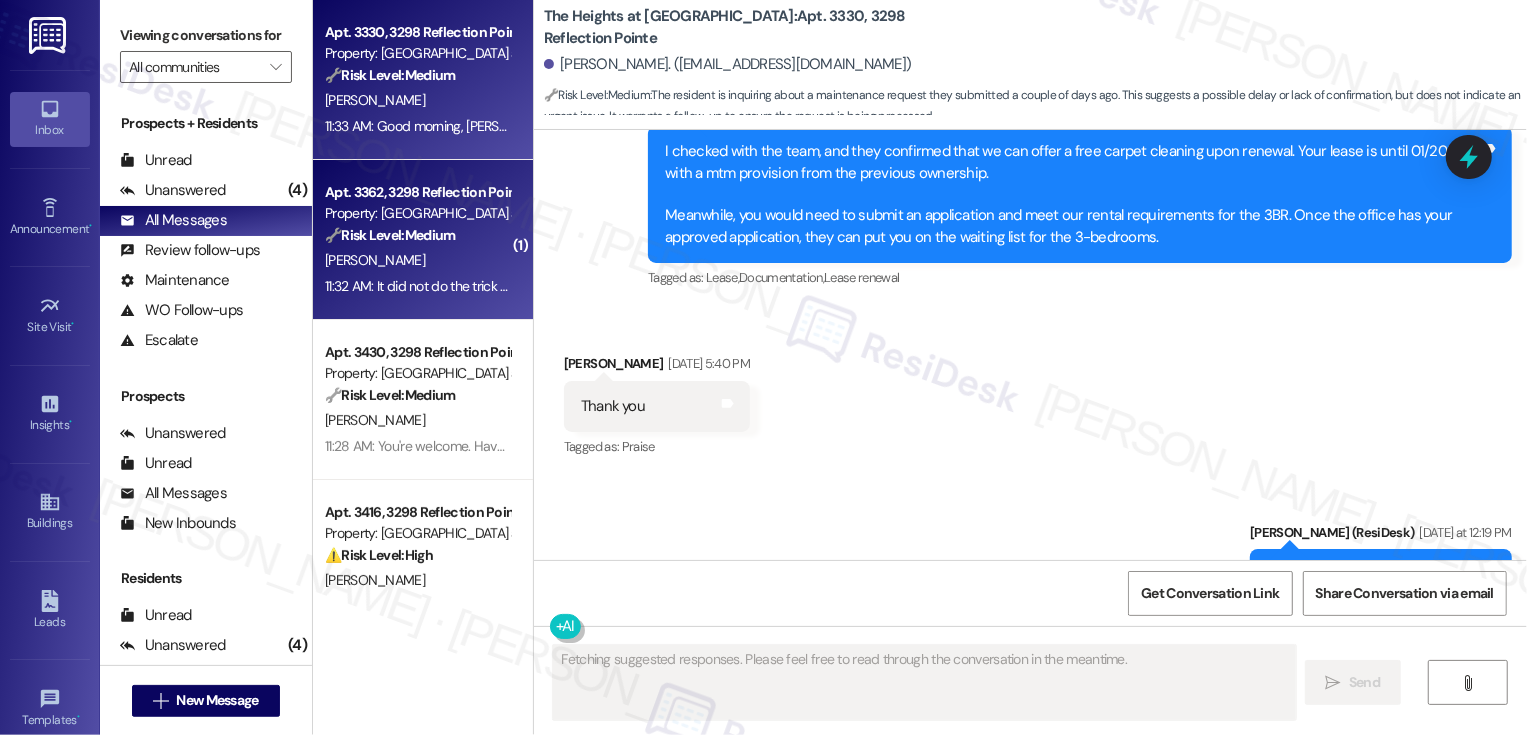 click on "11:32 AM: It did not do the trick sadly  11:32 AM: It did not do the trick sadly" at bounding box center (428, 286) 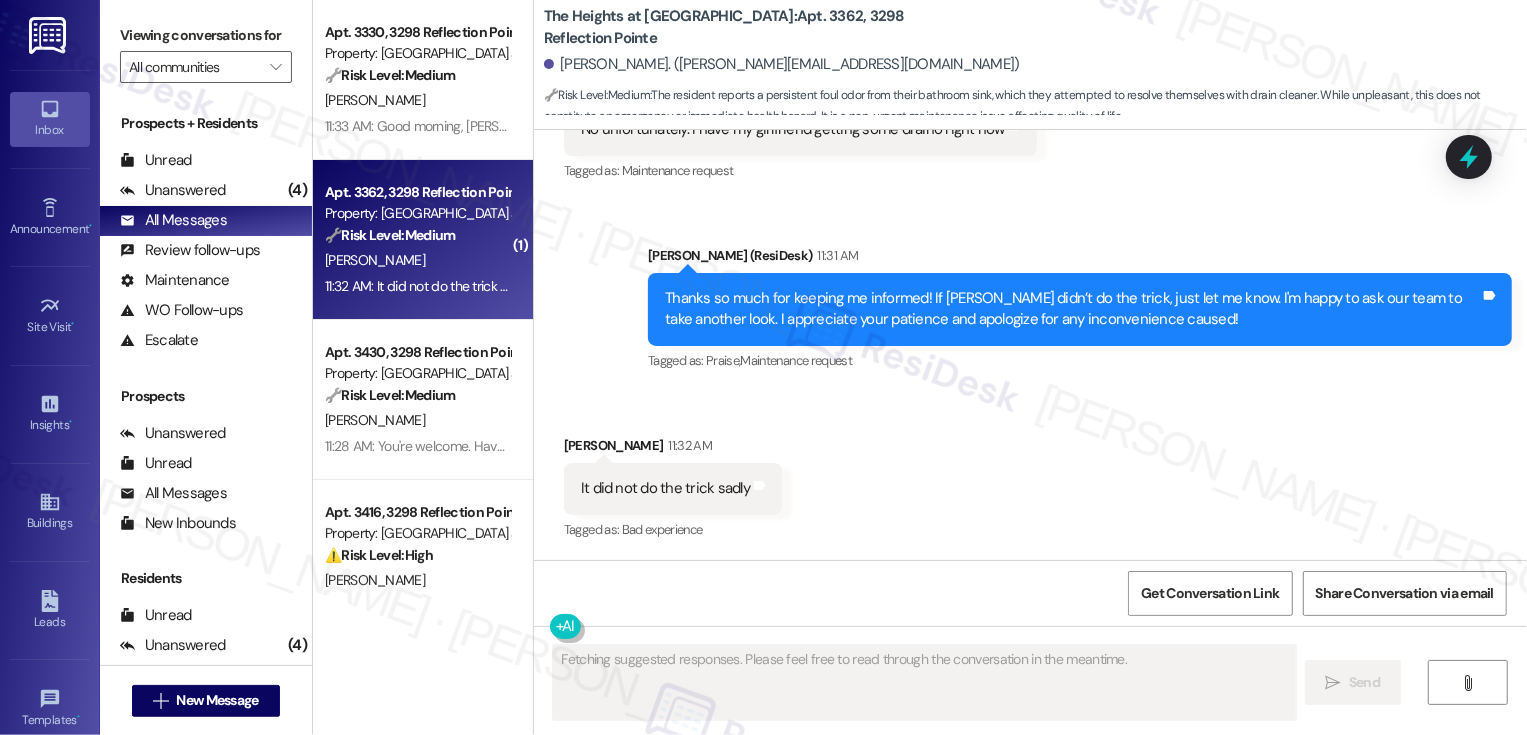 scroll, scrollTop: 1497, scrollLeft: 0, axis: vertical 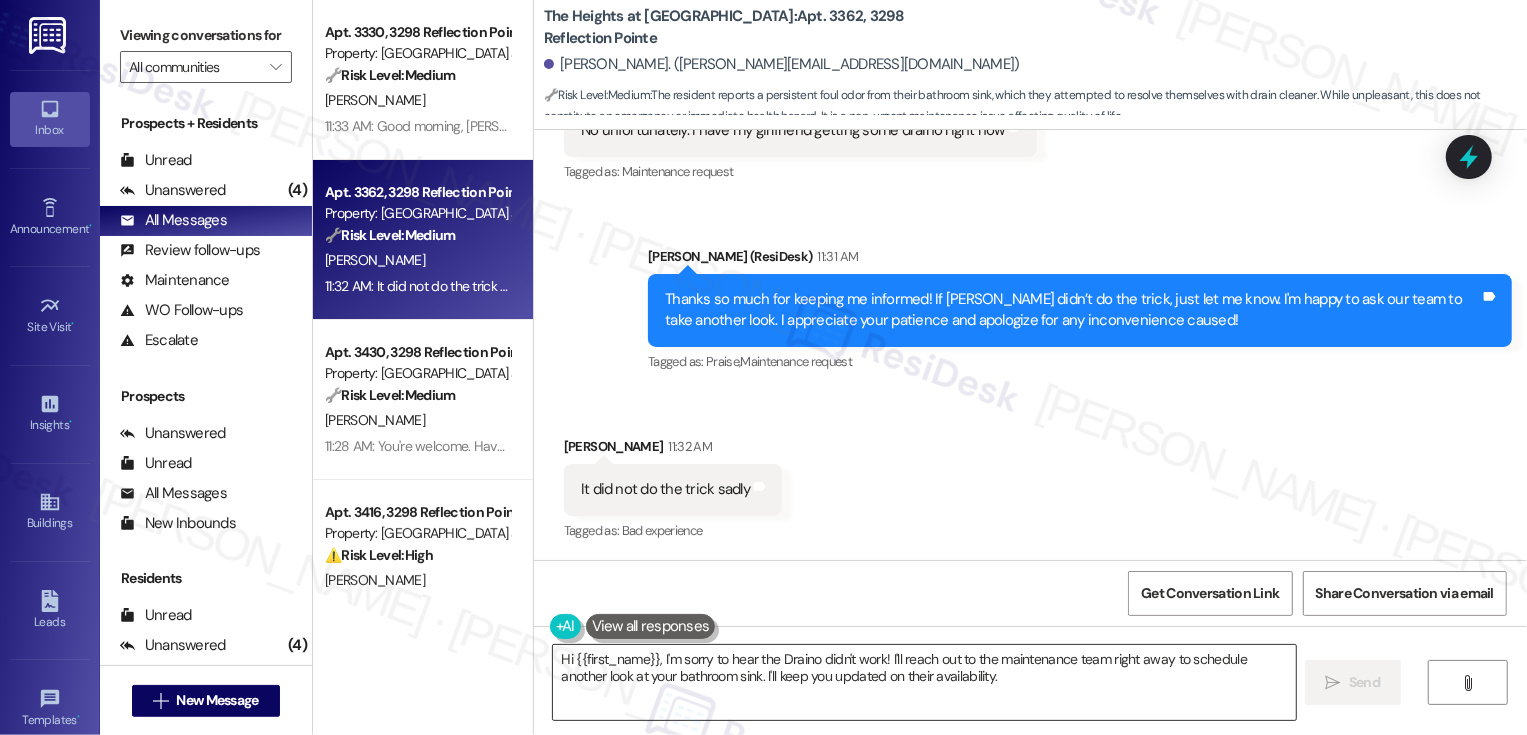 click on "Hi {{first_name}}, I'm sorry to hear the Draino didn't work! I'll reach out to the maintenance team right away to schedule another look at your bathroom sink. I'll keep you updated on their availability." at bounding box center [924, 682] 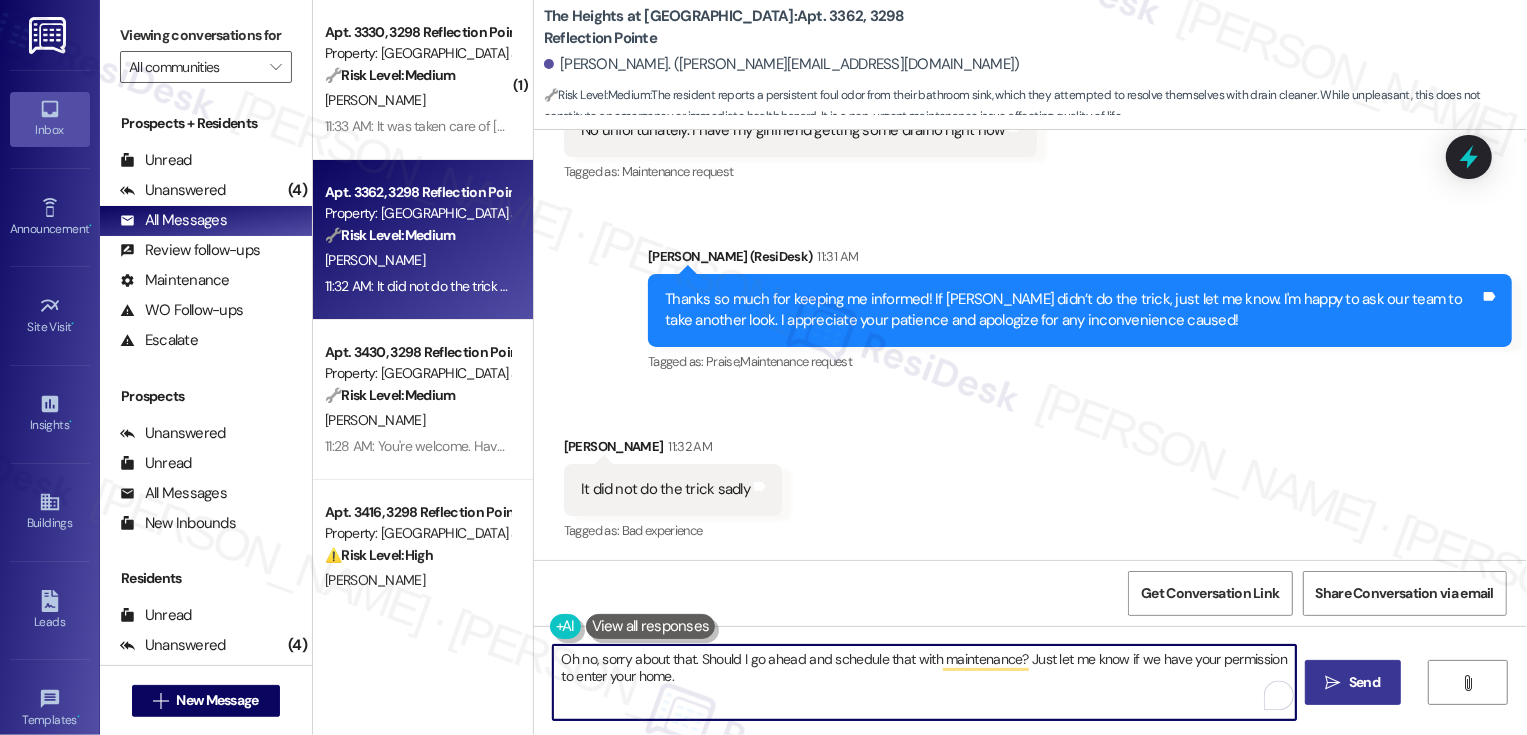 type on "Oh no, sorry about that. Should I go ahead and schedule that with maintenance? Just let me know if we have your permission to enter your home." 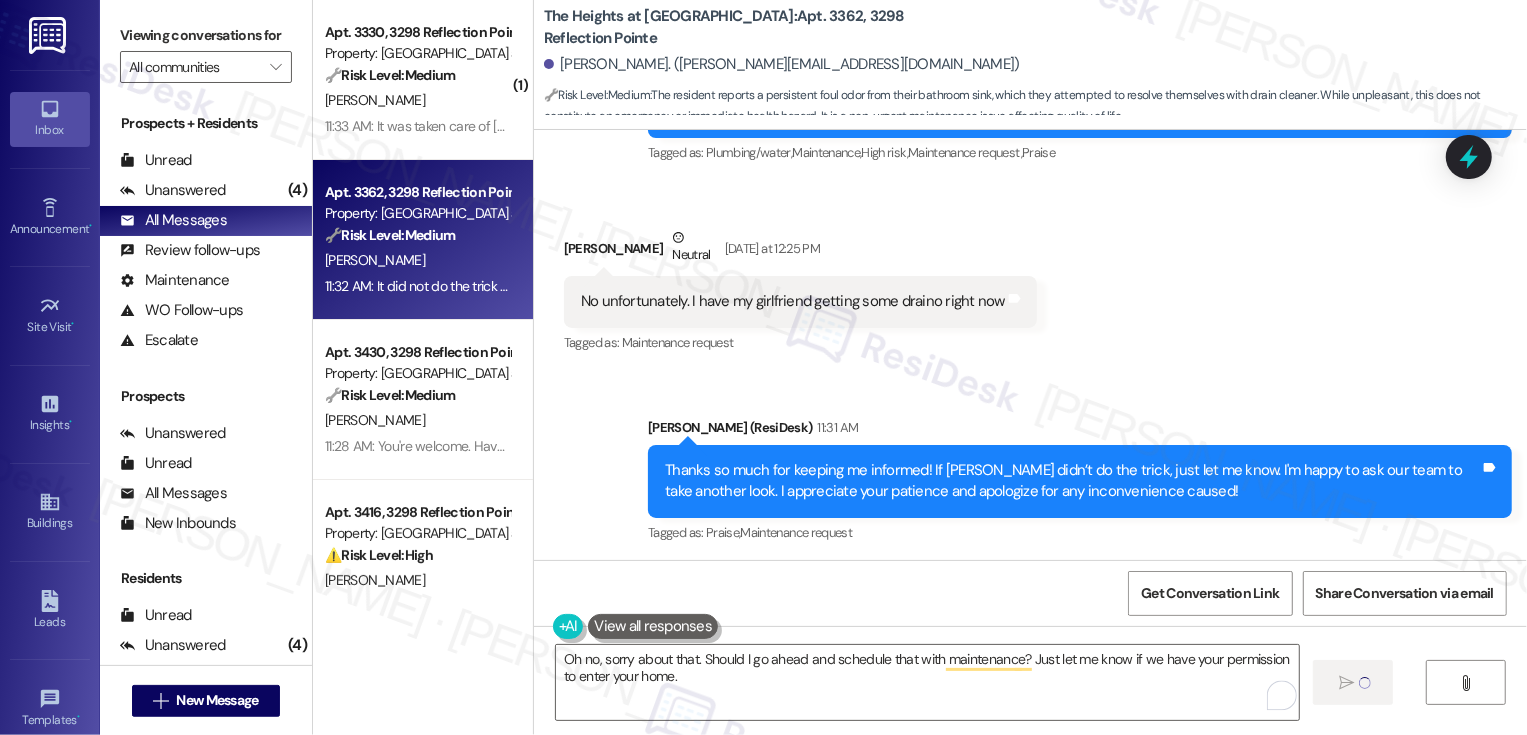 scroll, scrollTop: 1291, scrollLeft: 0, axis: vertical 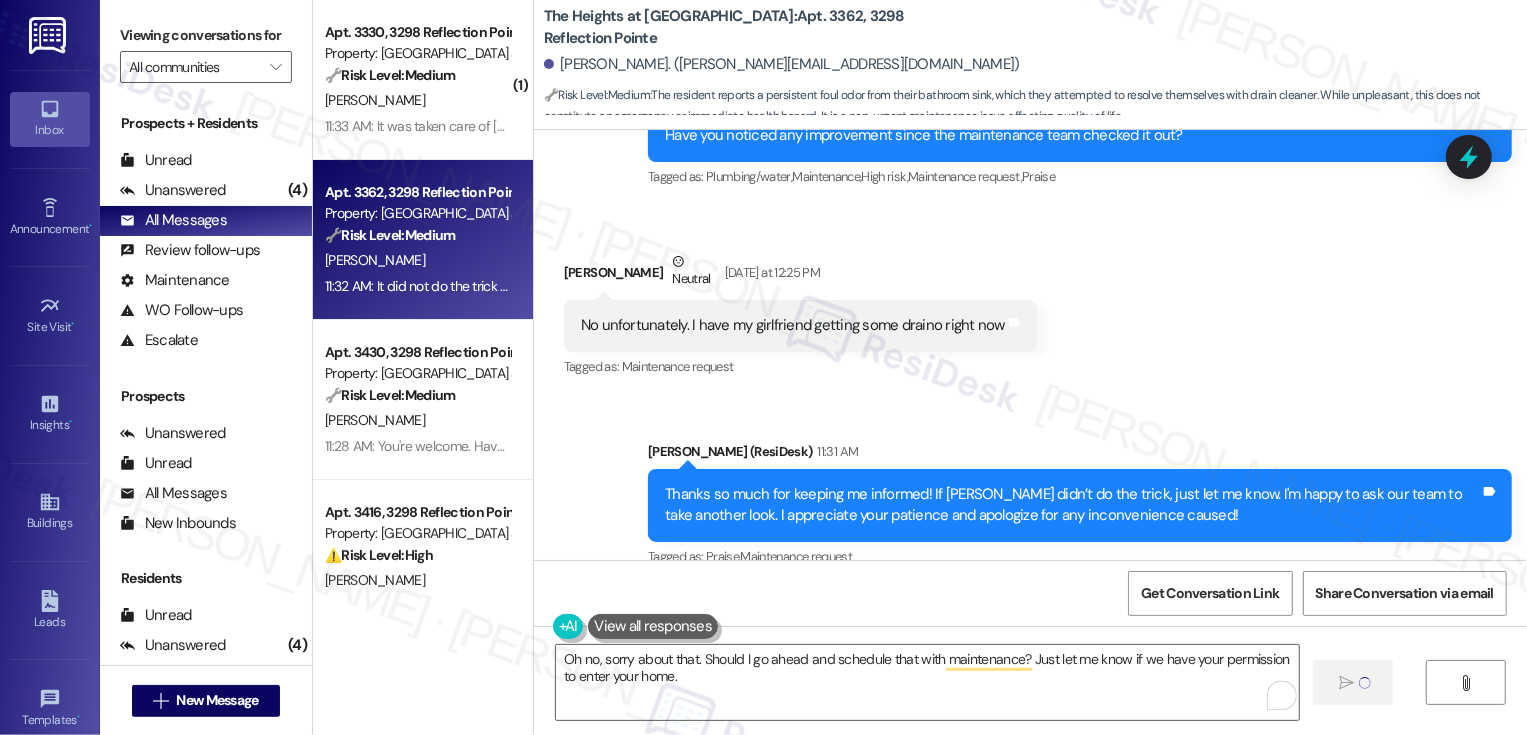 type 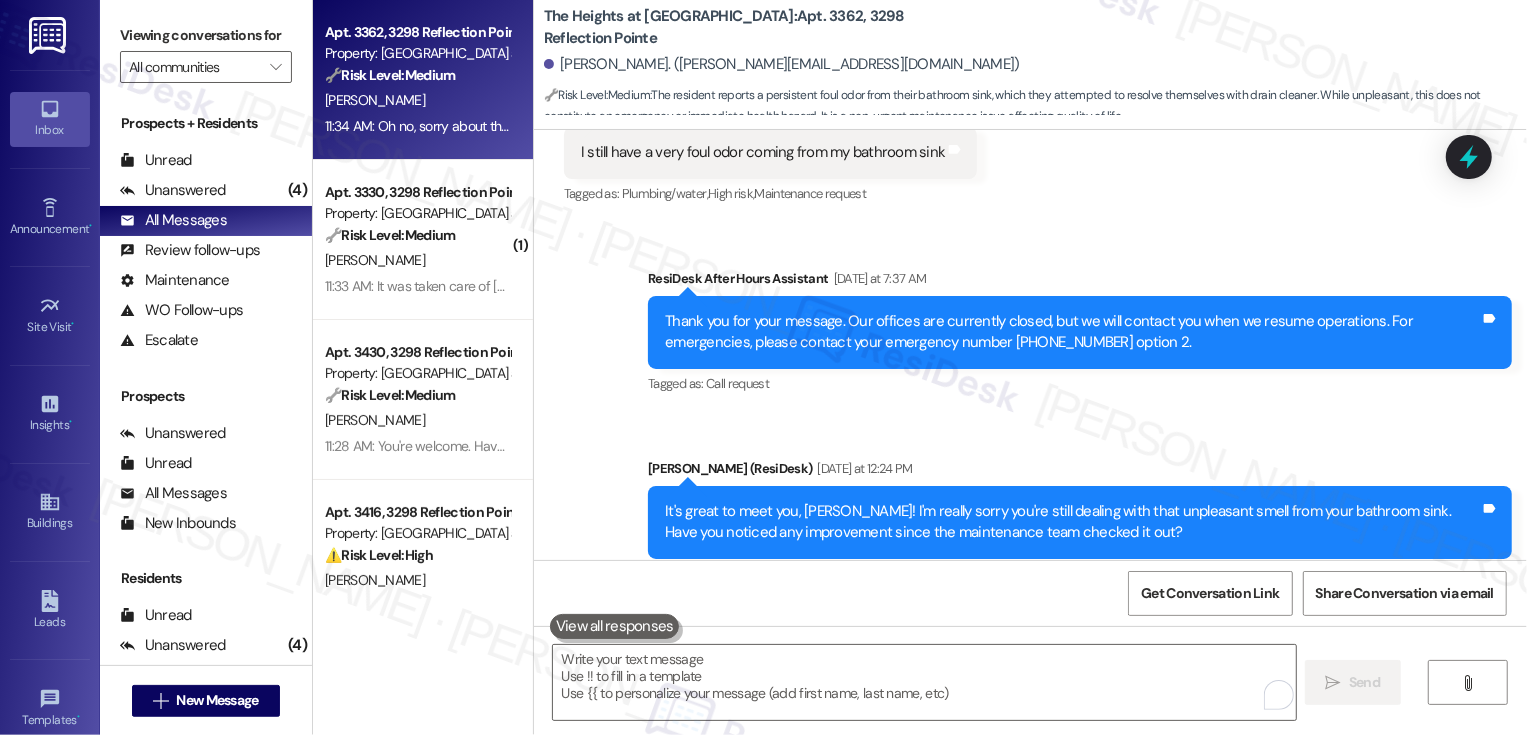 scroll, scrollTop: 776, scrollLeft: 0, axis: vertical 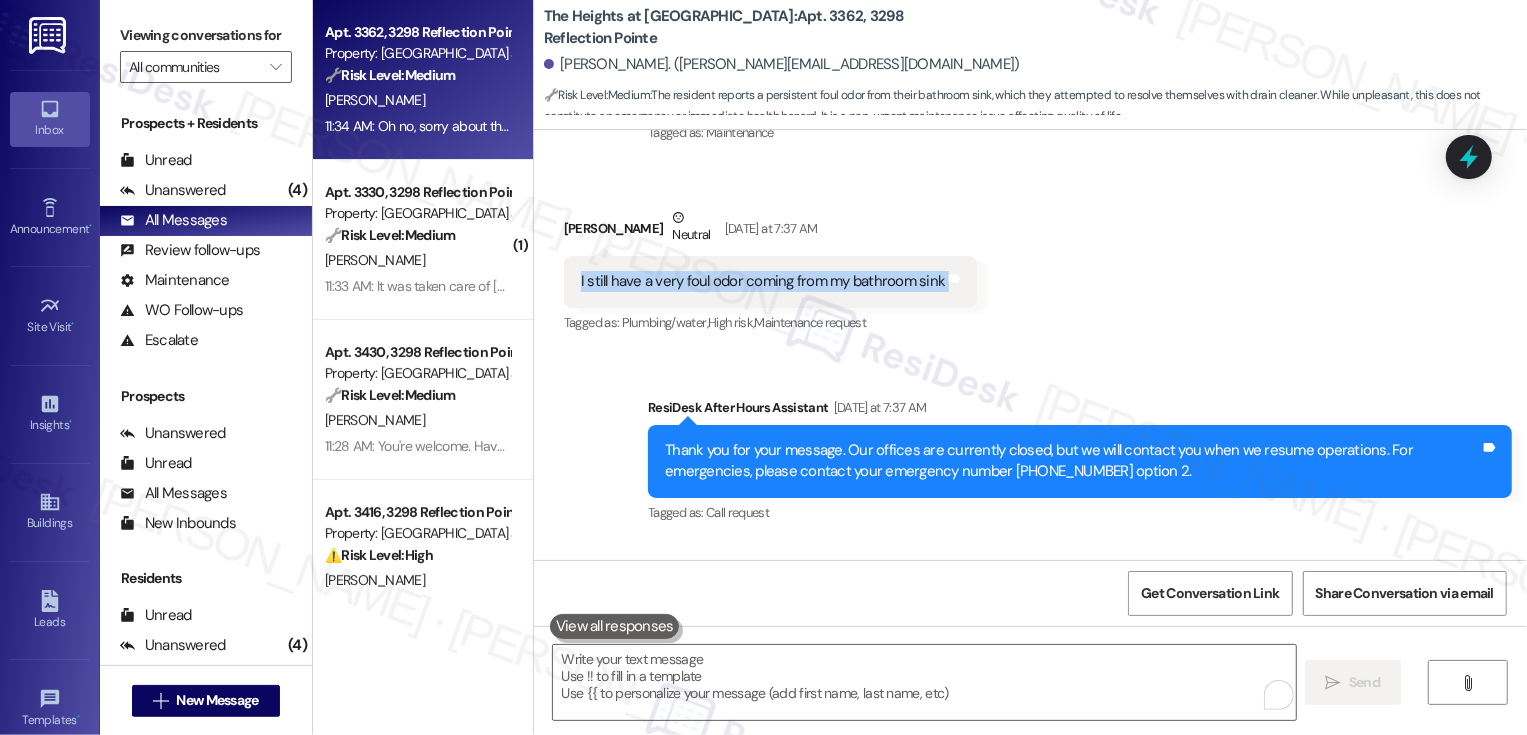 drag, startPoint x: 568, startPoint y: 281, endPoint x: 946, endPoint y: 282, distance: 378.0013 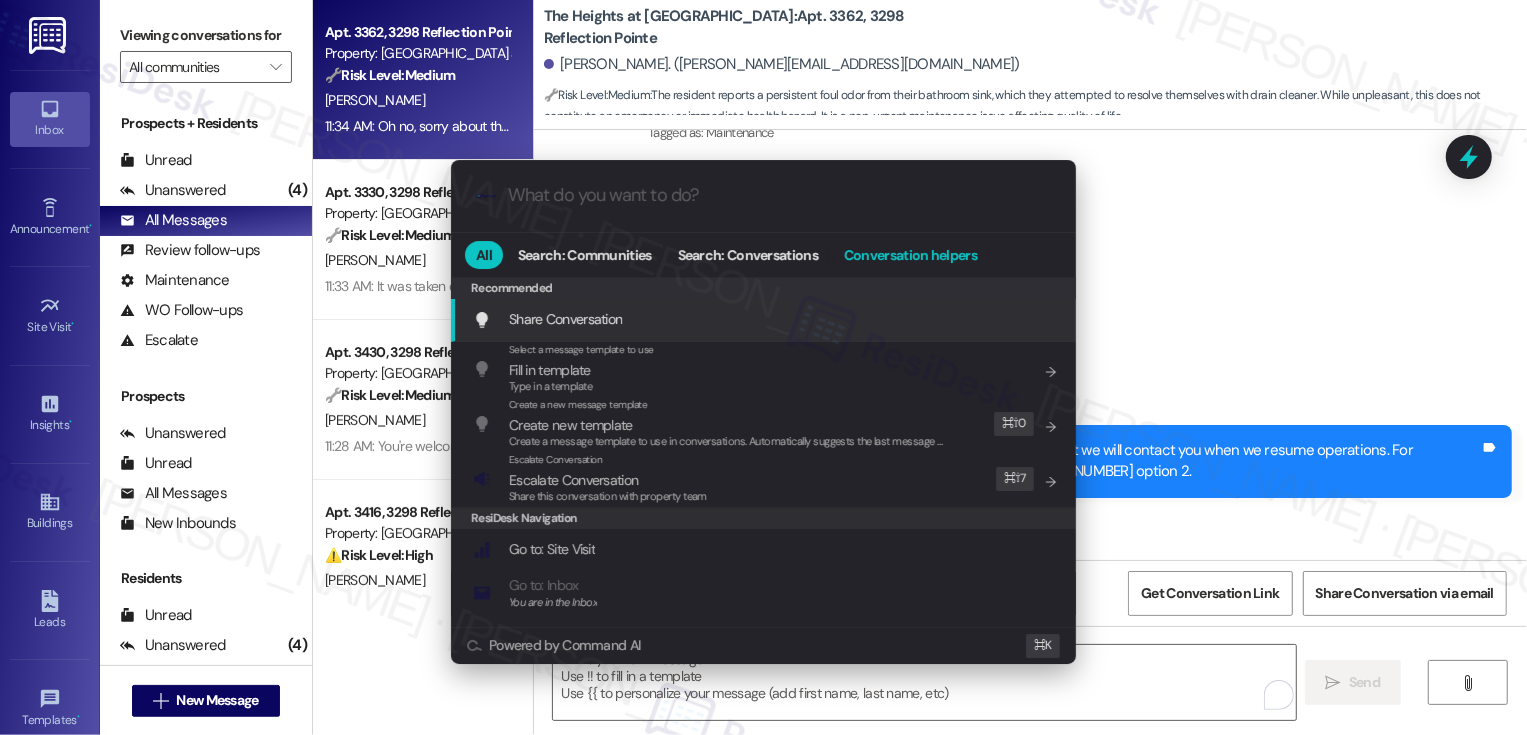 click on "Conversation helpers" at bounding box center [910, 255] 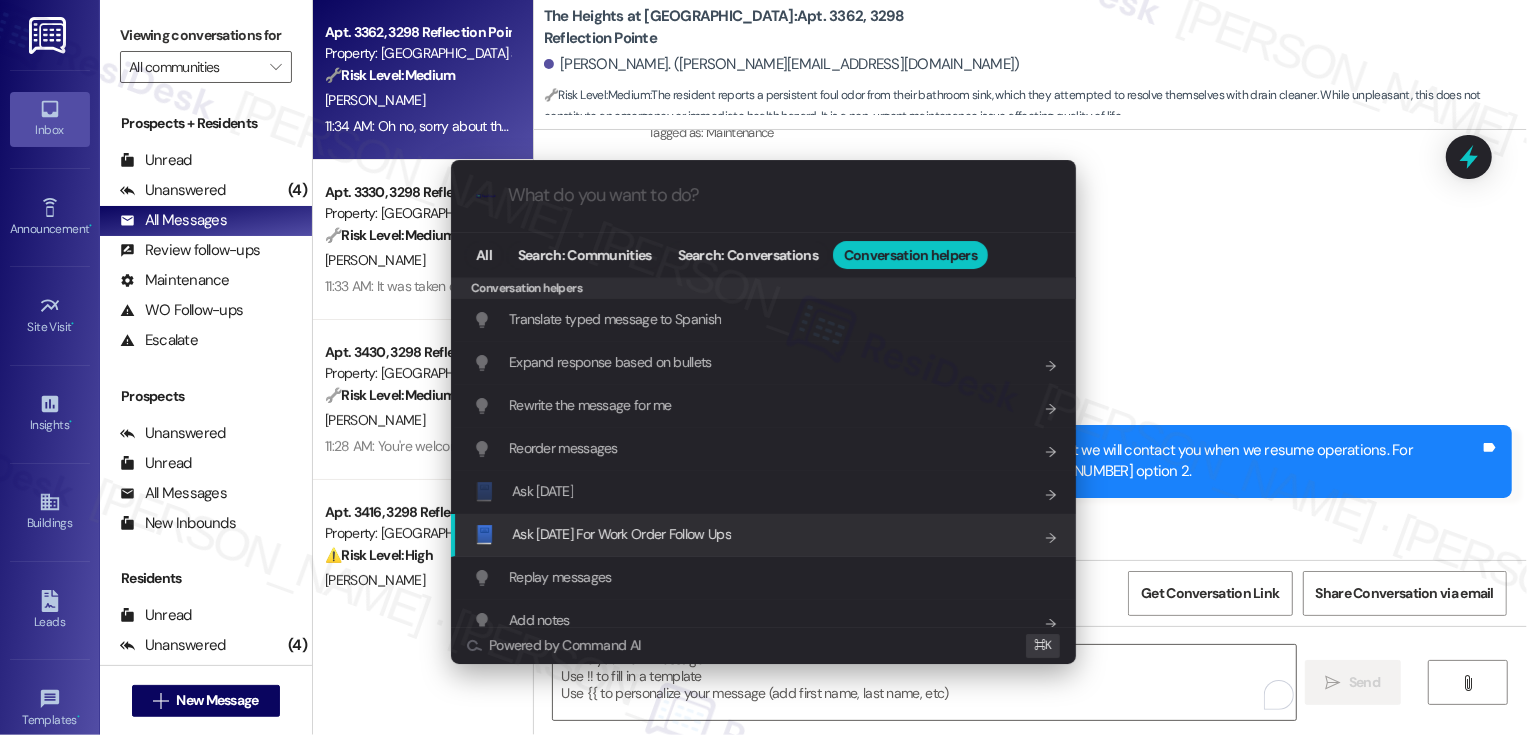 click on "Ask [DATE] For Work Order Follow Ups" at bounding box center [621, 534] 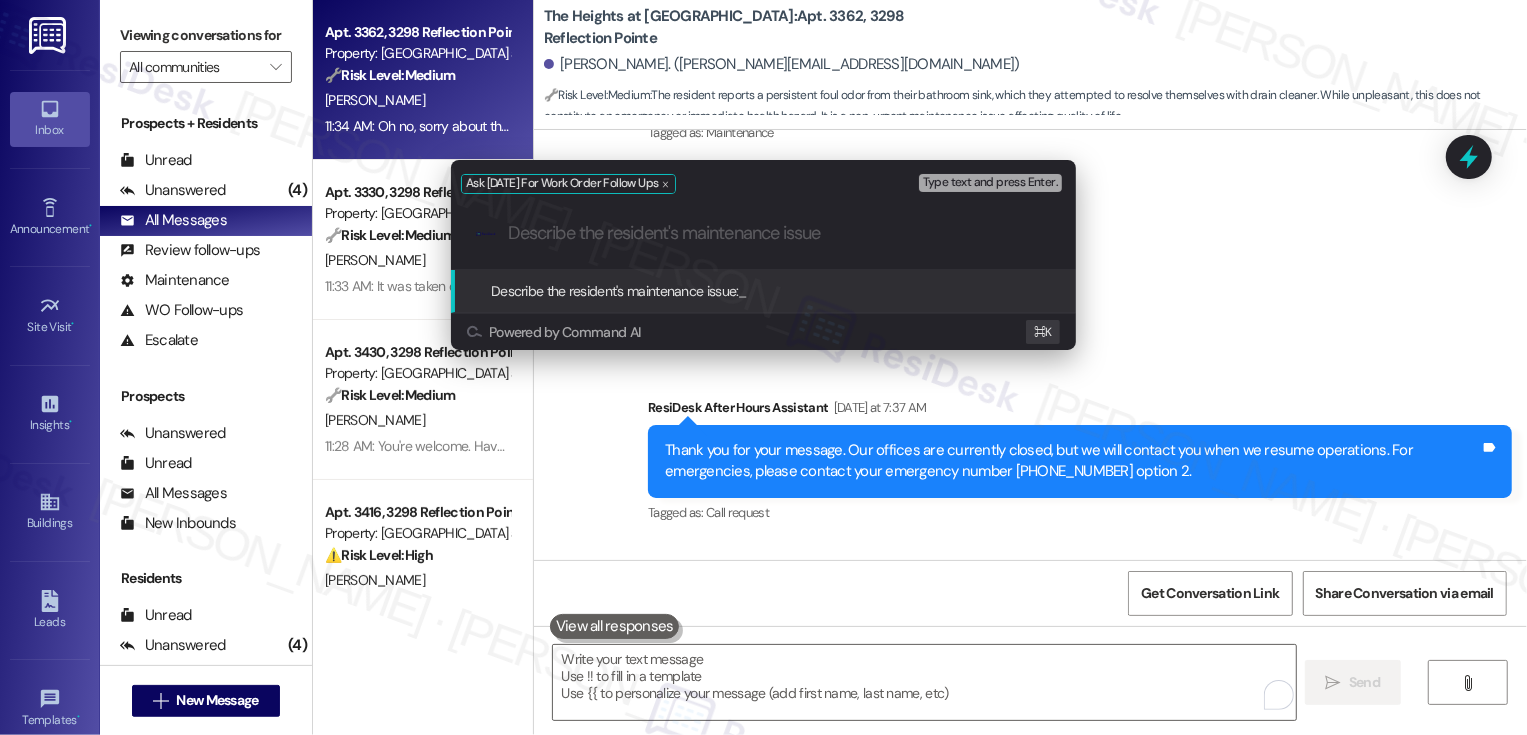 paste on "I still have a very foul odor coming from my bathroom sink" 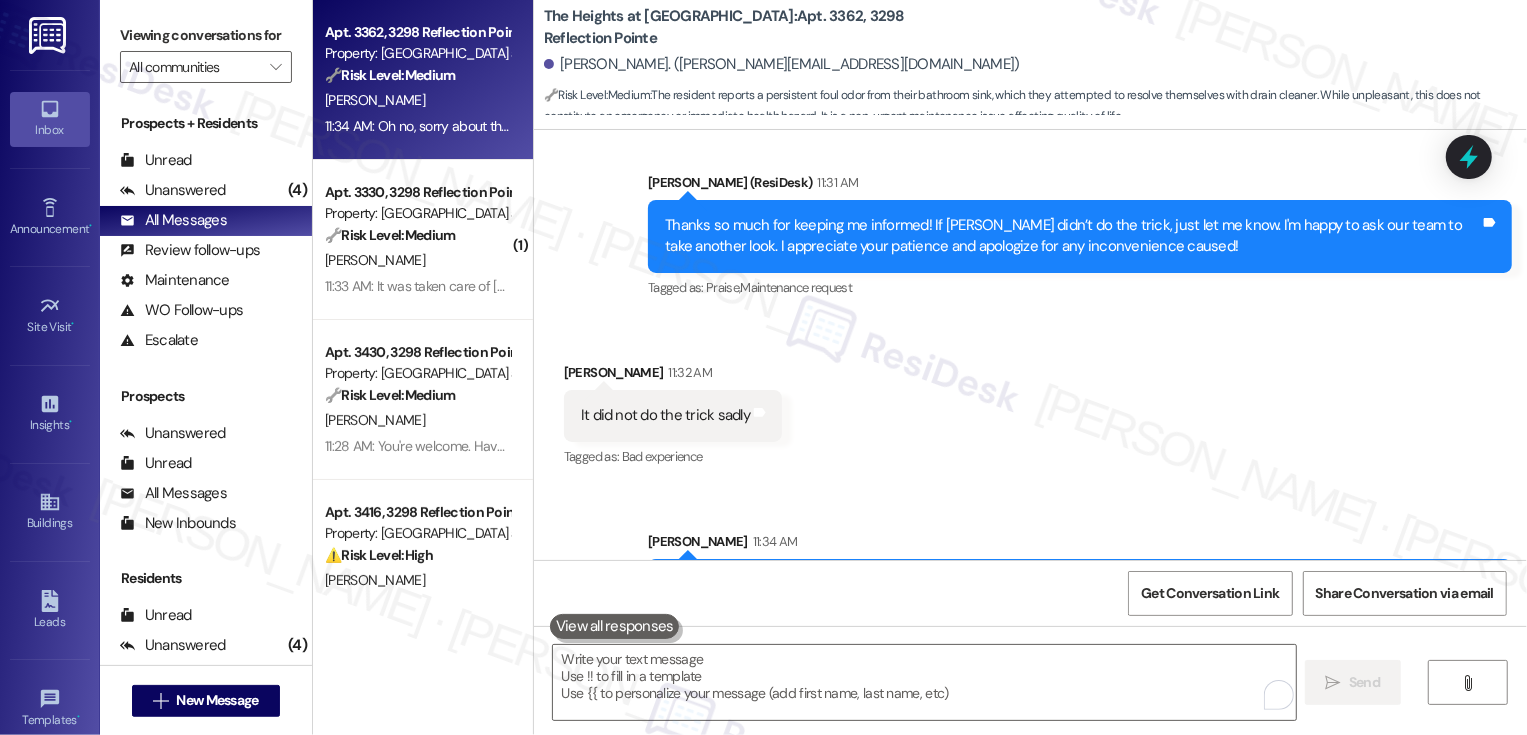 scroll, scrollTop: 1658, scrollLeft: 0, axis: vertical 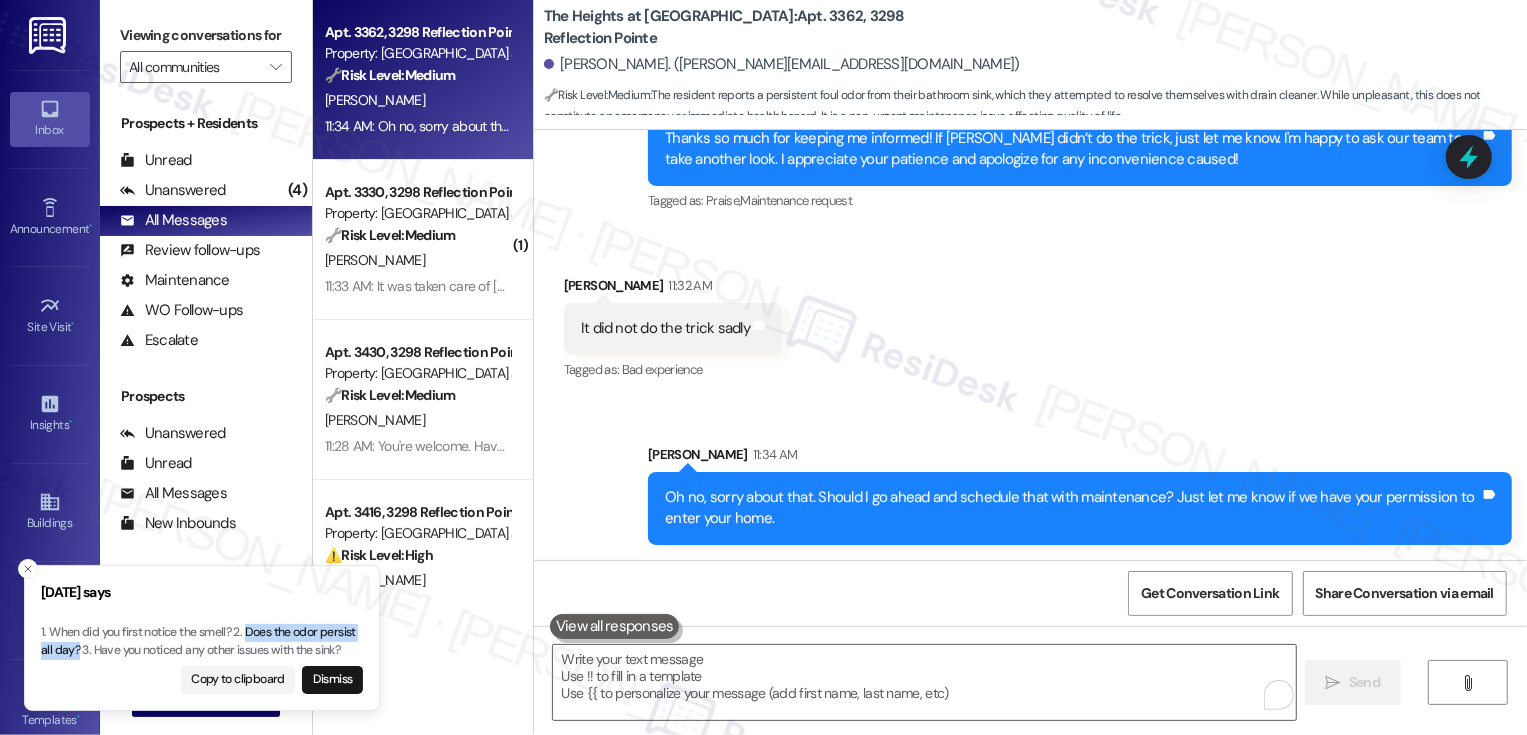 type 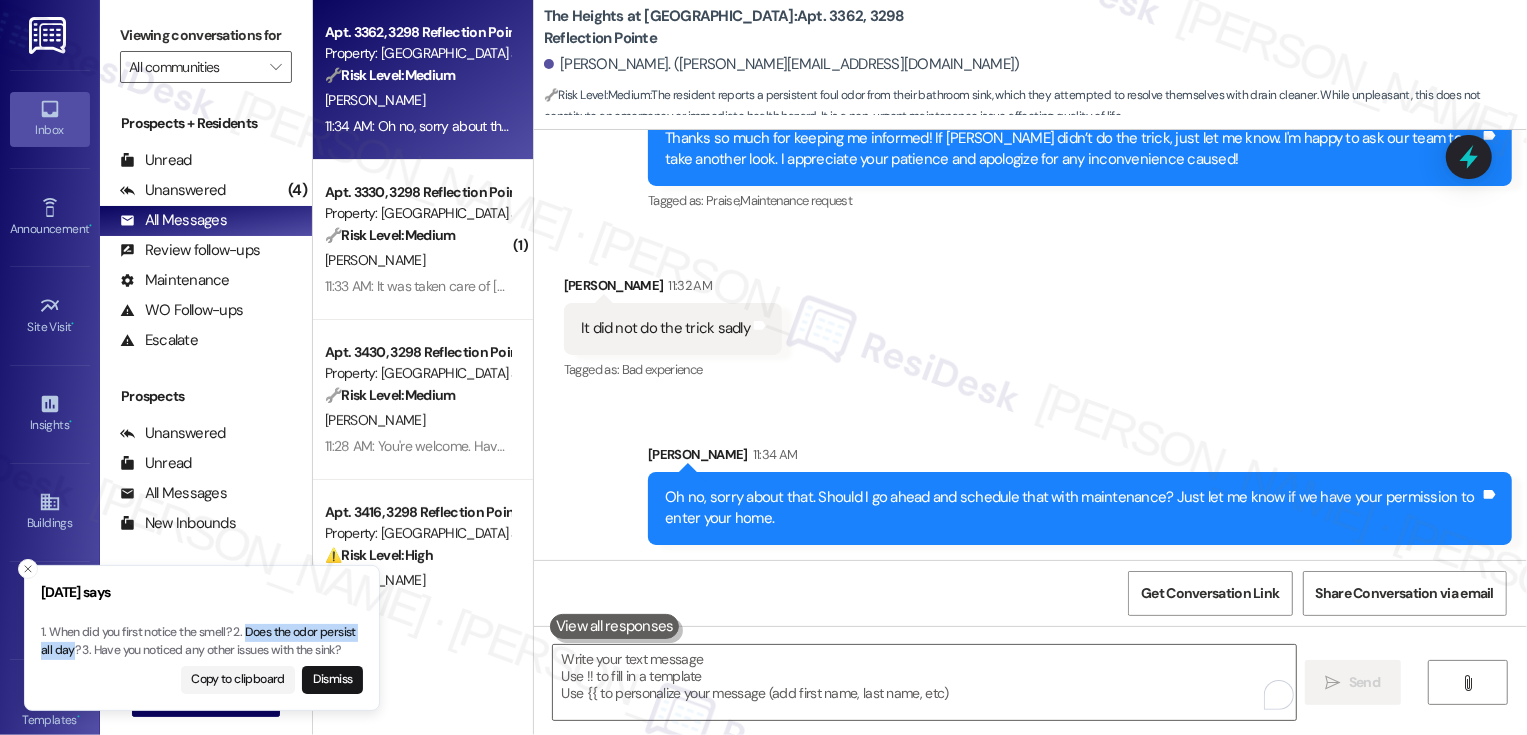 copy on "Does the odor persist all day" 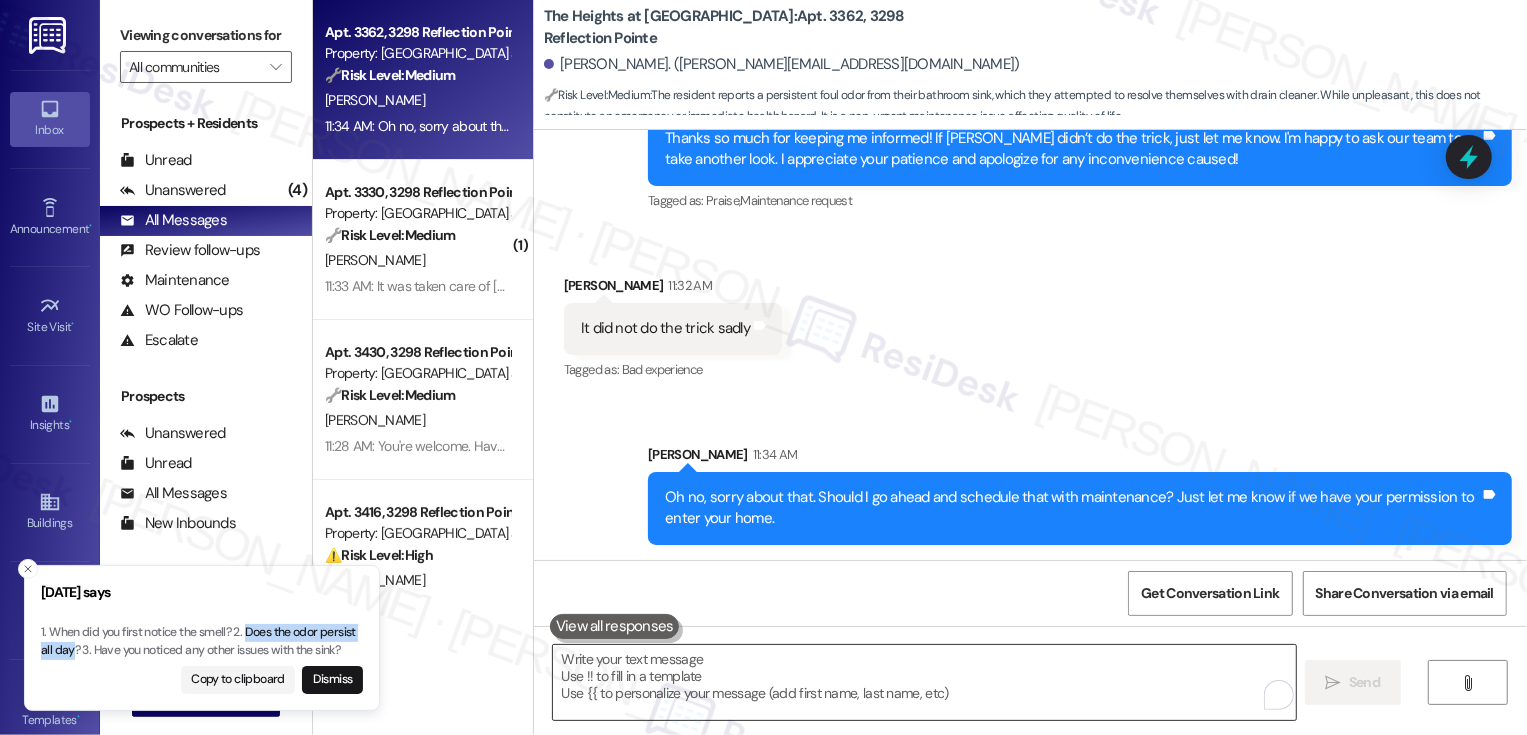 click at bounding box center [924, 682] 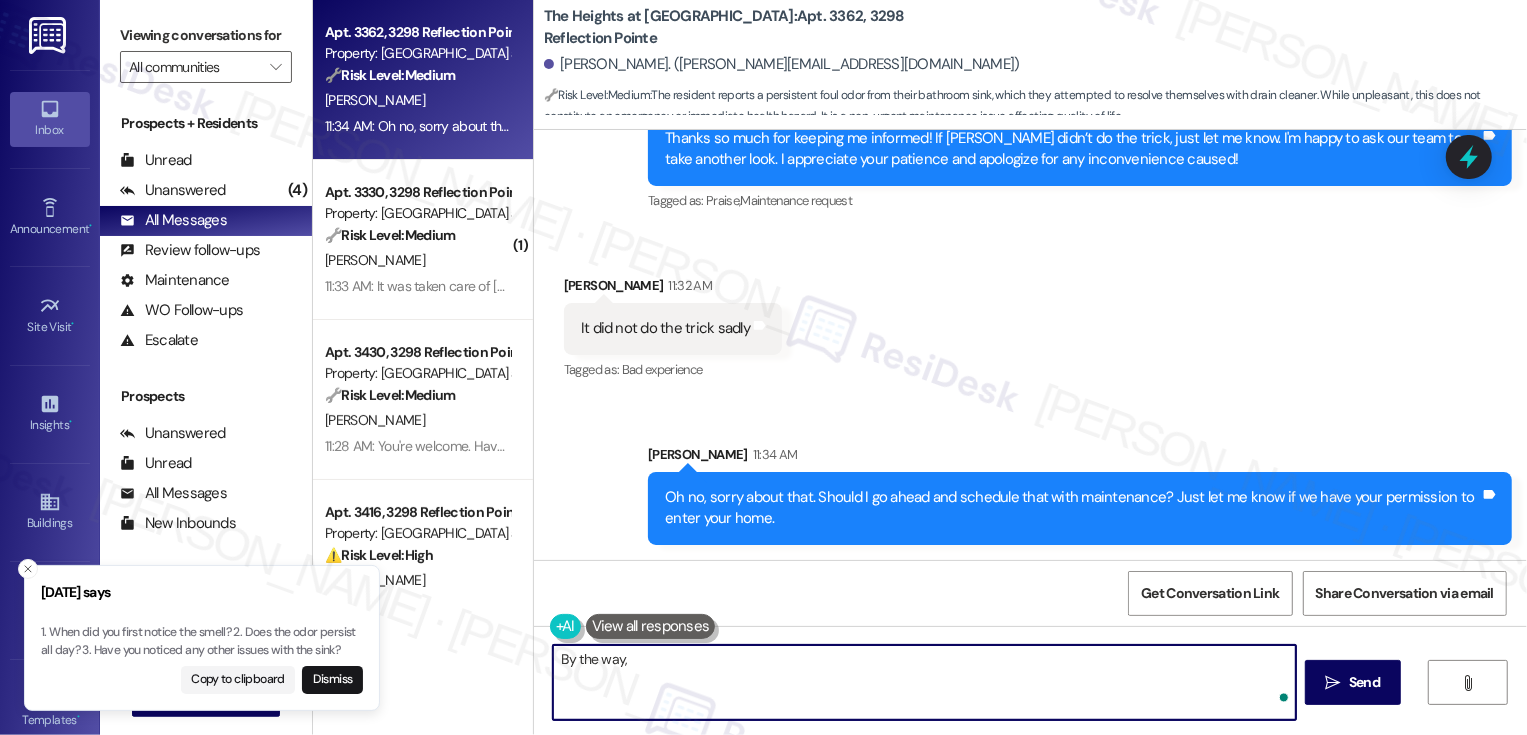 paste on "Does the odor persist all day" 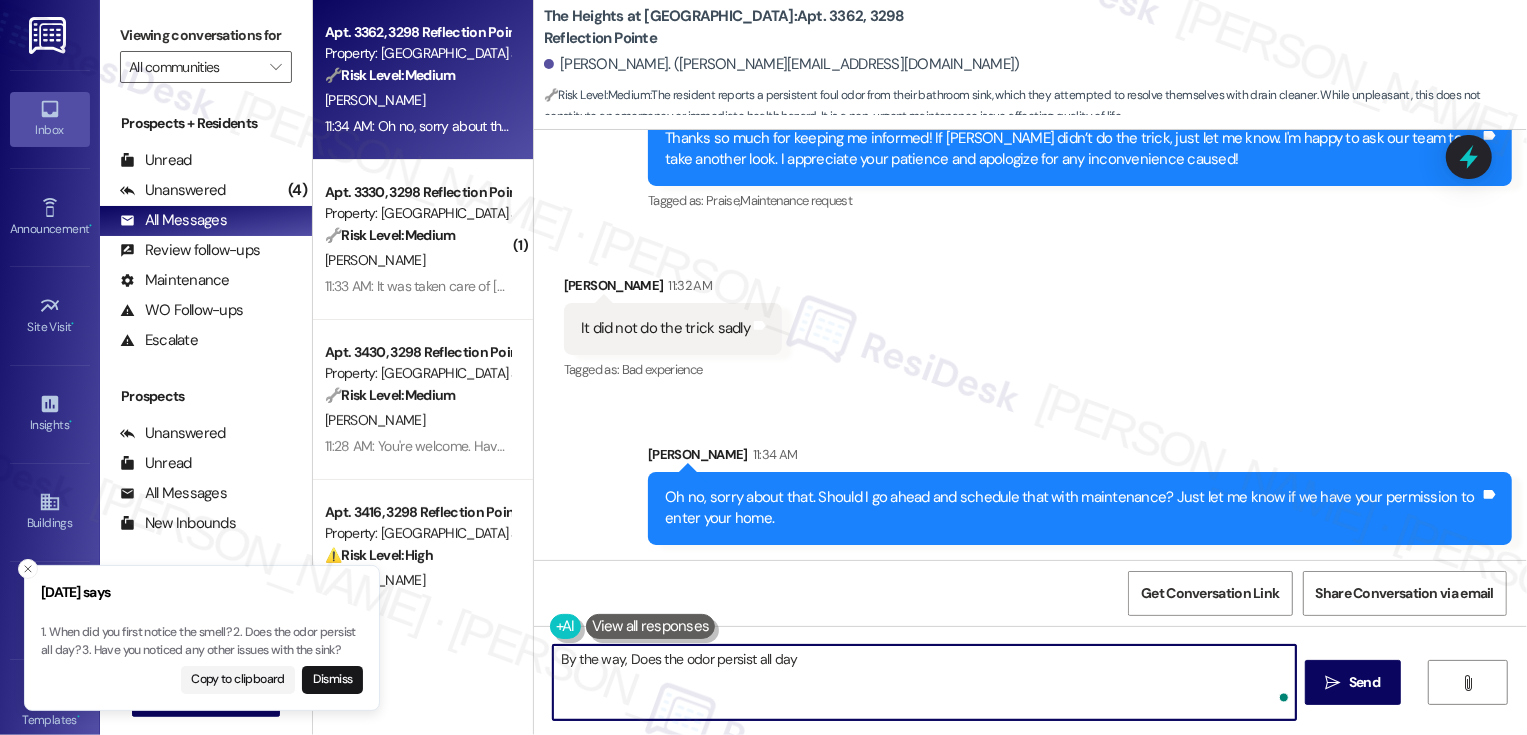click on "By the way, Does the odor persist all day" at bounding box center (924, 682) 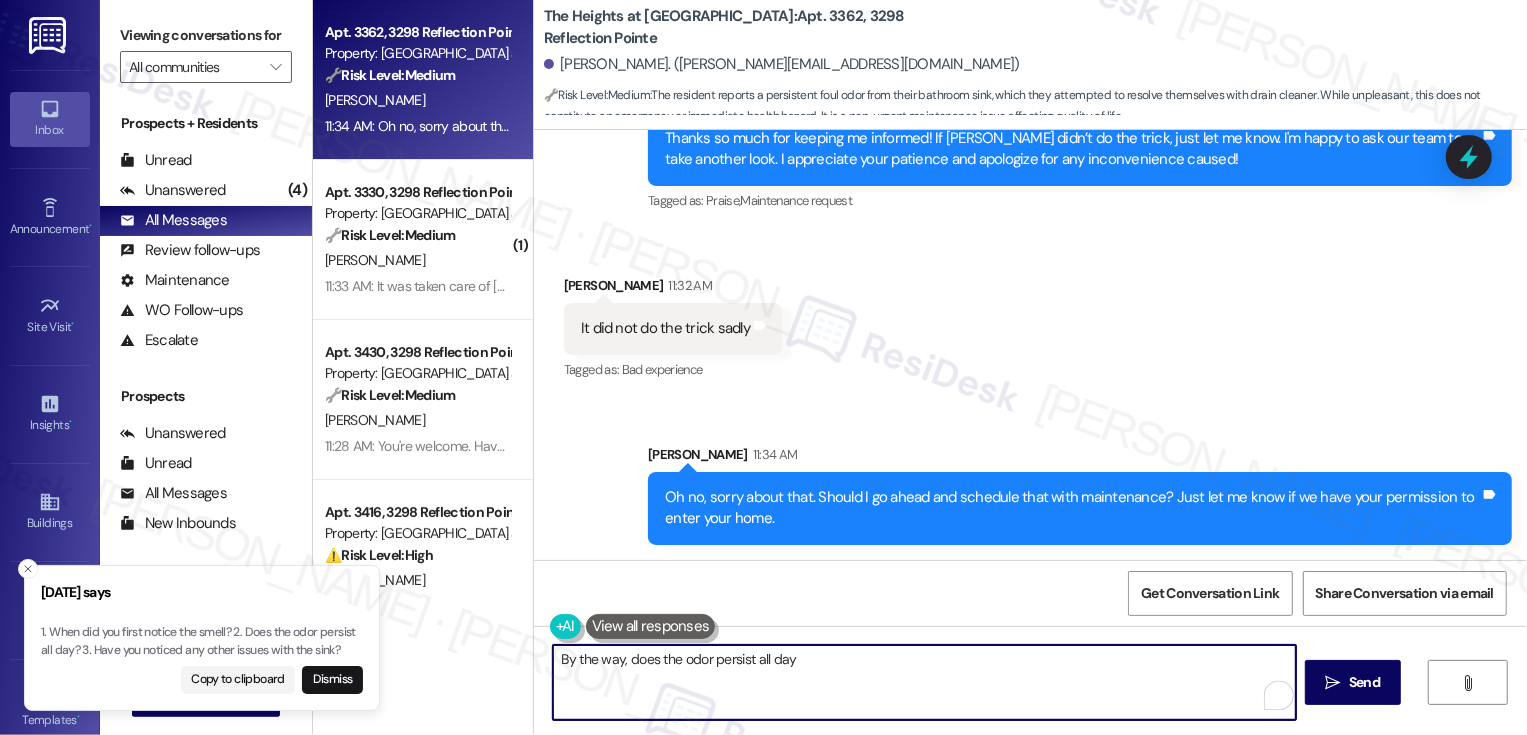 click on "By the way, does the odor persist all day" at bounding box center [924, 682] 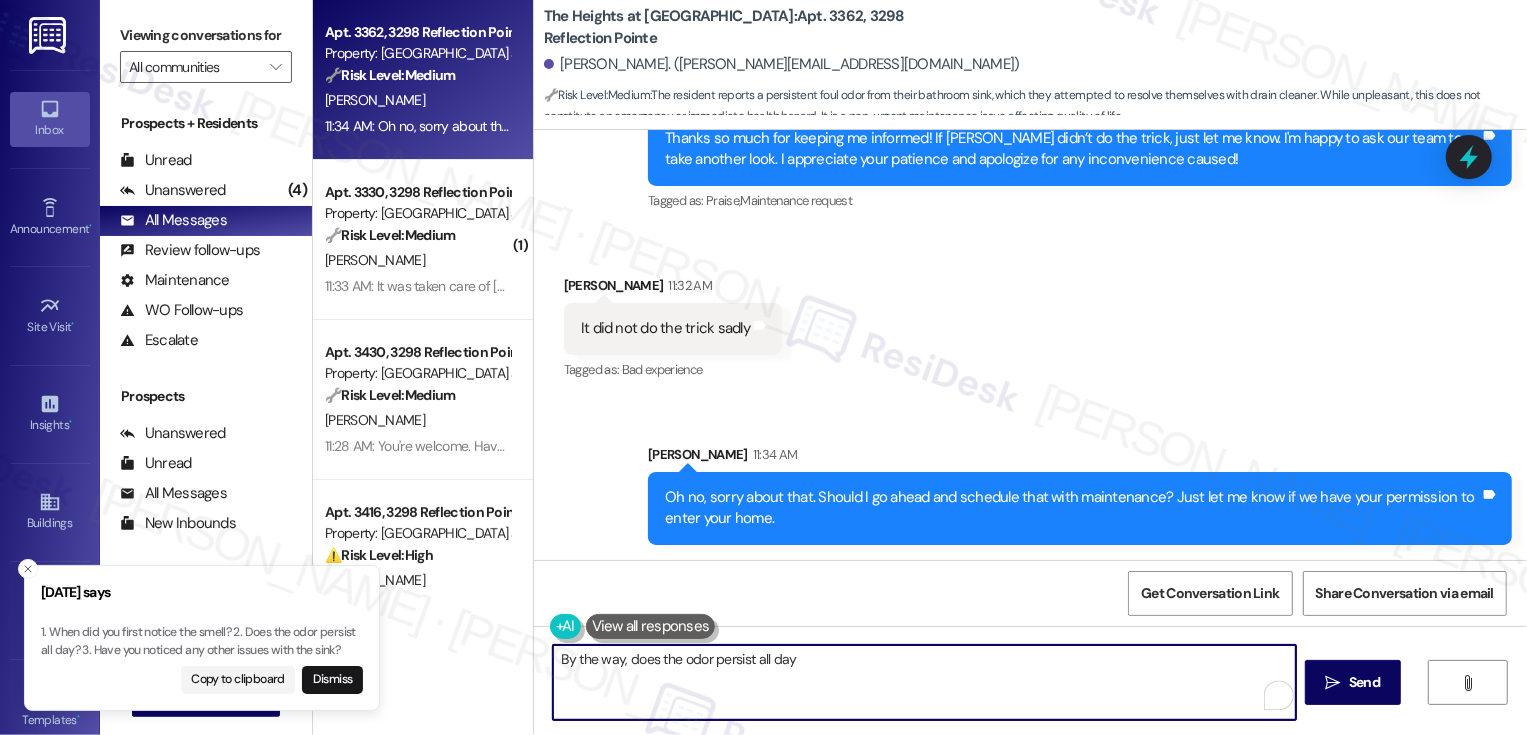 type on "By the way, does the odor persist all day?" 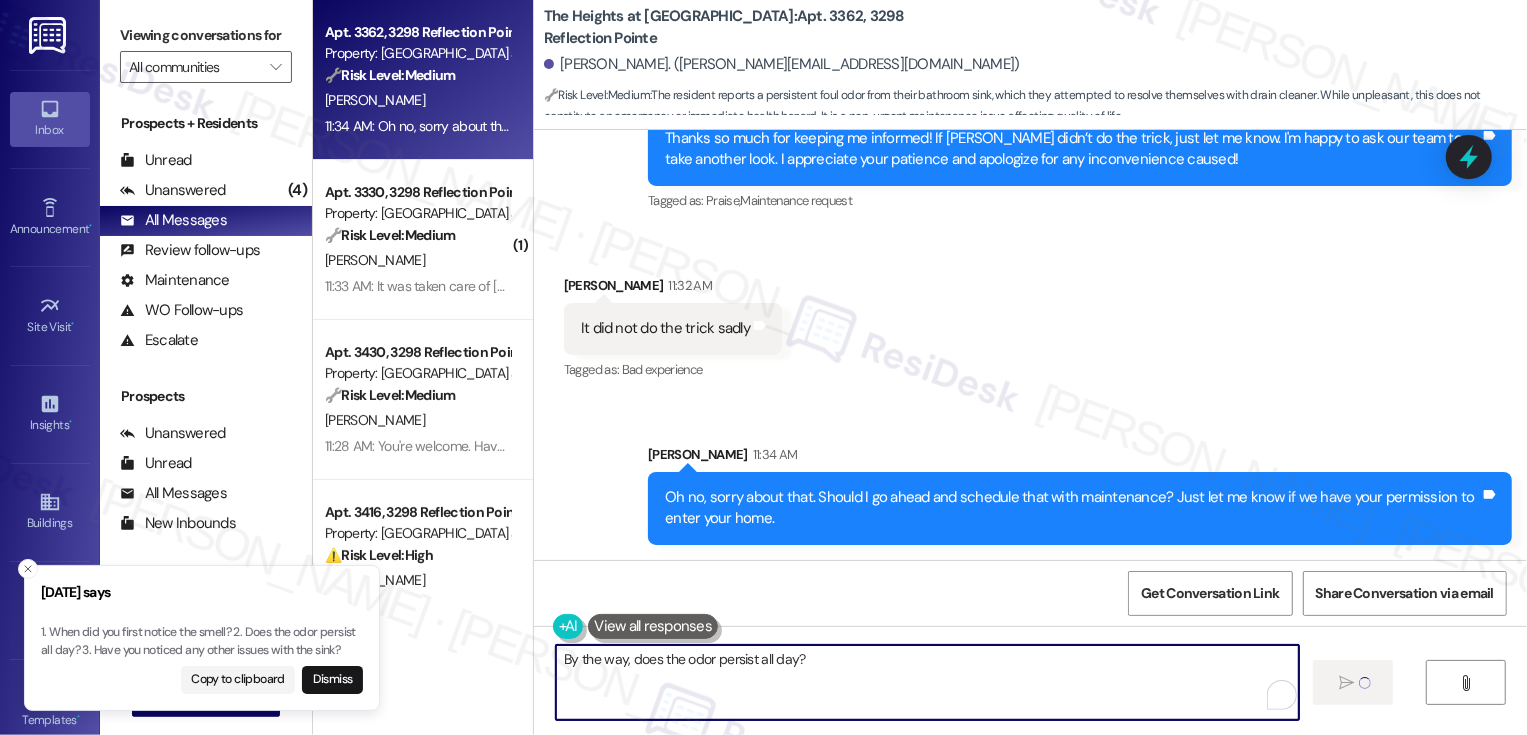 type 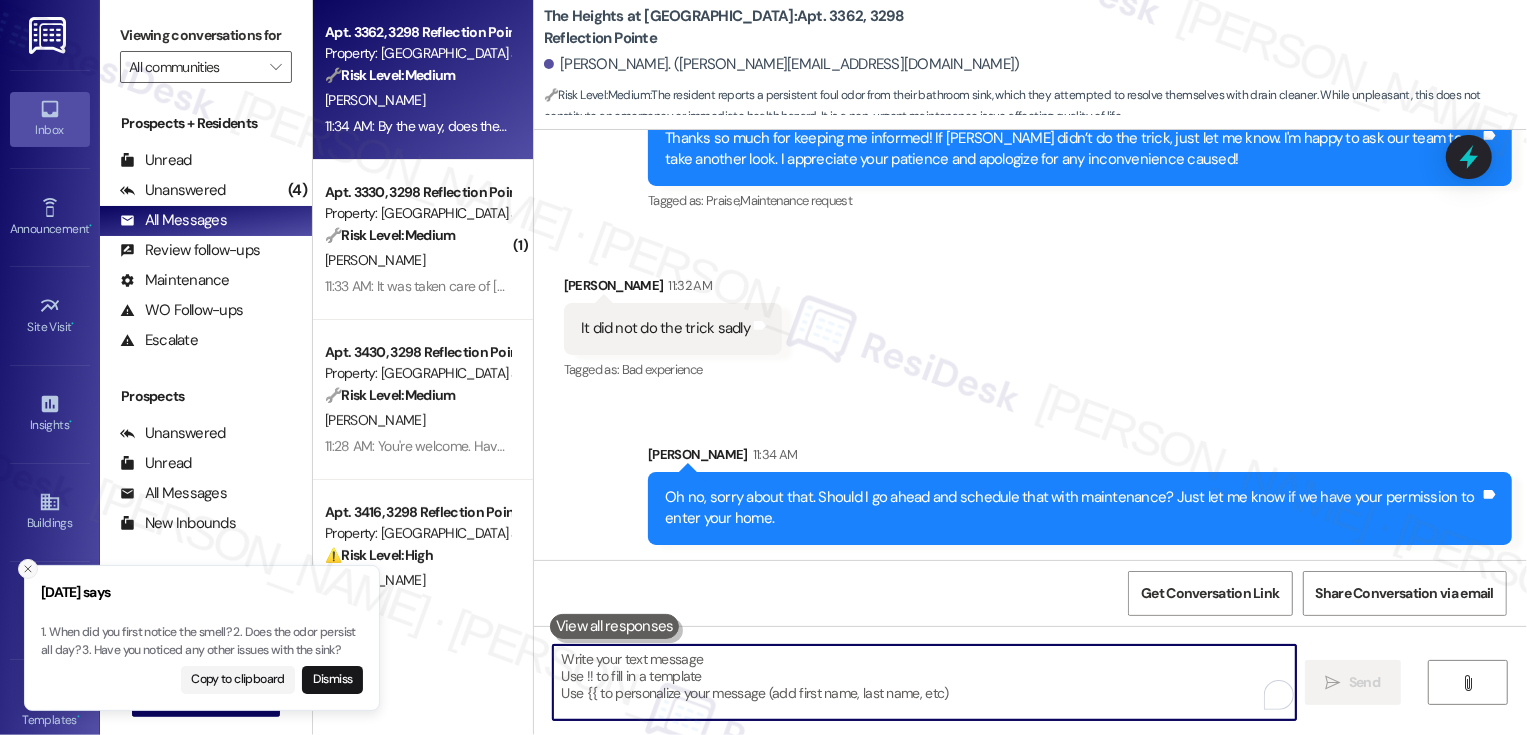 click 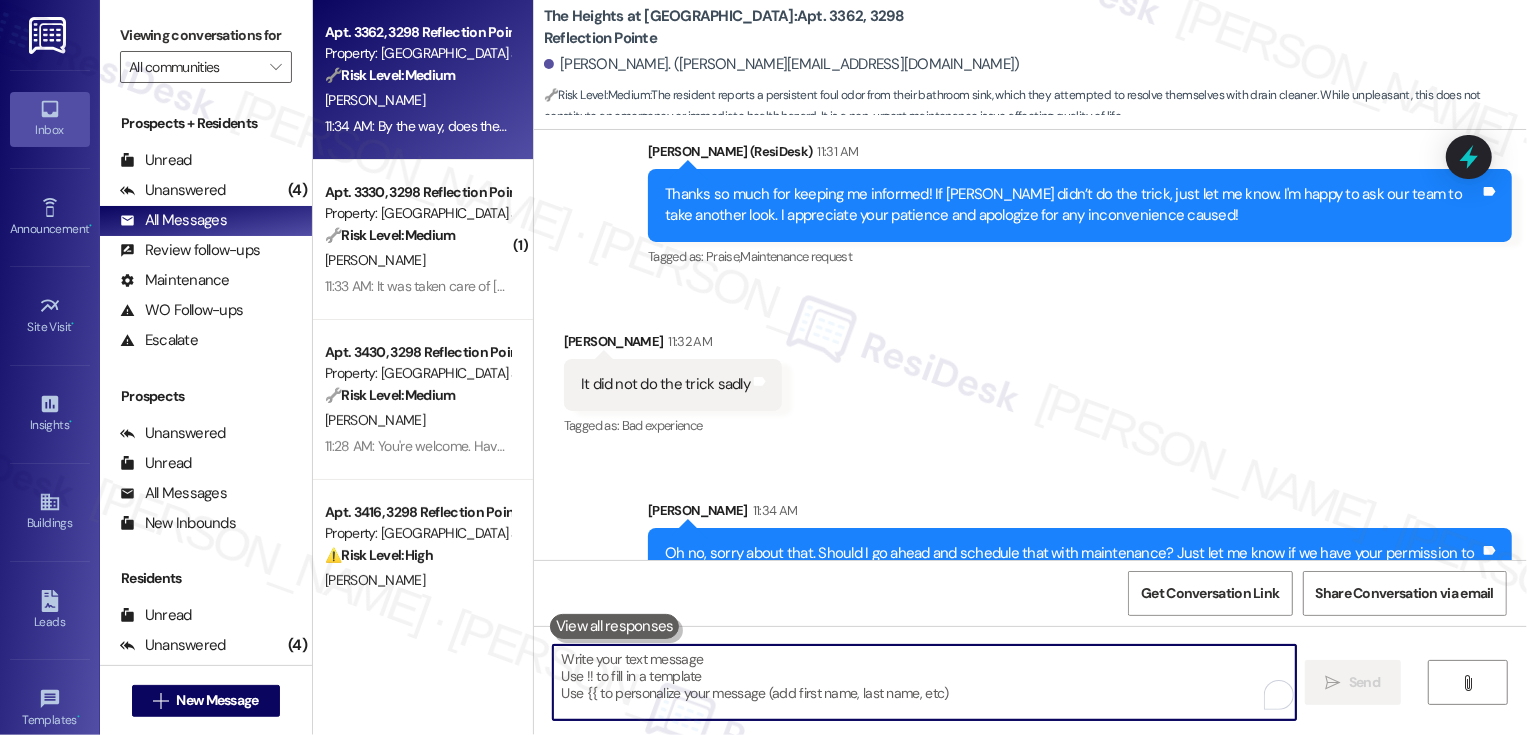 scroll, scrollTop: 1797, scrollLeft: 0, axis: vertical 